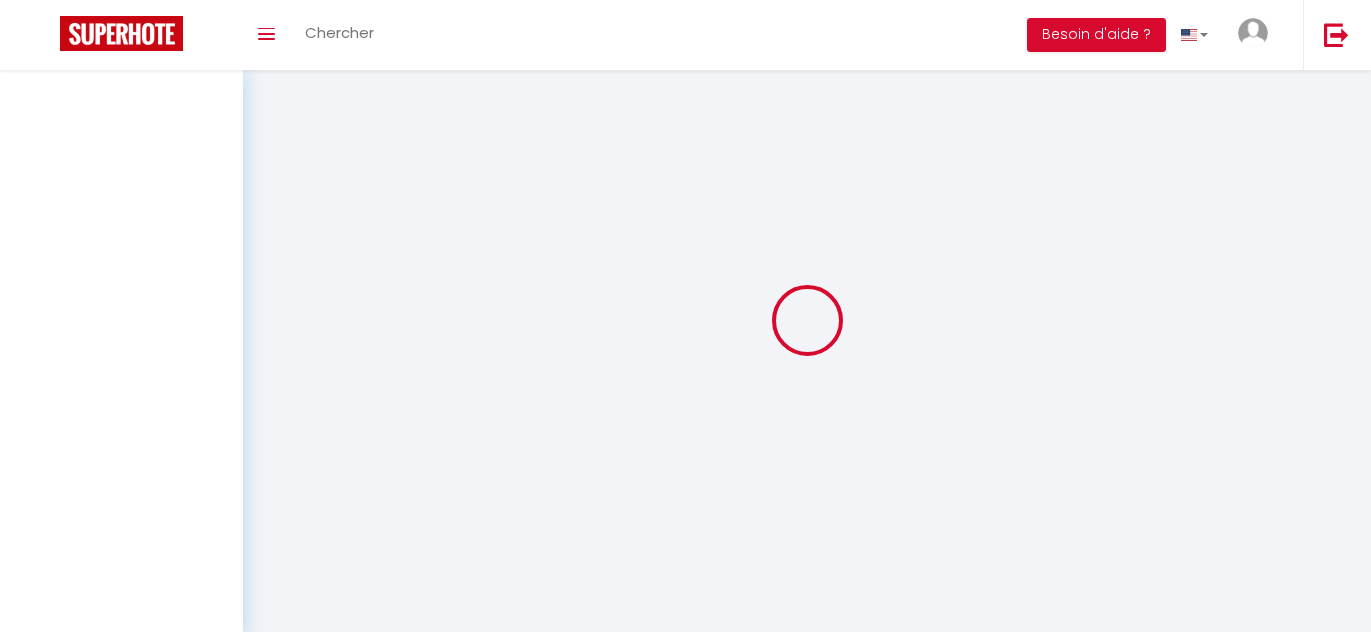 scroll, scrollTop: 0, scrollLeft: 0, axis: both 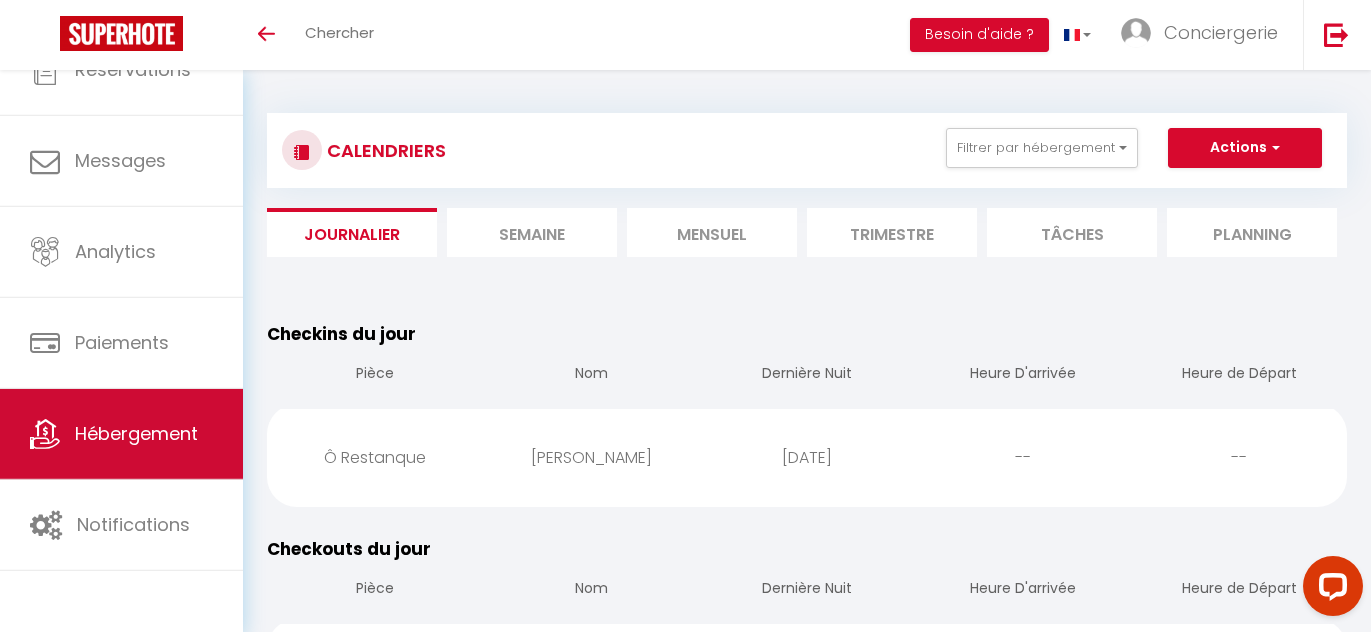 click on "Hébergement" at bounding box center [136, 433] 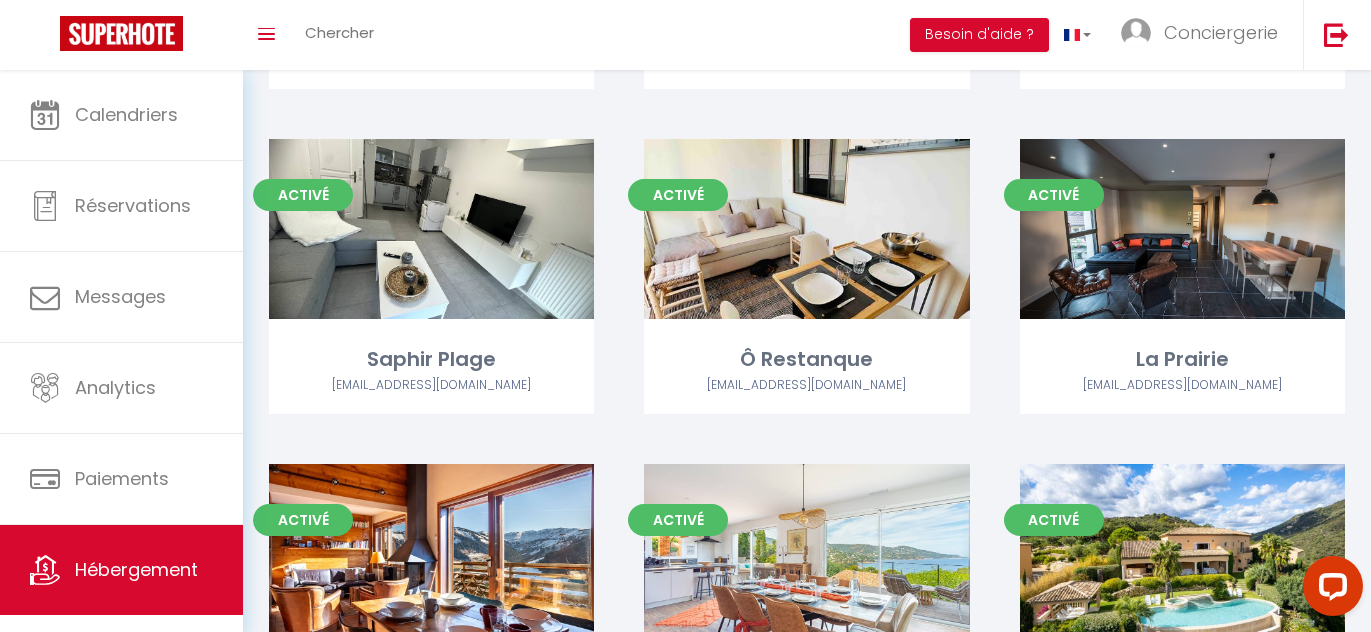 scroll, scrollTop: 405, scrollLeft: 0, axis: vertical 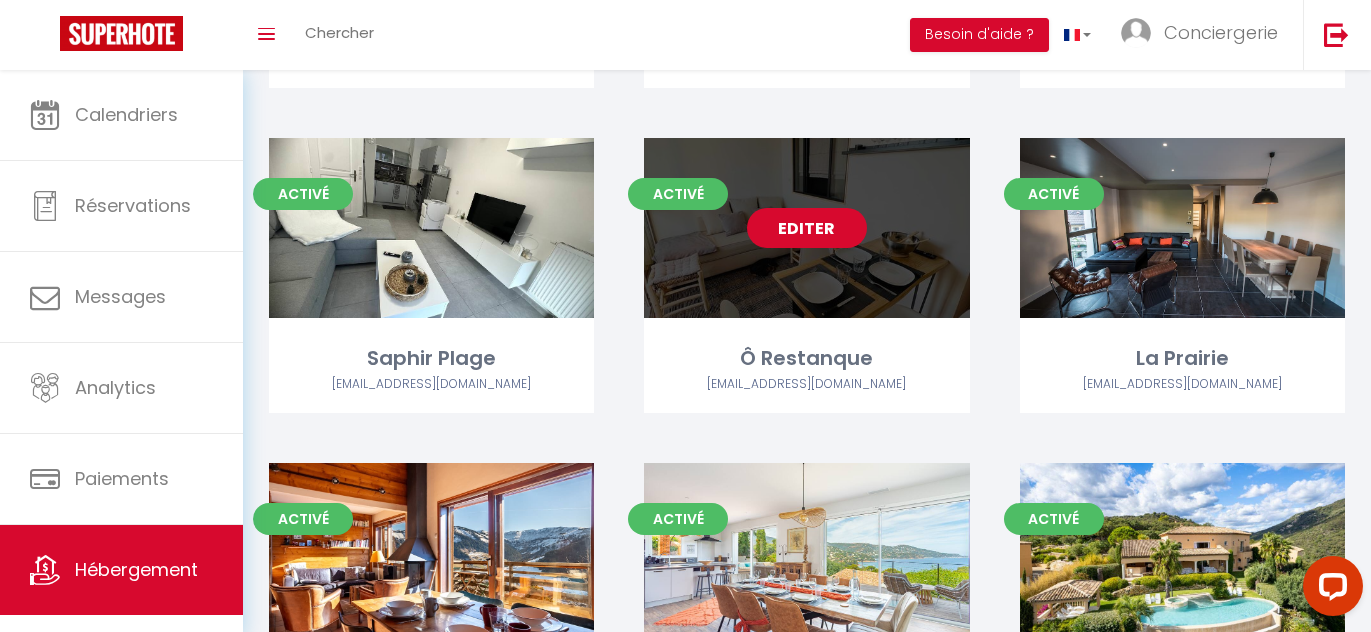 click on "Editer" at bounding box center (807, 228) 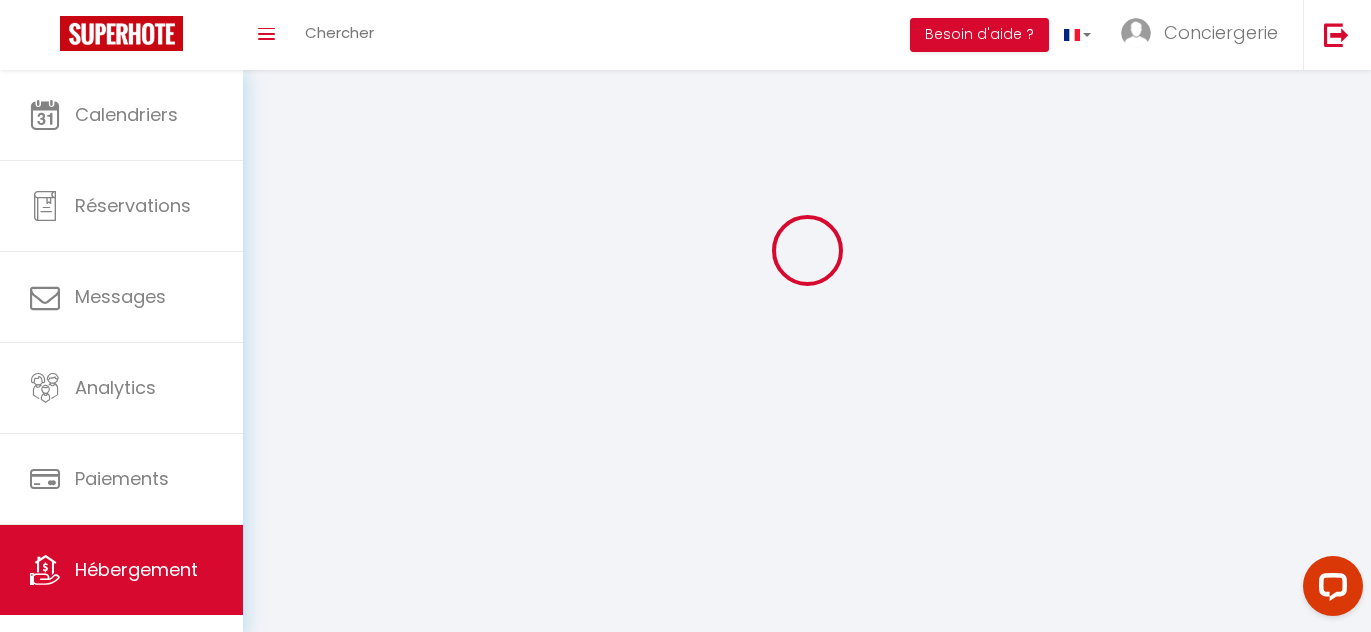 select 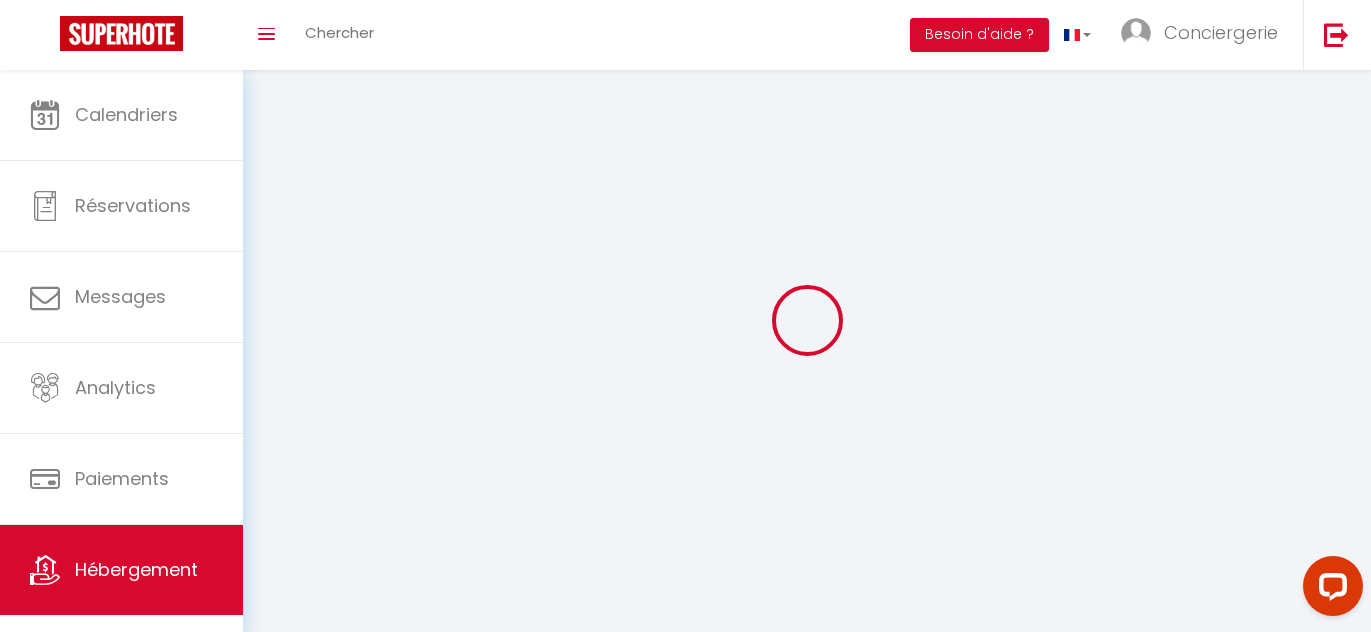 select 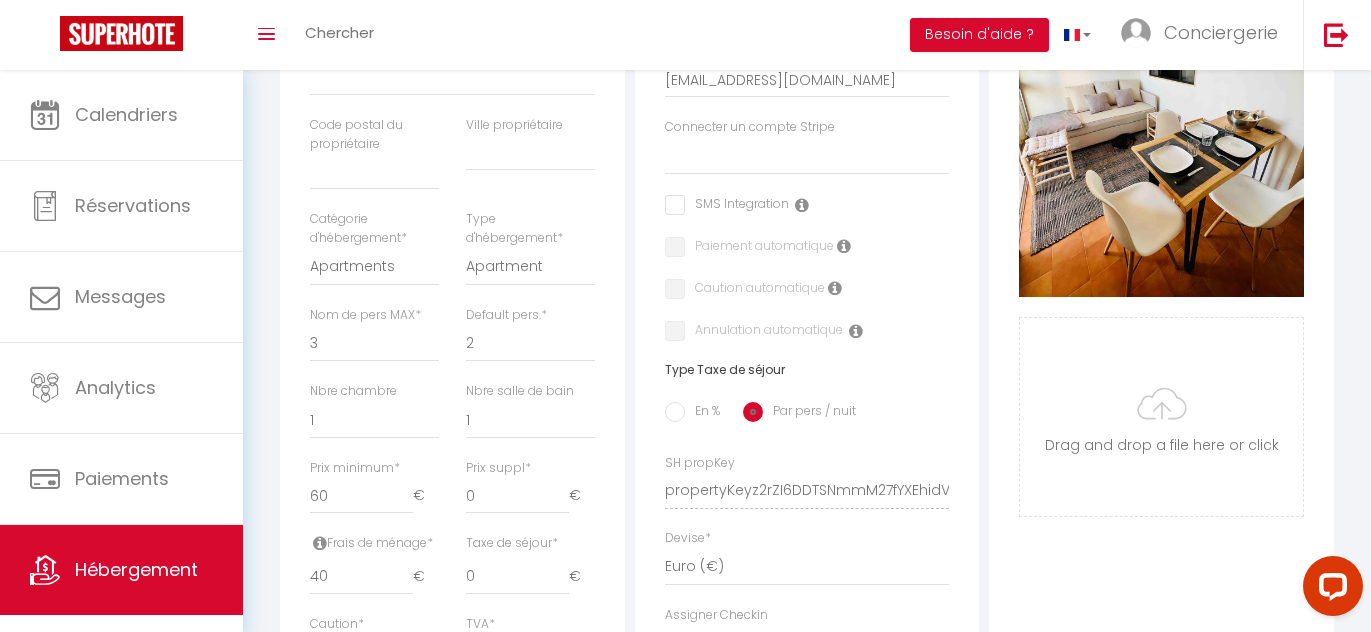 select 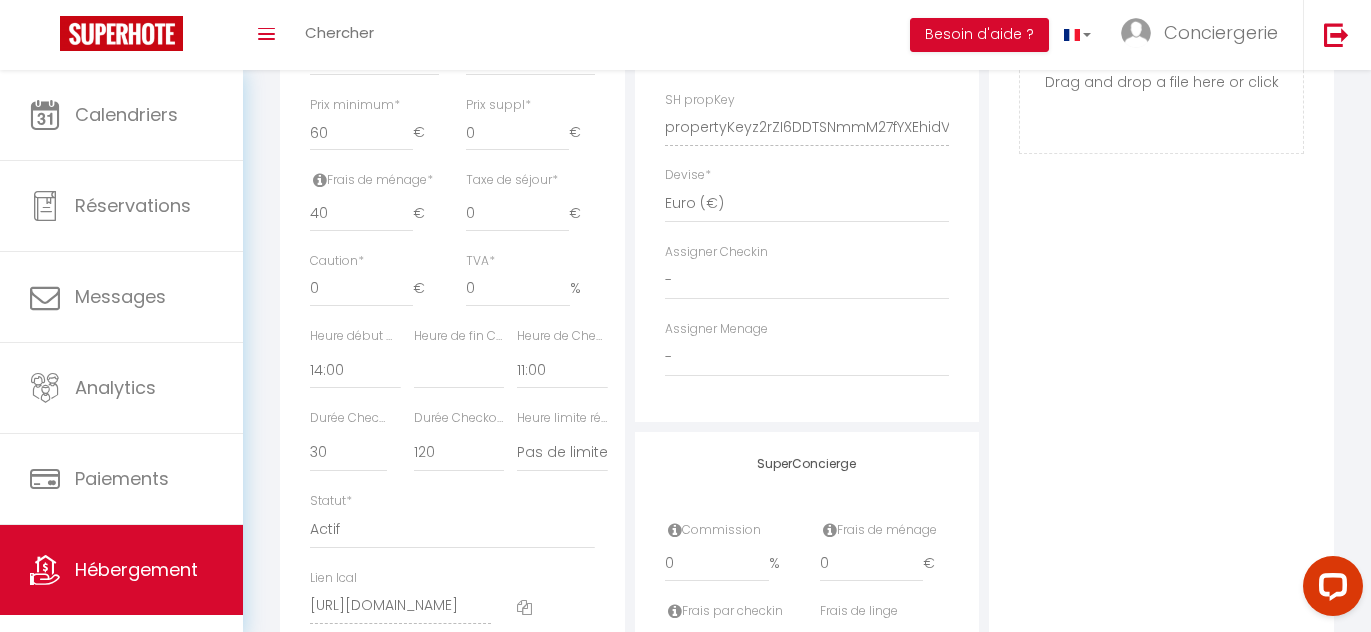 scroll, scrollTop: 887, scrollLeft: 0, axis: vertical 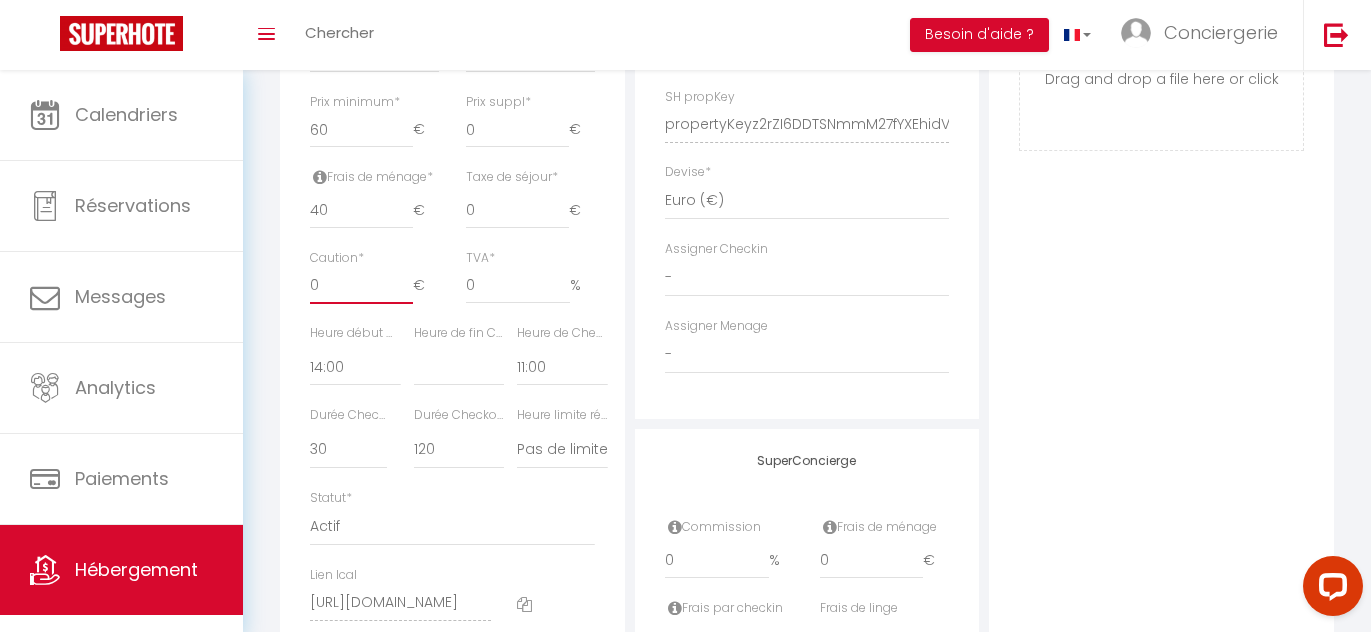 click on "0" at bounding box center [361, 286] 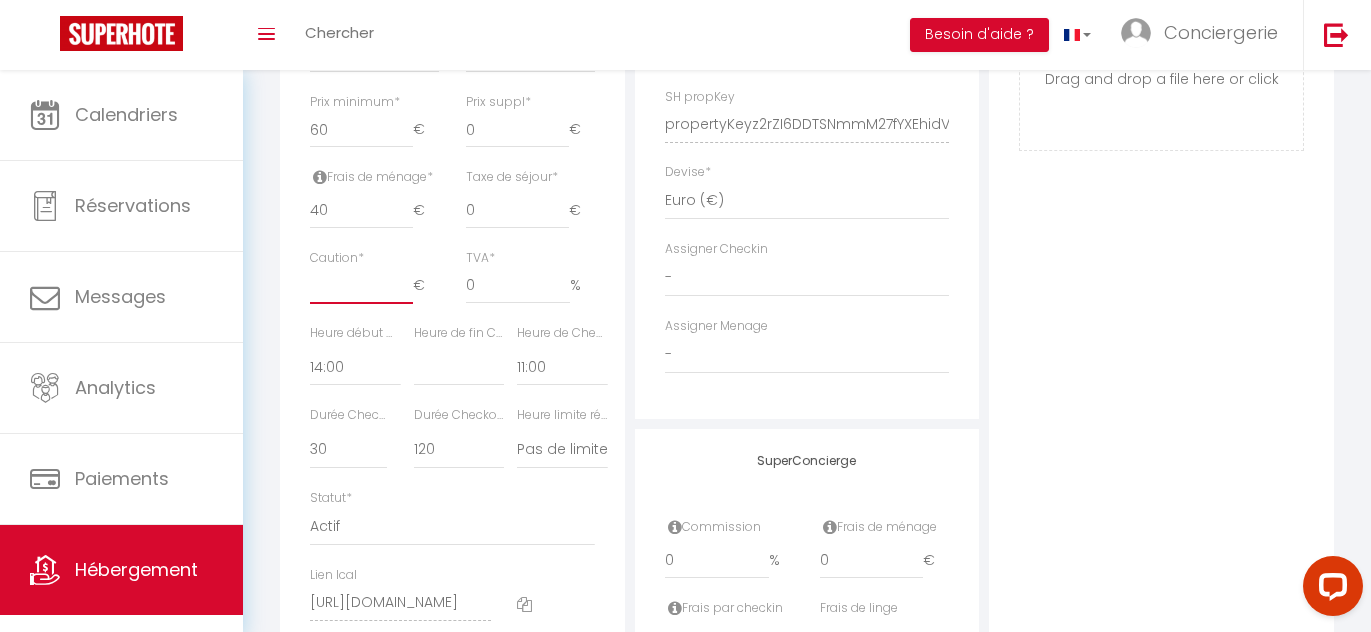 select 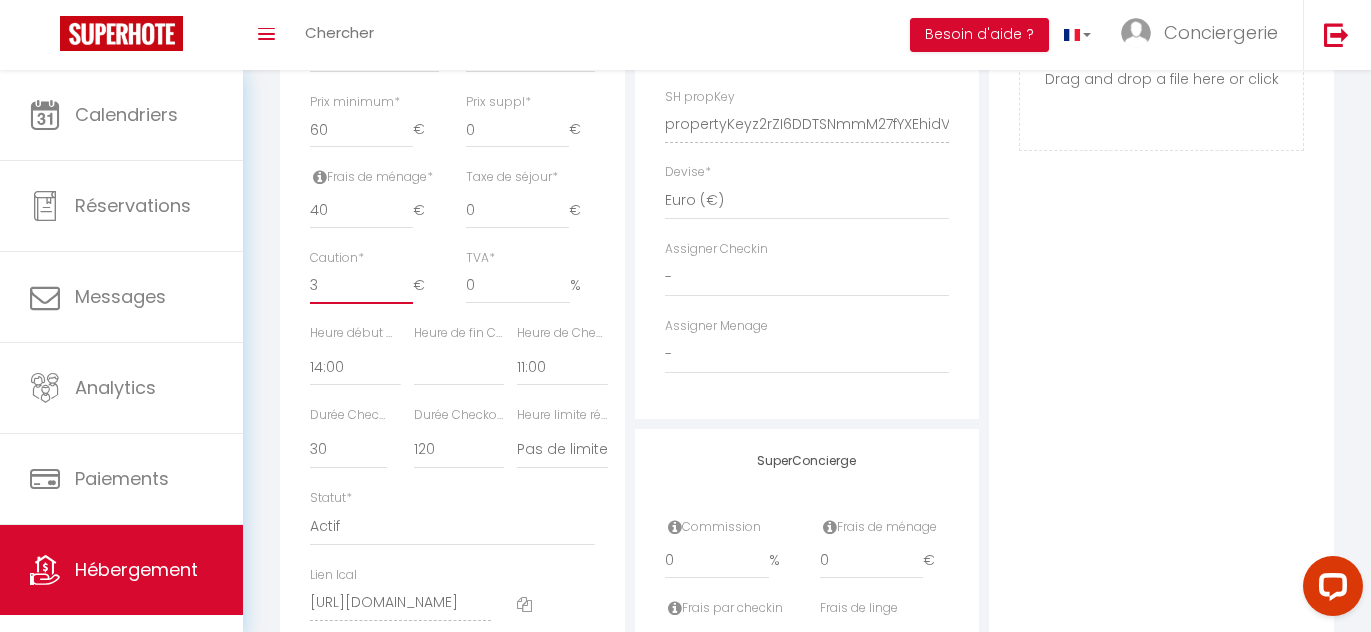 select 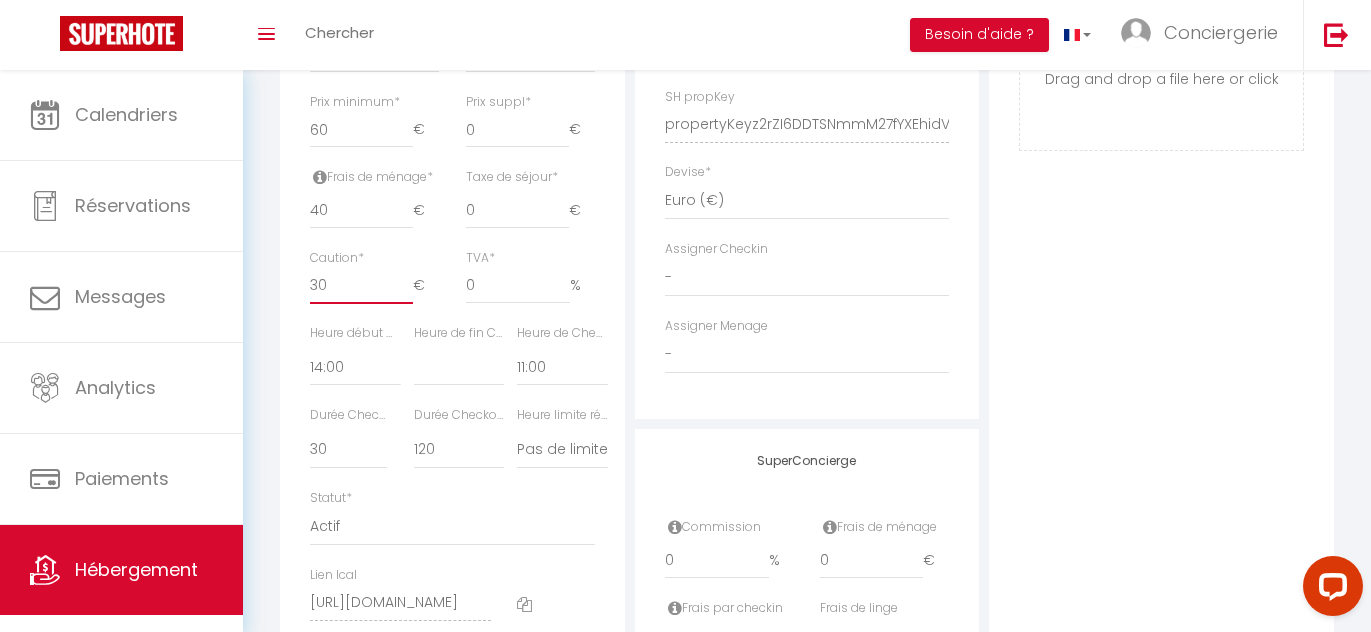 select 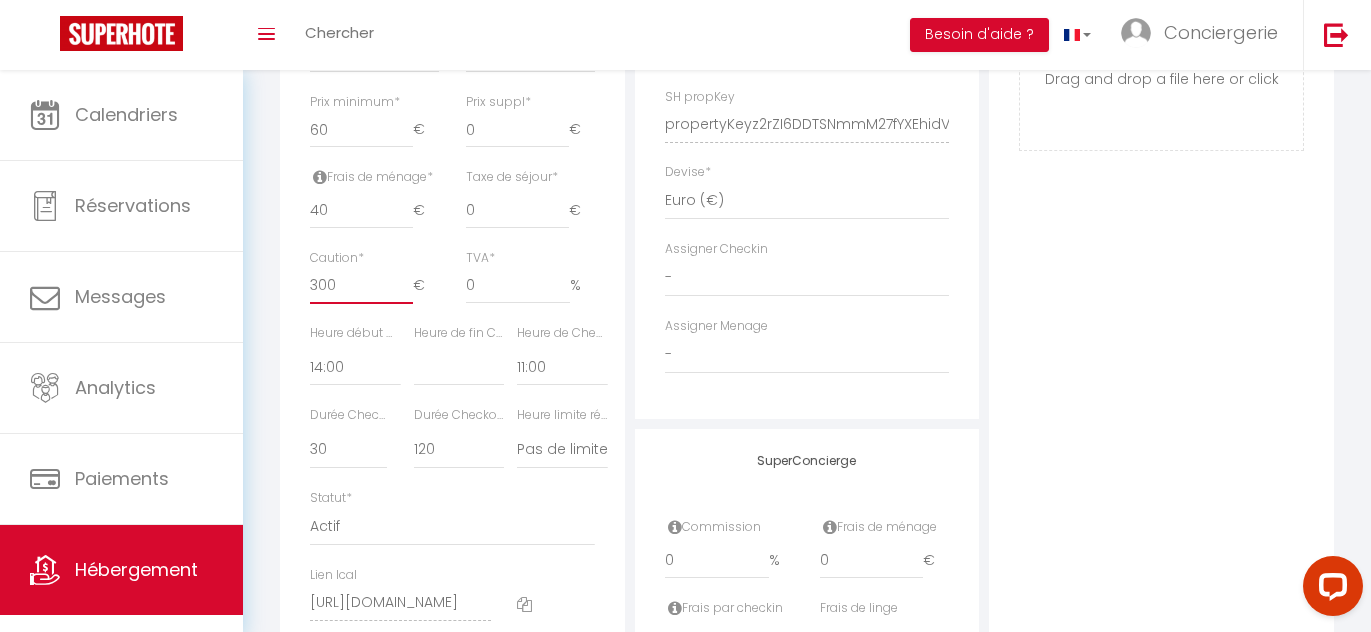 select 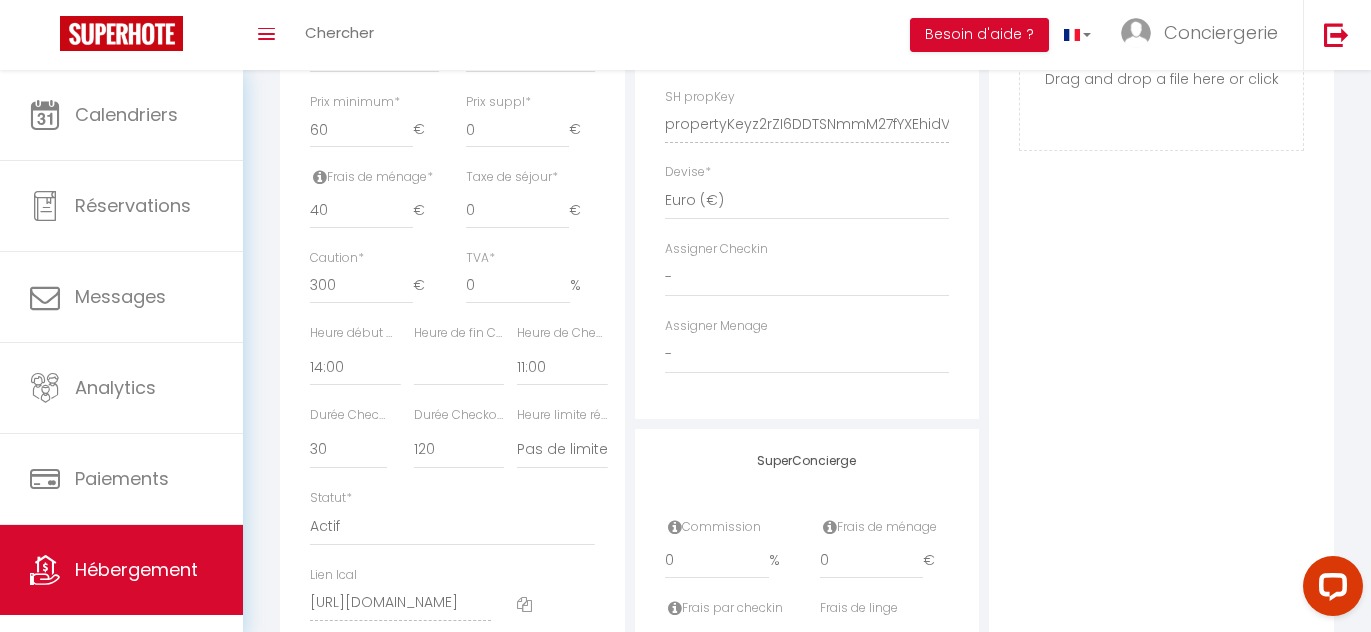 click on "Retourner vers    Ô Restanque
Actions
Enregistrer   Dupliquer   Supprimer   Importer les réservations
Info
Contrat
Facture
Services
Checklists
Formulaires
Plateformes
Paramètres
website
Journal
Modèle personnalisé
×         Titre [PERSON_NAME]
Enregistrer
Liste de checklist
×   *     *" at bounding box center [807, 9] 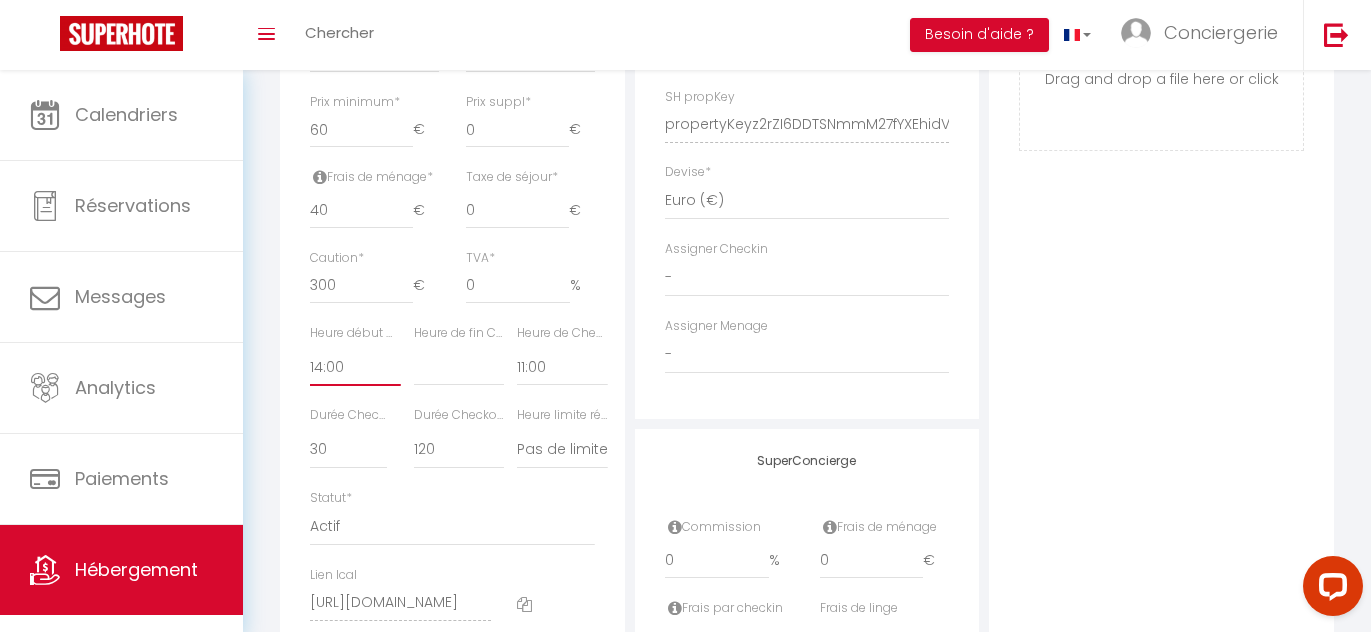 click on "00:00
00:15
00:30
00:45
01:00
01:15
01:30
01:45
02:00
02:15
02:30
02:45
03:00" at bounding box center [355, 367] 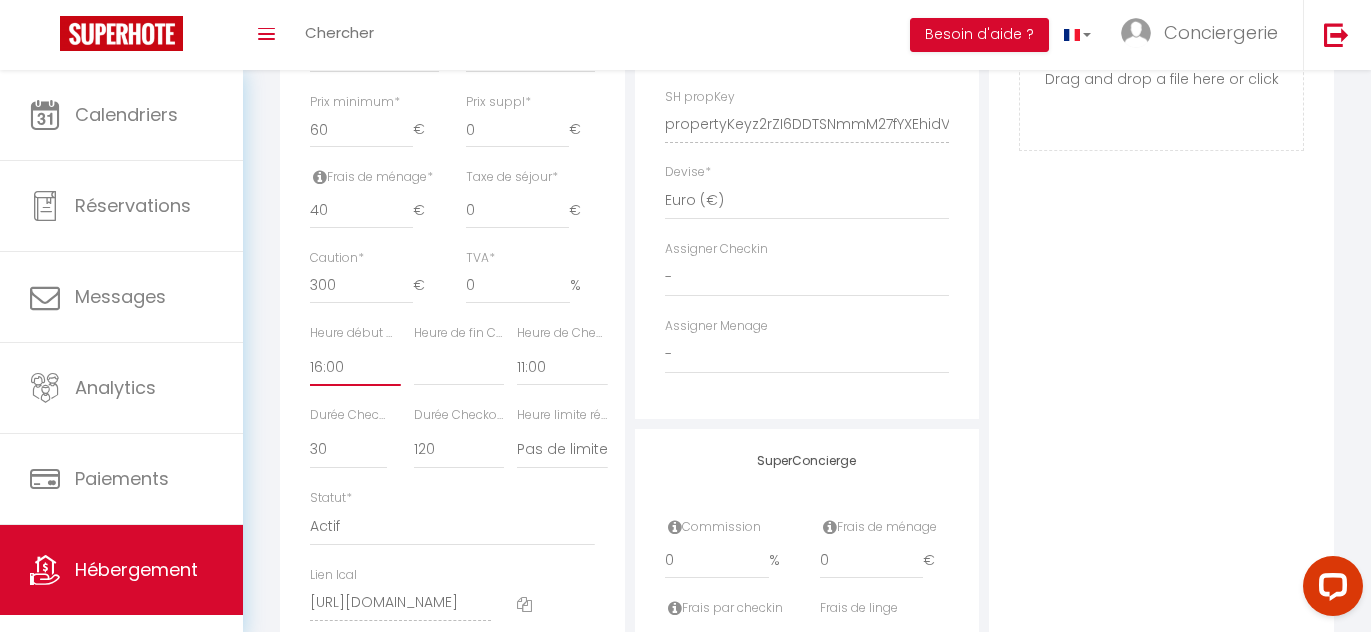 select 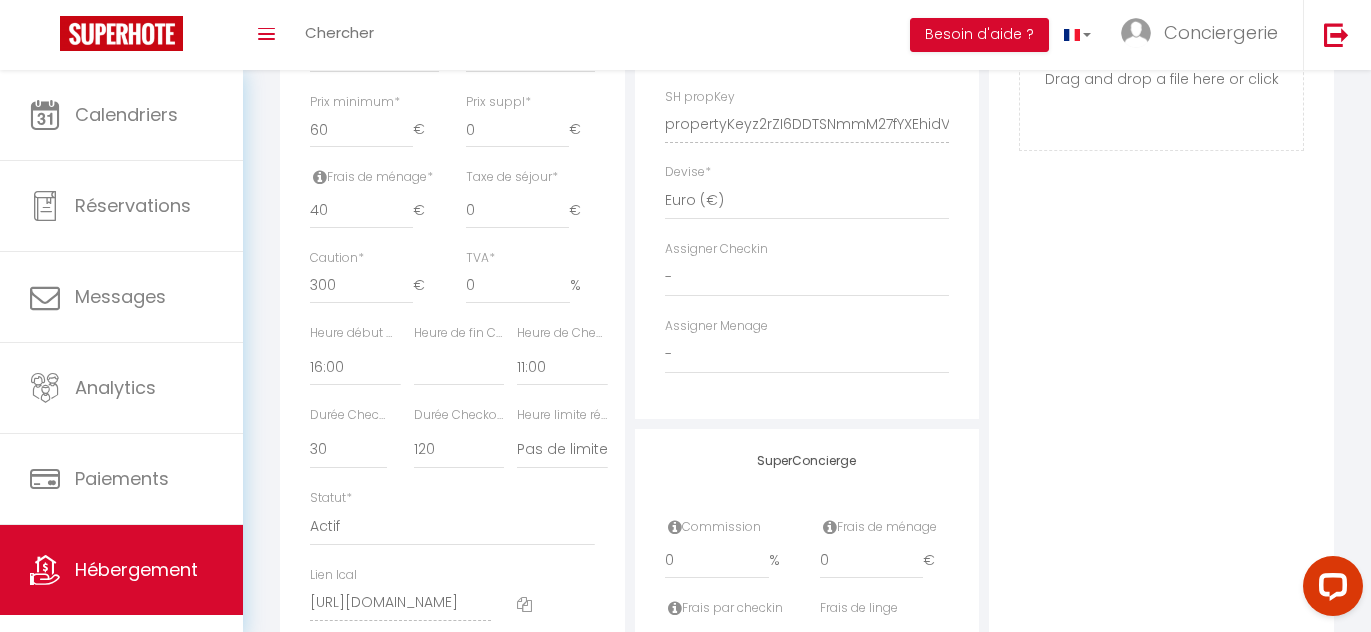 click on "Détails
Nom
*   Ô Restanque
Prénom propriétaire
Caro Et [PERSON_NAME] propriétaire
Adresse propriétaire
Code postal du propriétaire
Ville propriétaire
Catégorie d'hébergement
*
Apartments
Houses
Secondary units
BNB" at bounding box center (452, 51) 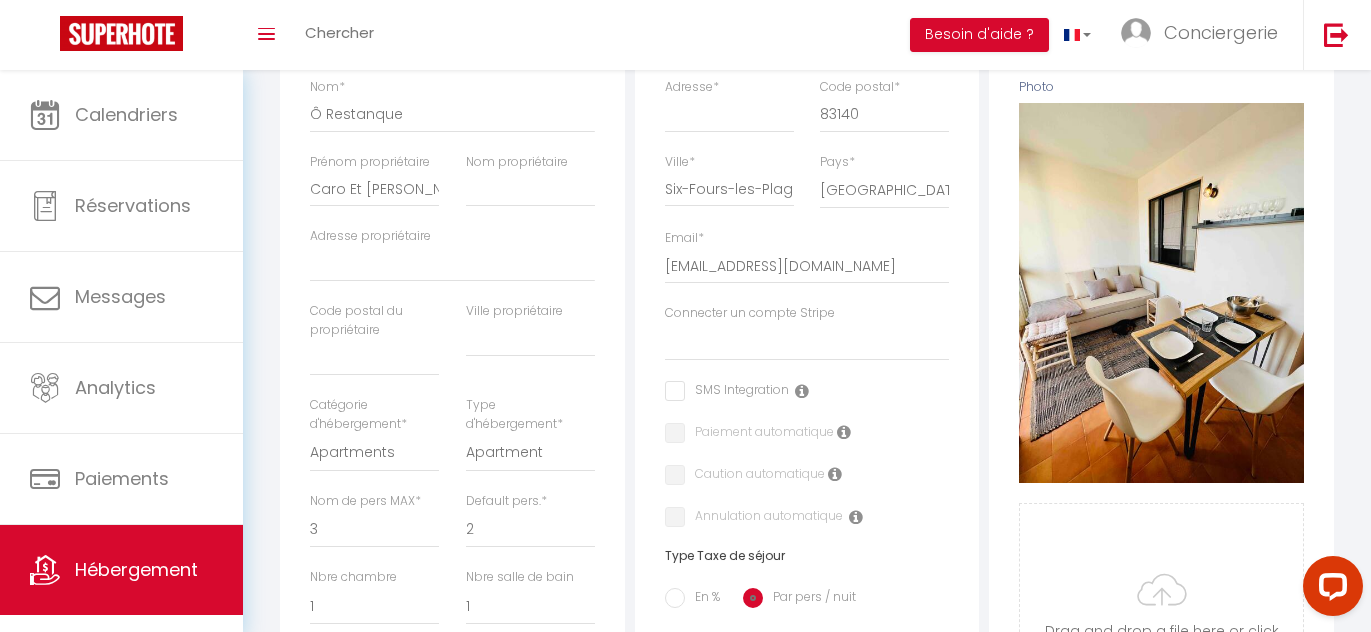 scroll, scrollTop: 0, scrollLeft: 0, axis: both 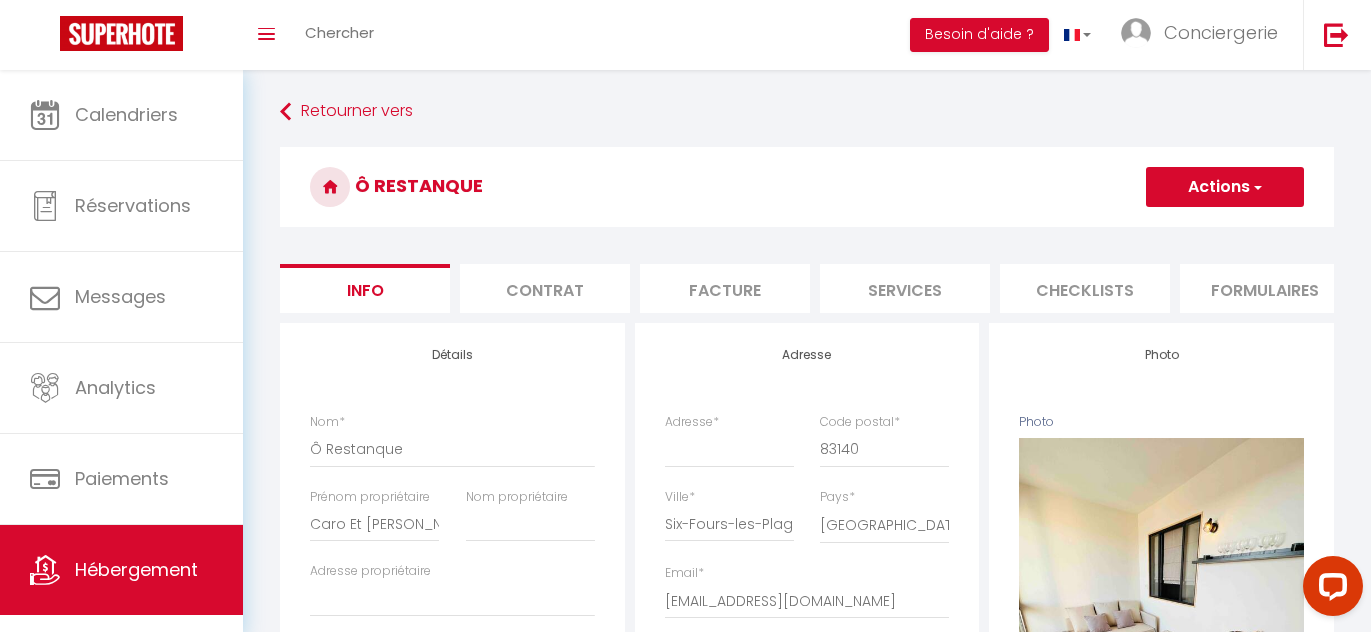 click on "Actions" at bounding box center (1225, 187) 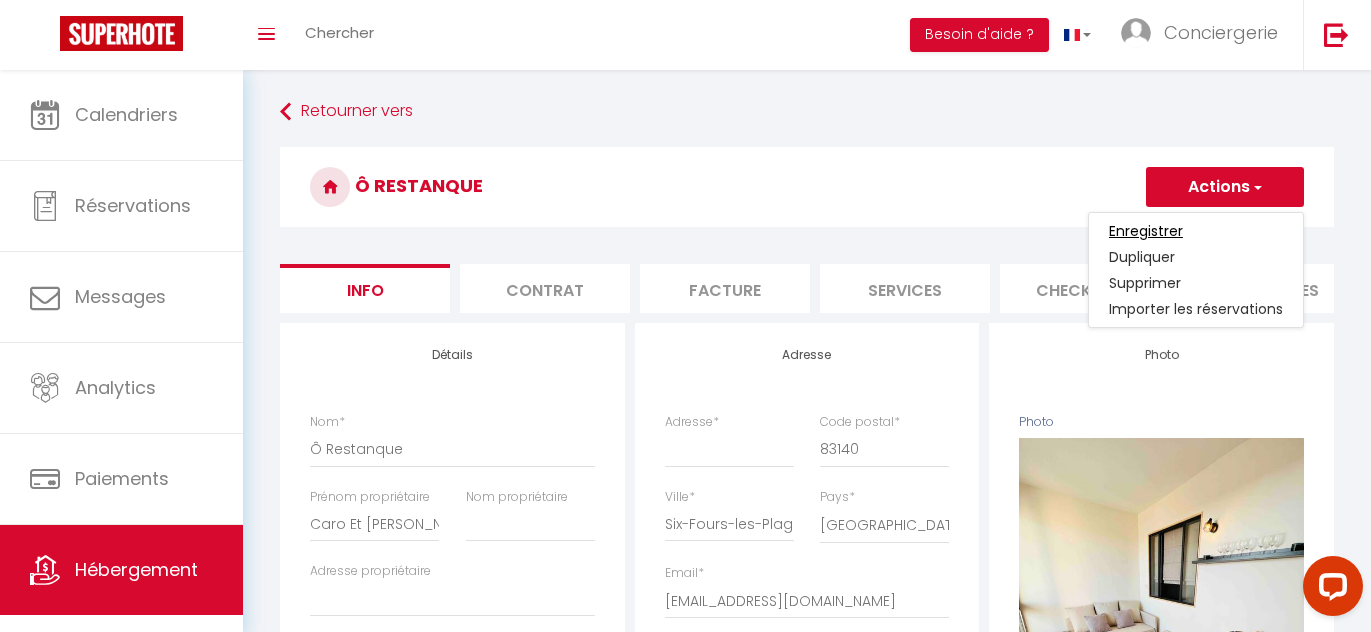 click on "Enregistrer" at bounding box center [1146, 231] 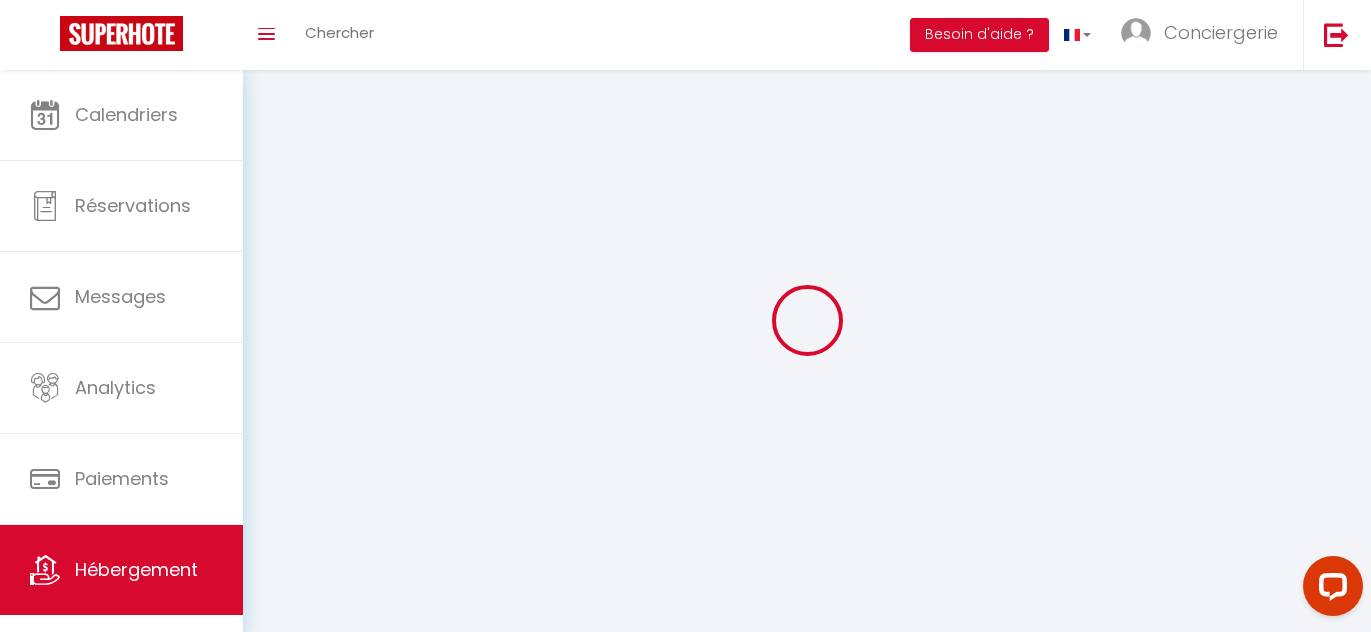 select 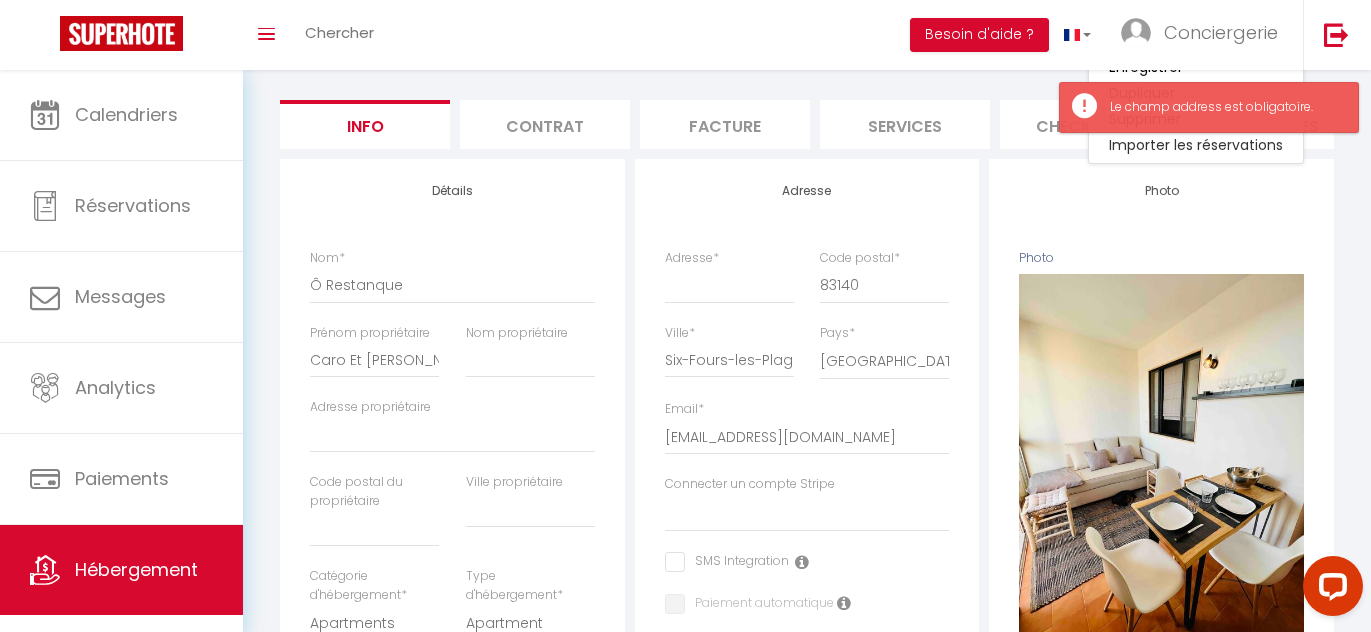 scroll, scrollTop: 166, scrollLeft: 0, axis: vertical 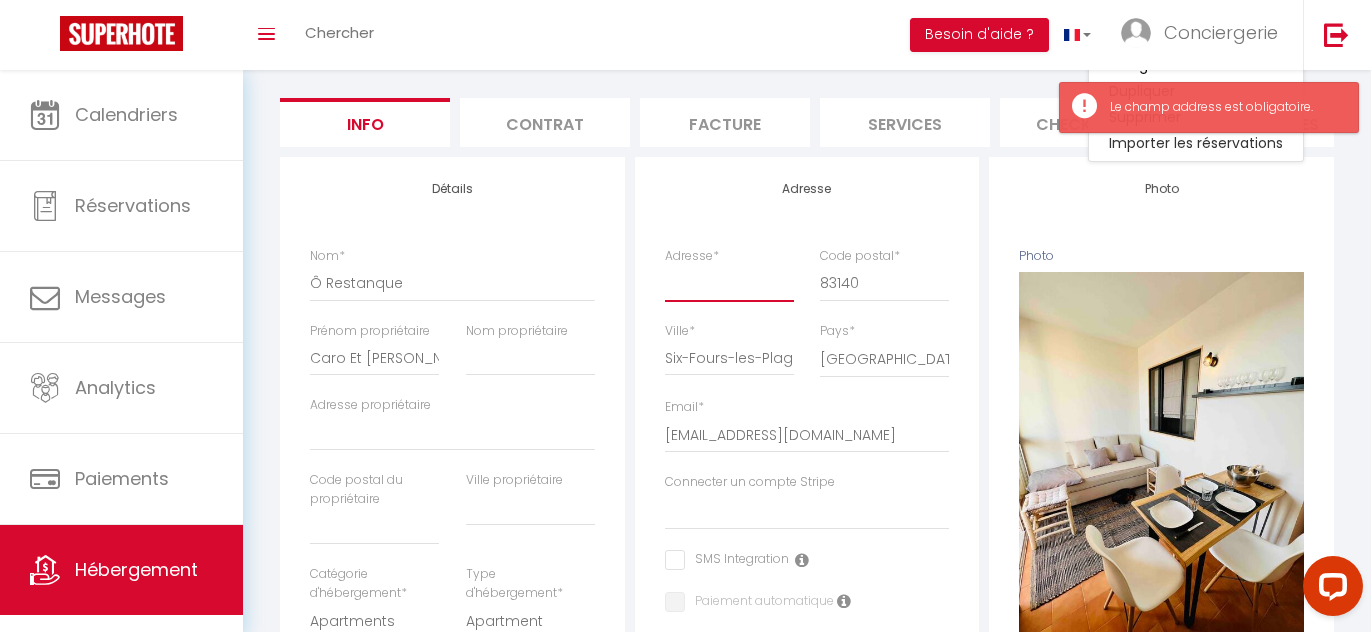 click on "Adresse
*" at bounding box center [729, 283] 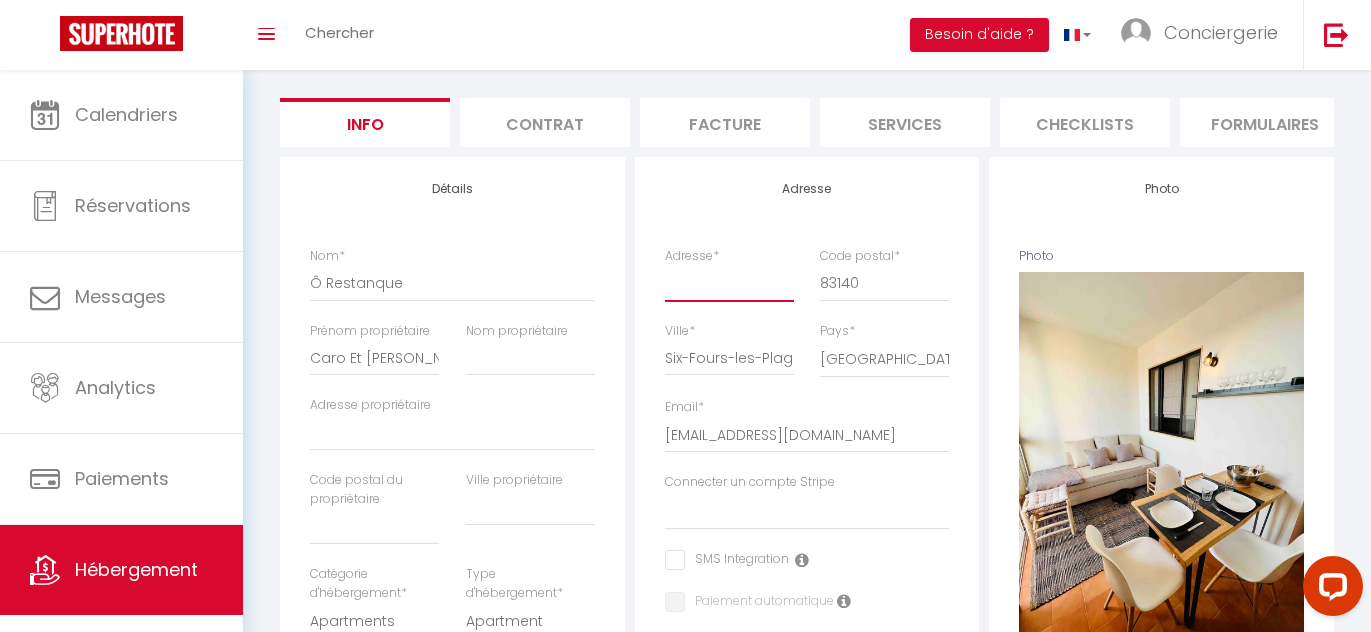 type on "1" 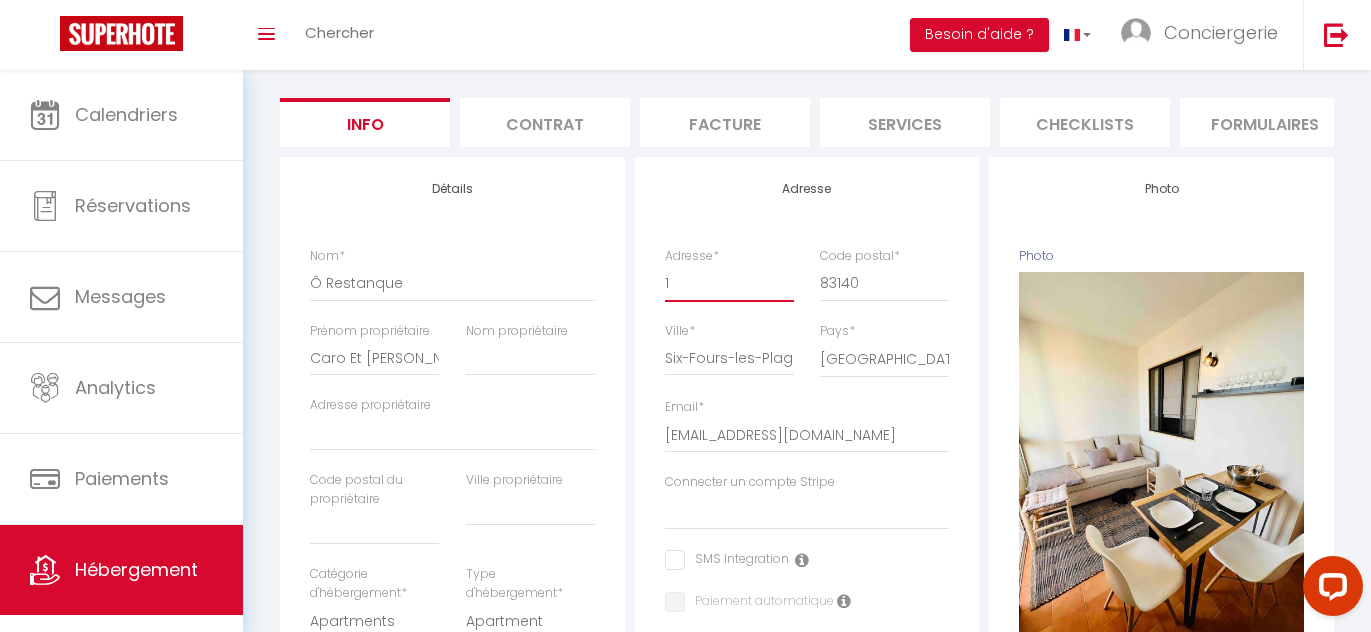 select 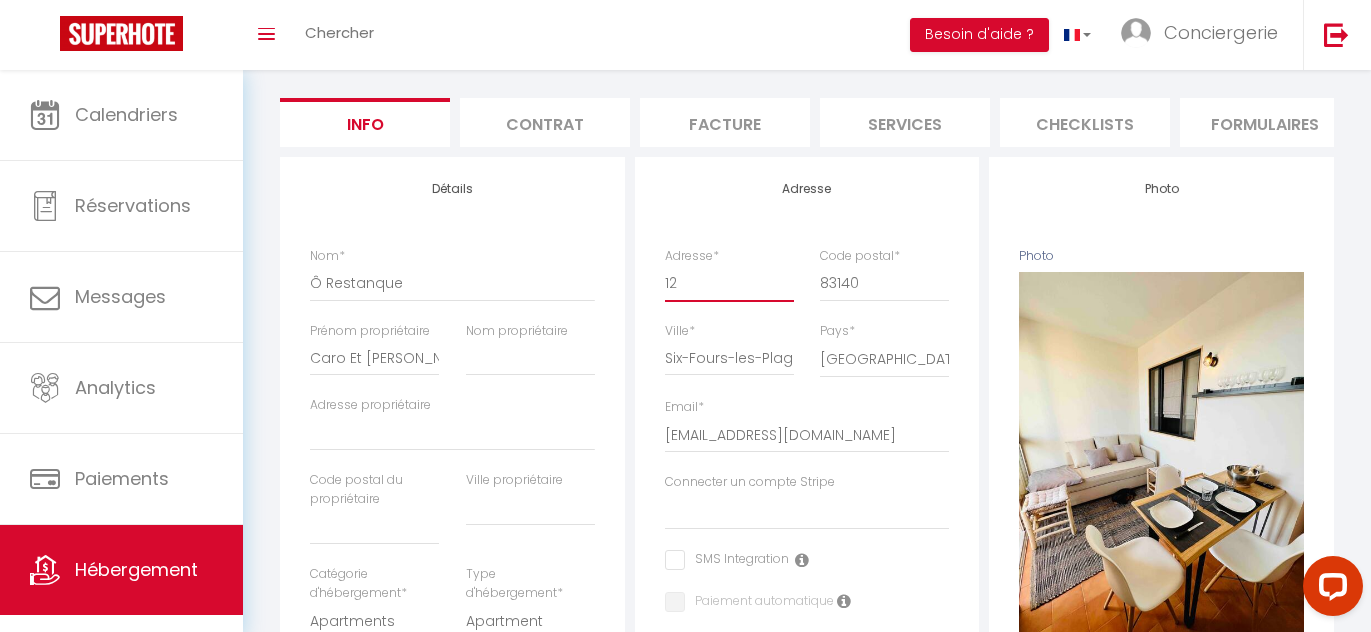 select 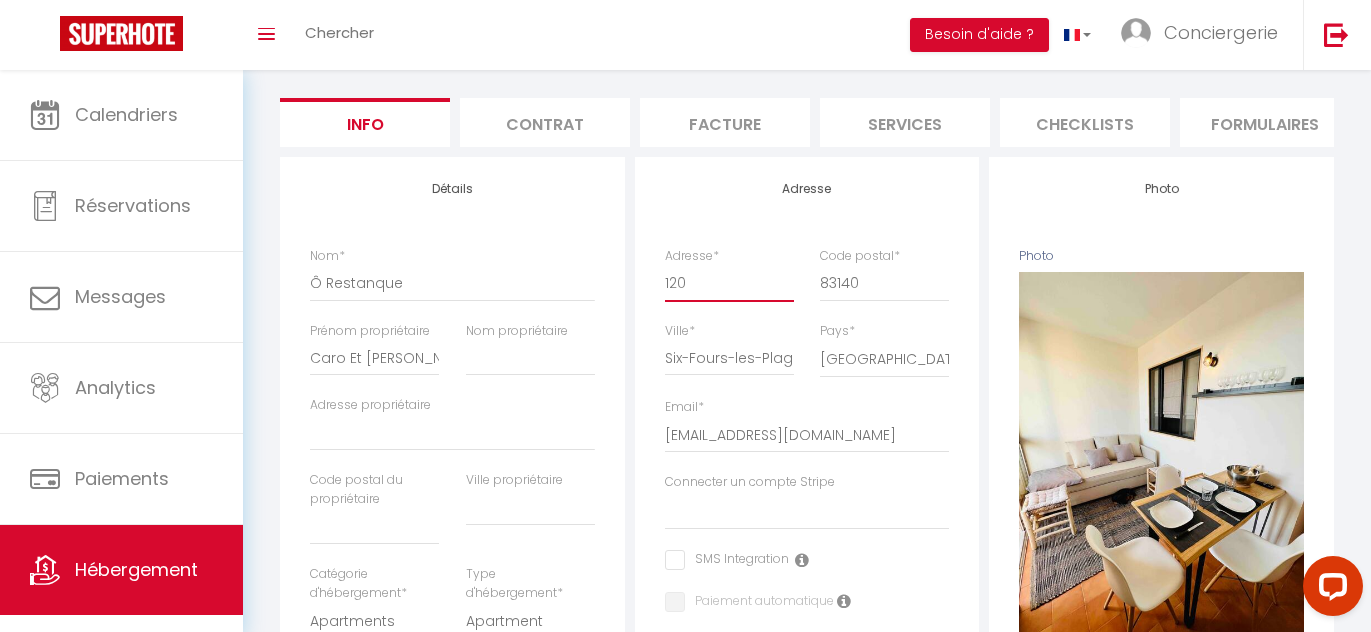 select 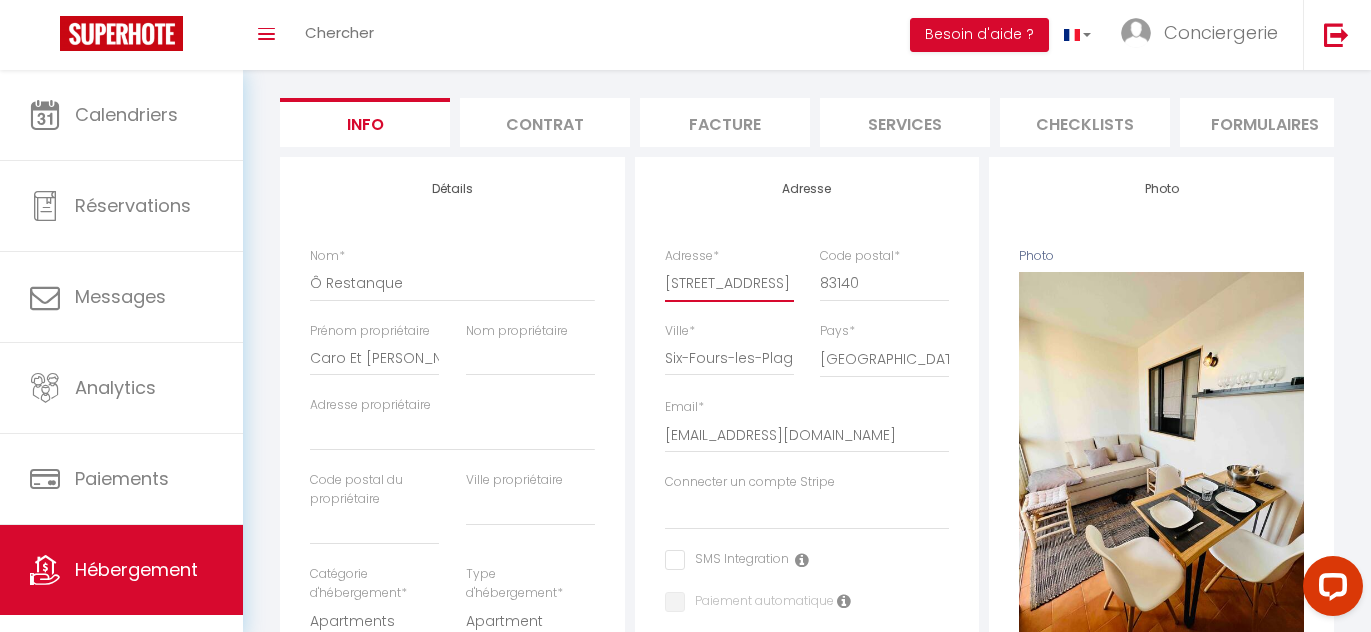 scroll, scrollTop: 0, scrollLeft: 43, axis: horizontal 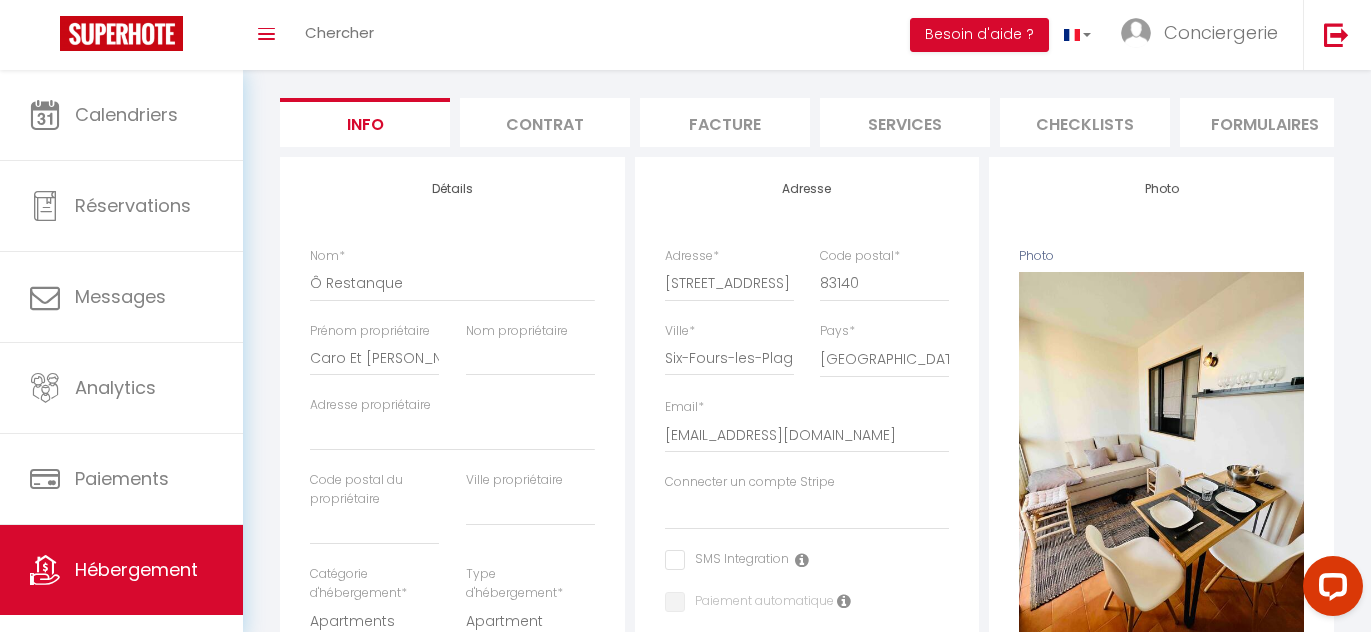 click on "Adresse" at bounding box center [807, 189] 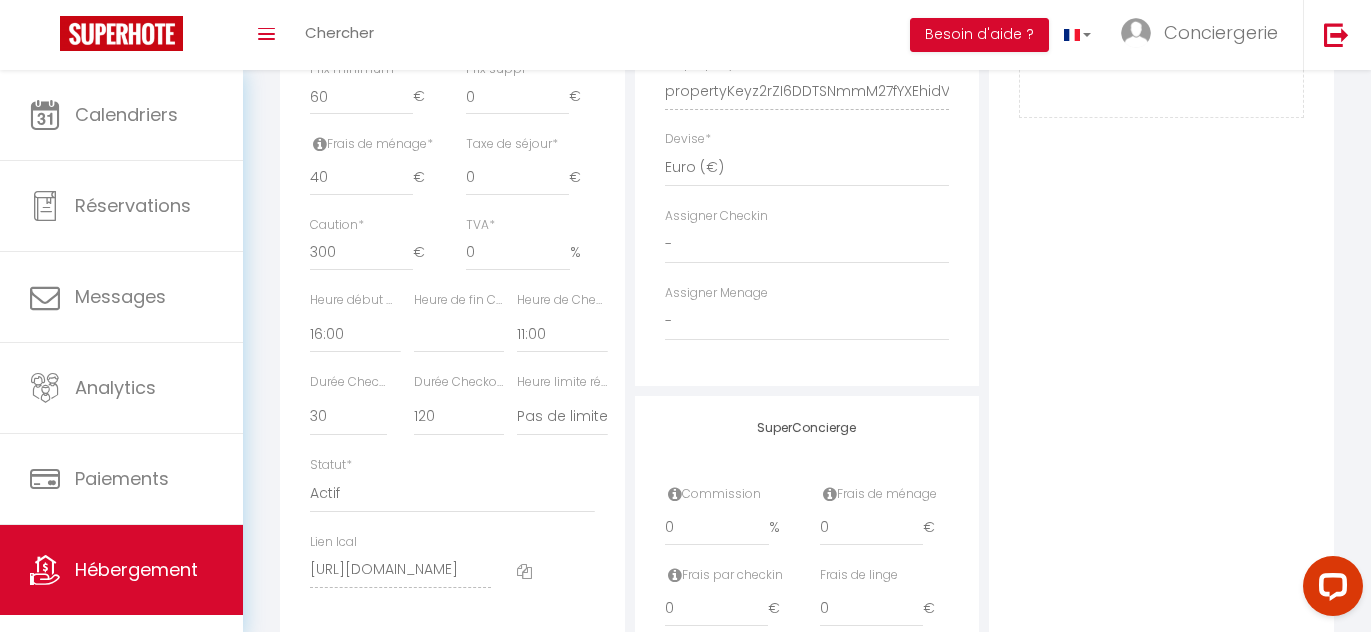 scroll, scrollTop: 0, scrollLeft: 0, axis: both 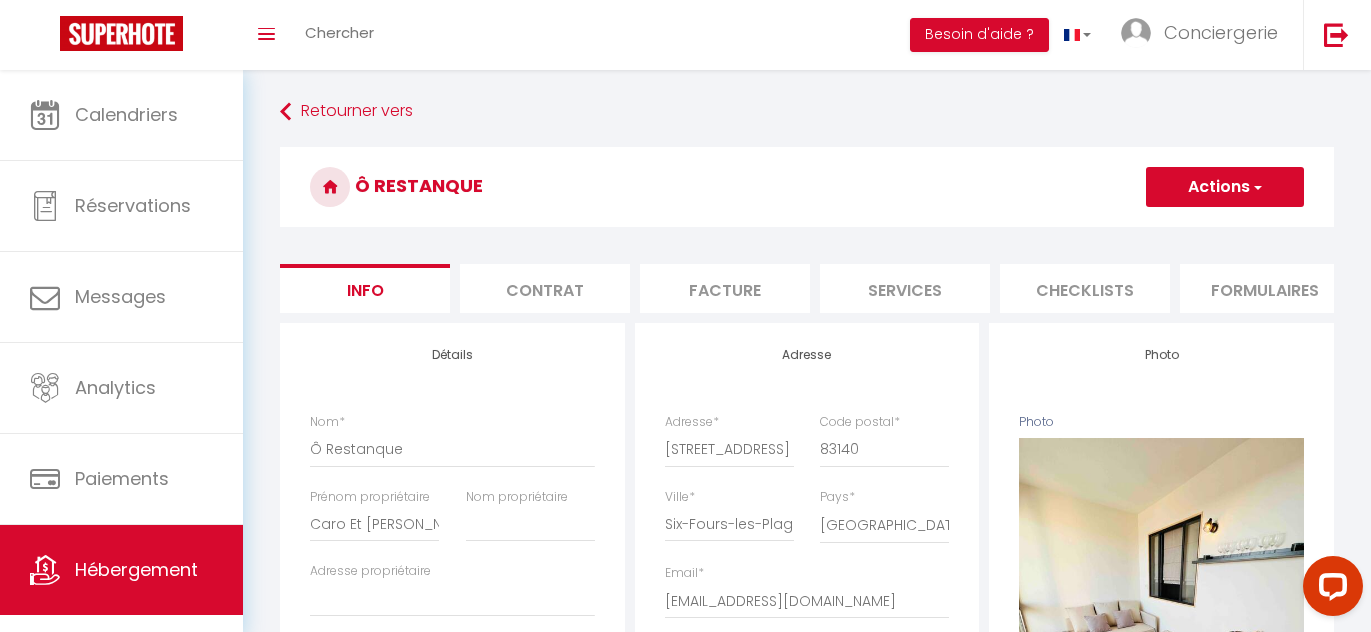 click on "Actions" at bounding box center (1225, 187) 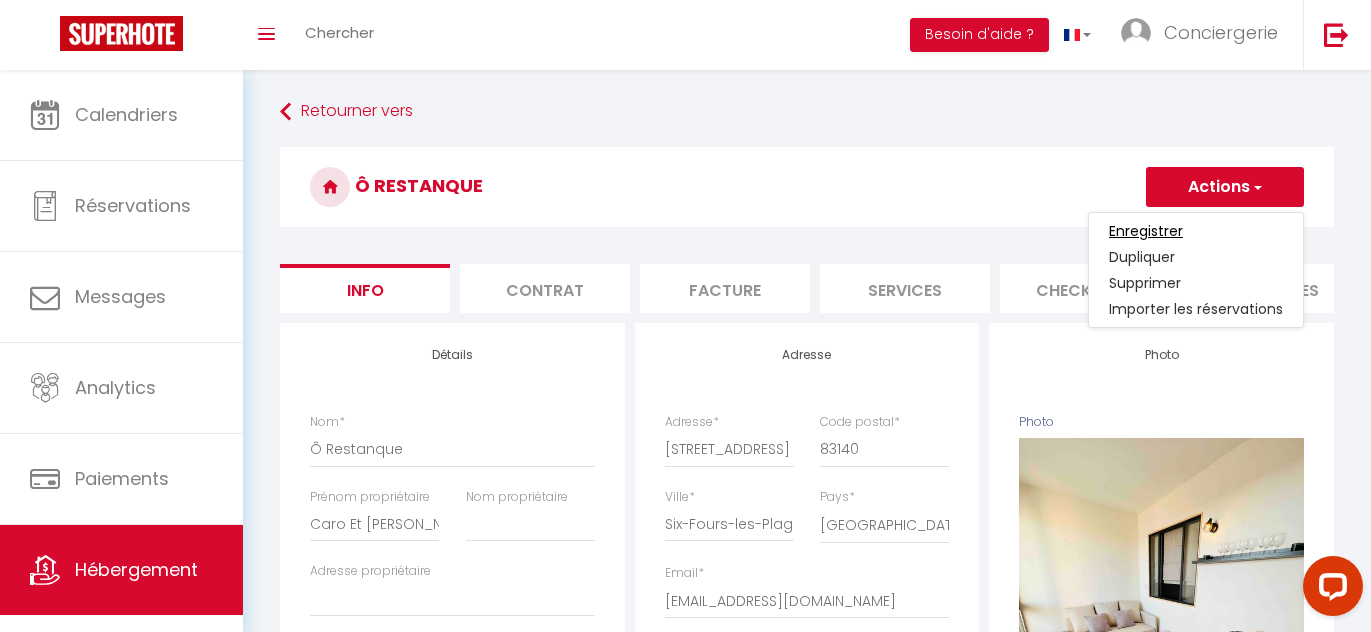 click on "Enregistrer" at bounding box center (1146, 231) 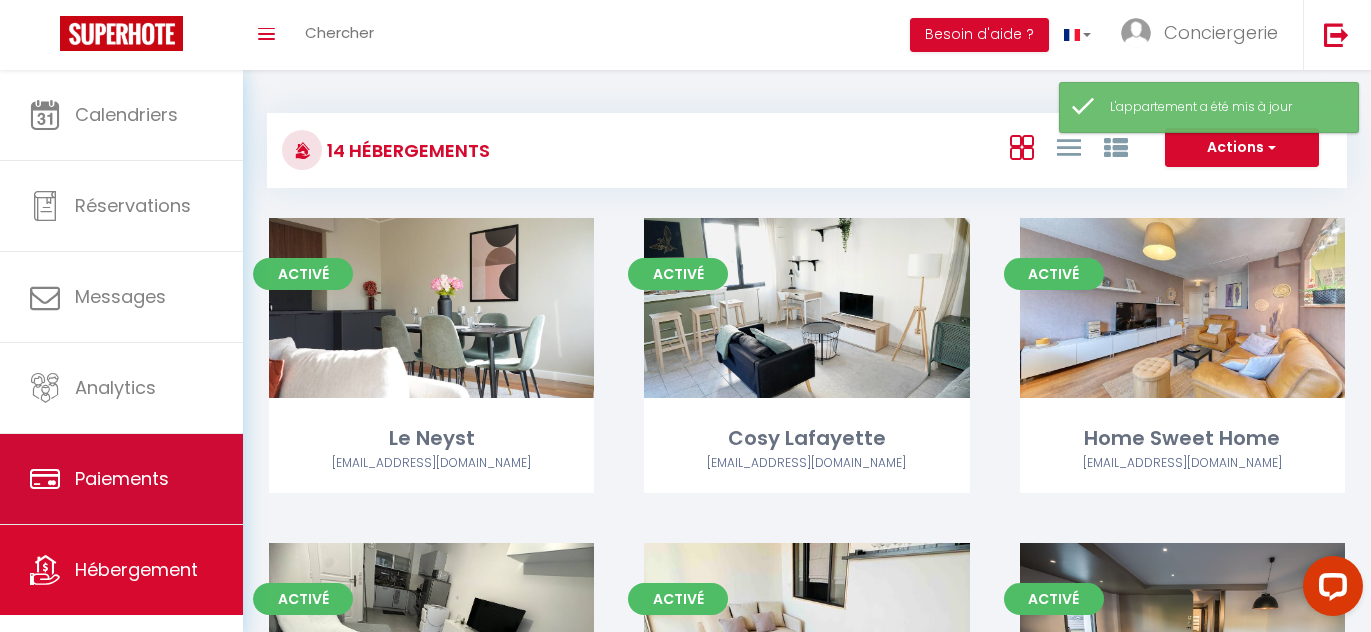 scroll, scrollTop: 70, scrollLeft: 0, axis: vertical 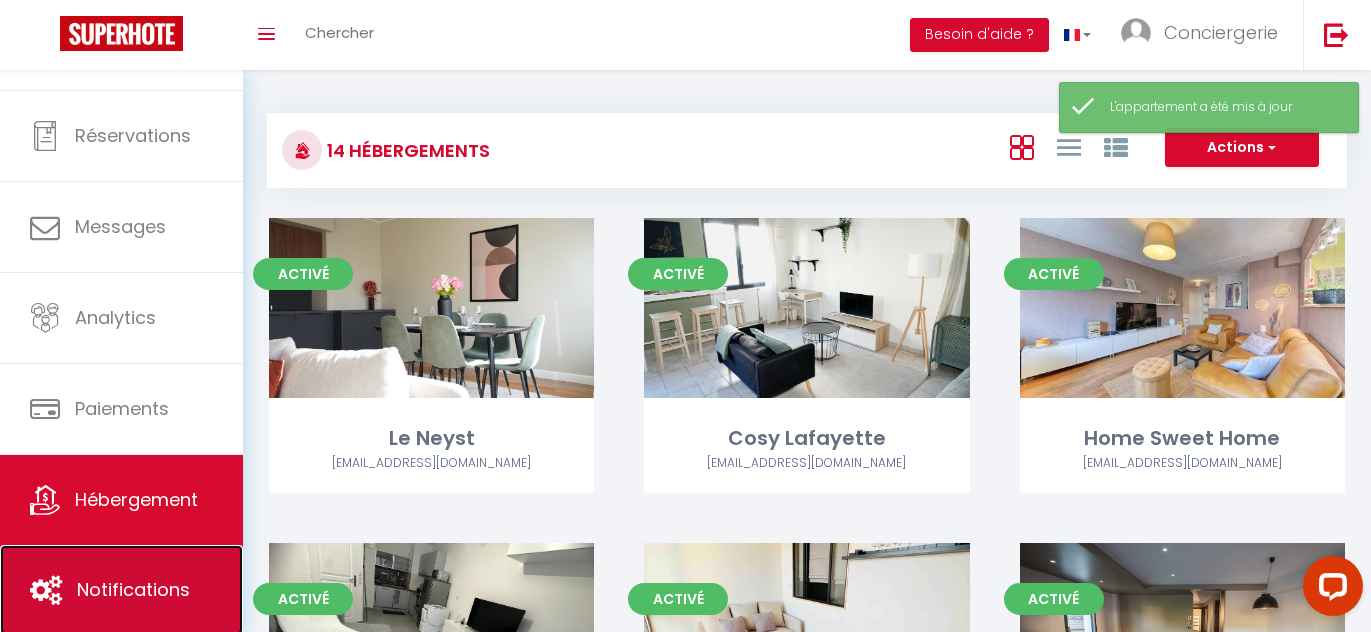 click on "Notifications" at bounding box center (121, 590) 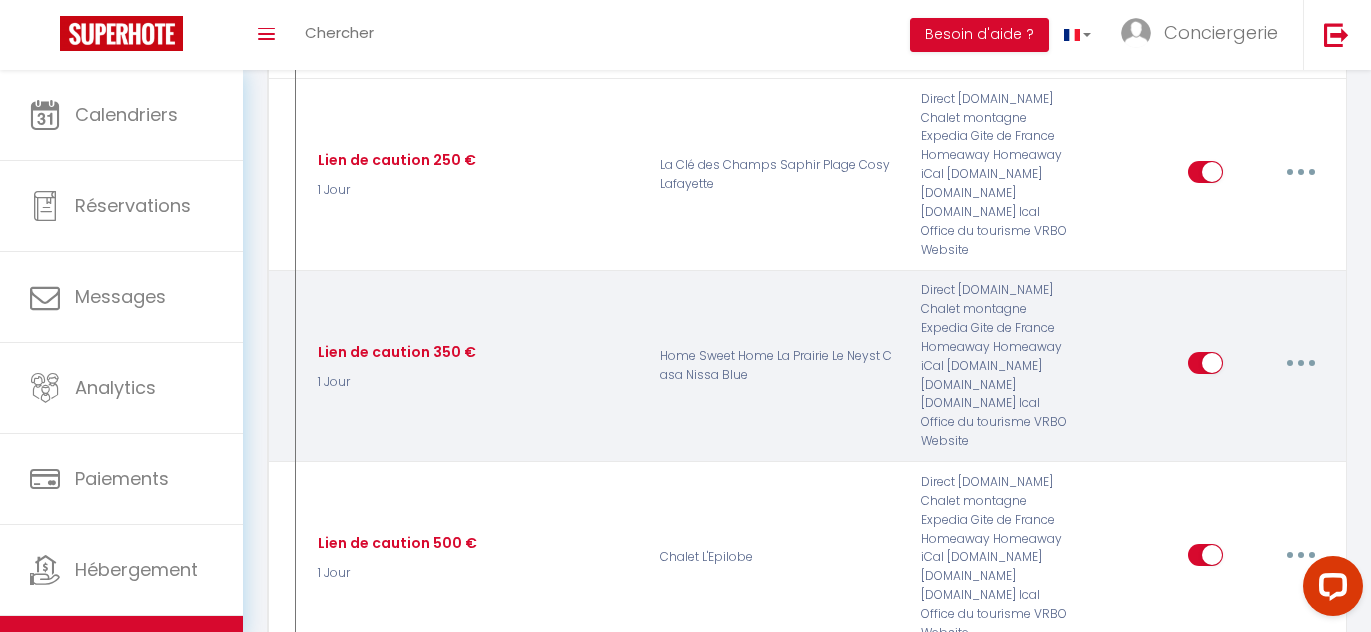 scroll, scrollTop: 659, scrollLeft: 0, axis: vertical 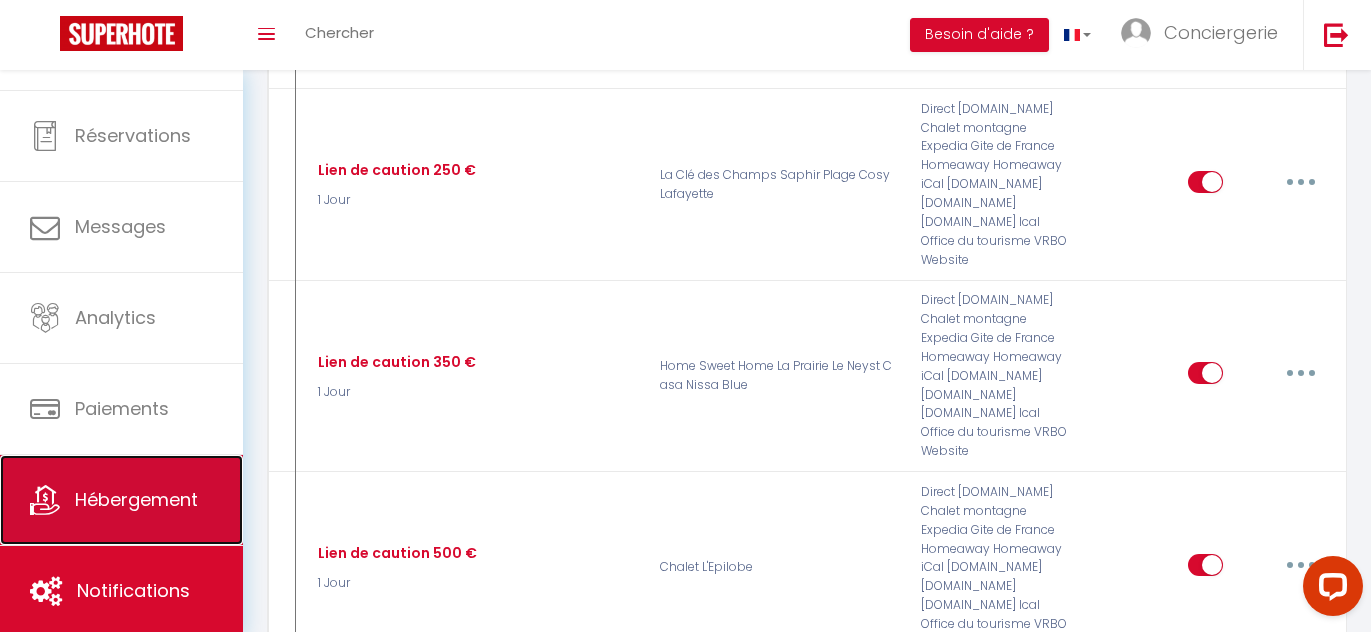 click on "Hébergement" at bounding box center [136, 499] 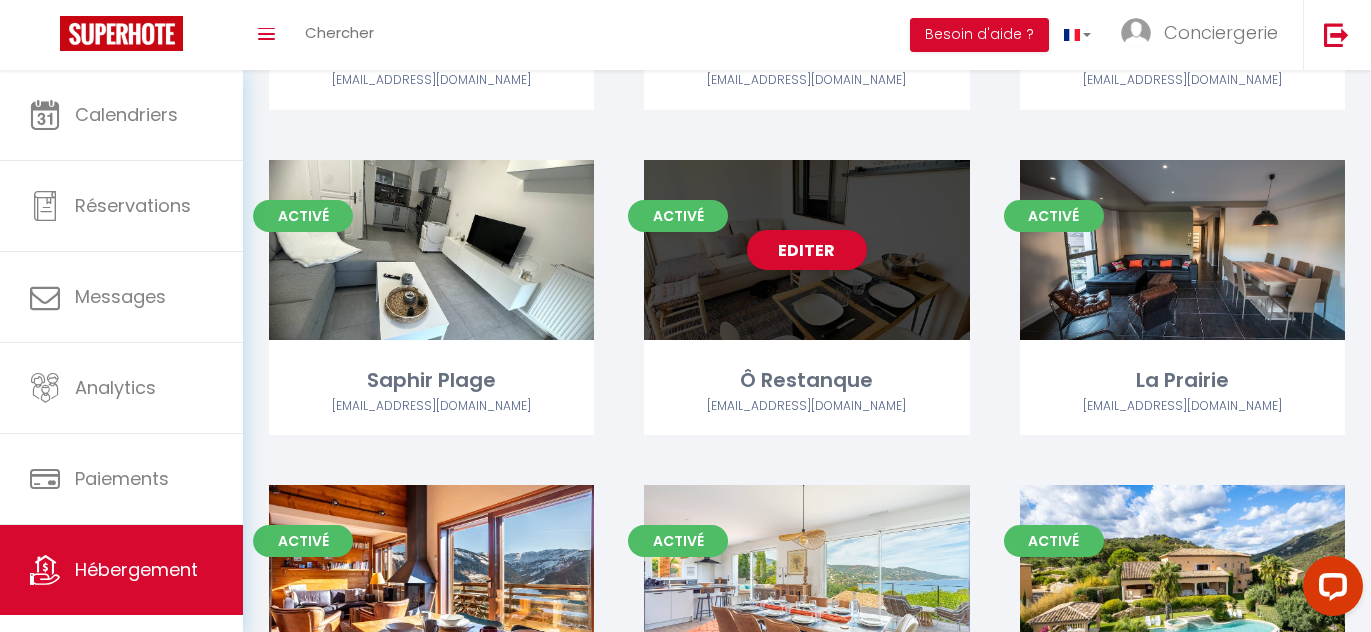 scroll, scrollTop: 400, scrollLeft: 0, axis: vertical 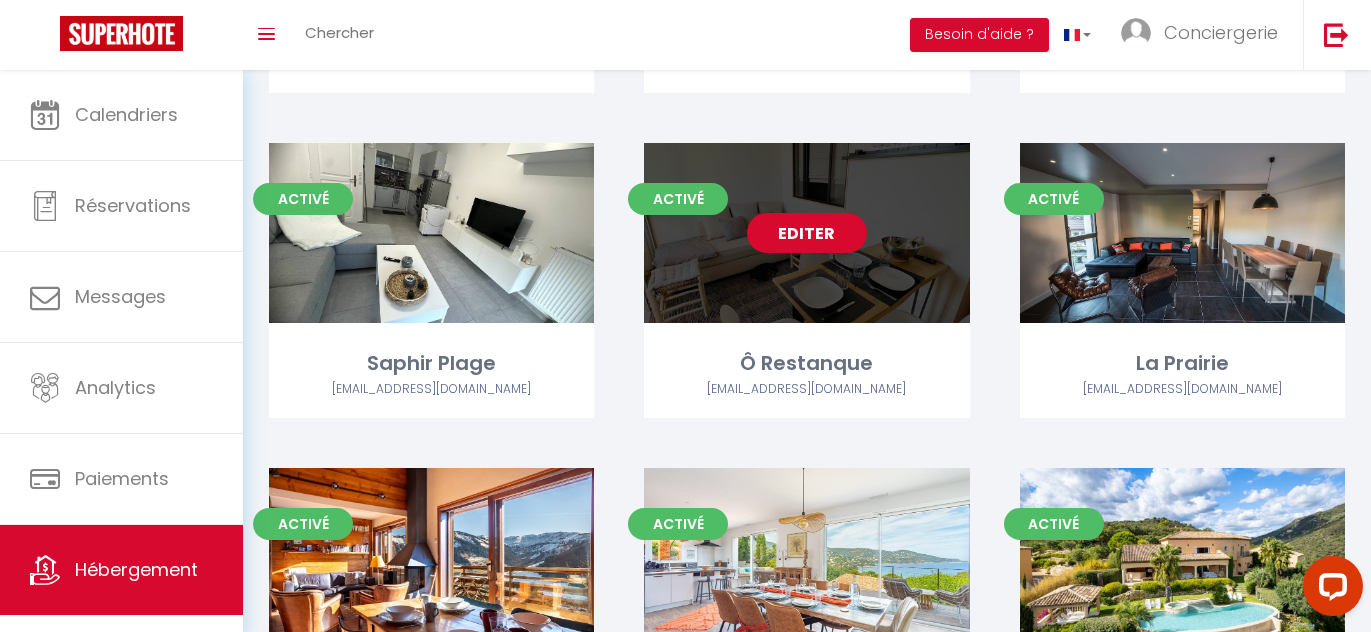 click on "Editer" at bounding box center (807, 233) 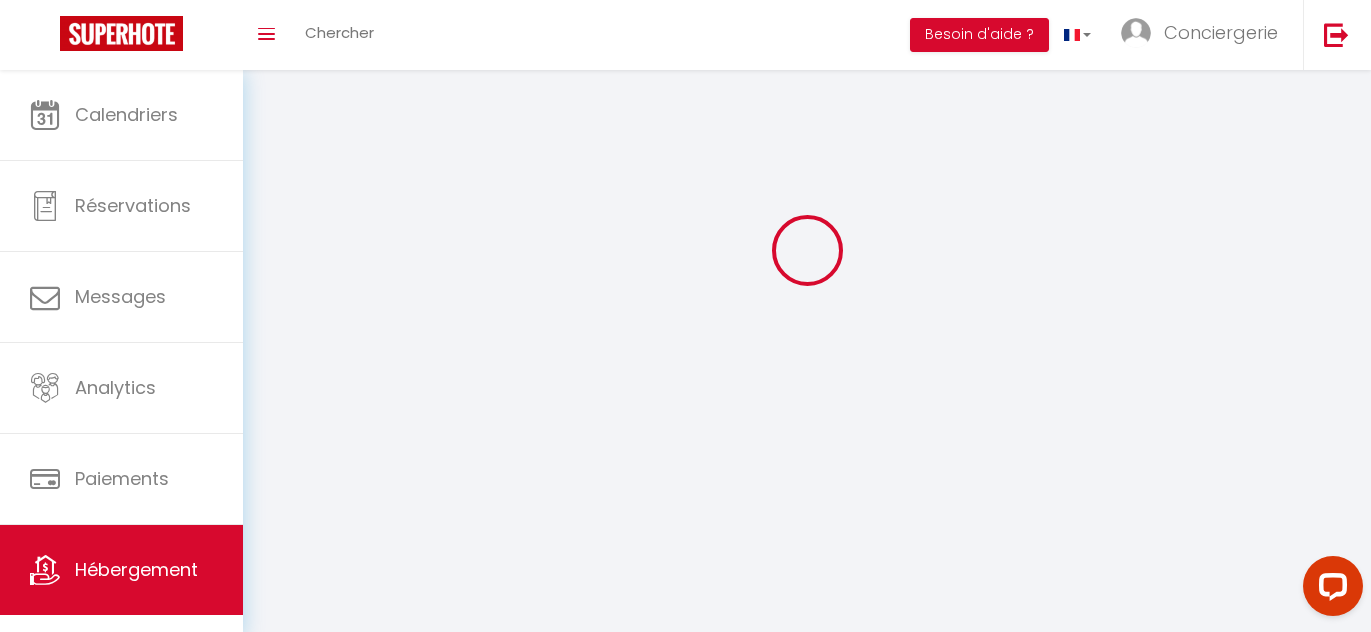 scroll, scrollTop: 0, scrollLeft: 0, axis: both 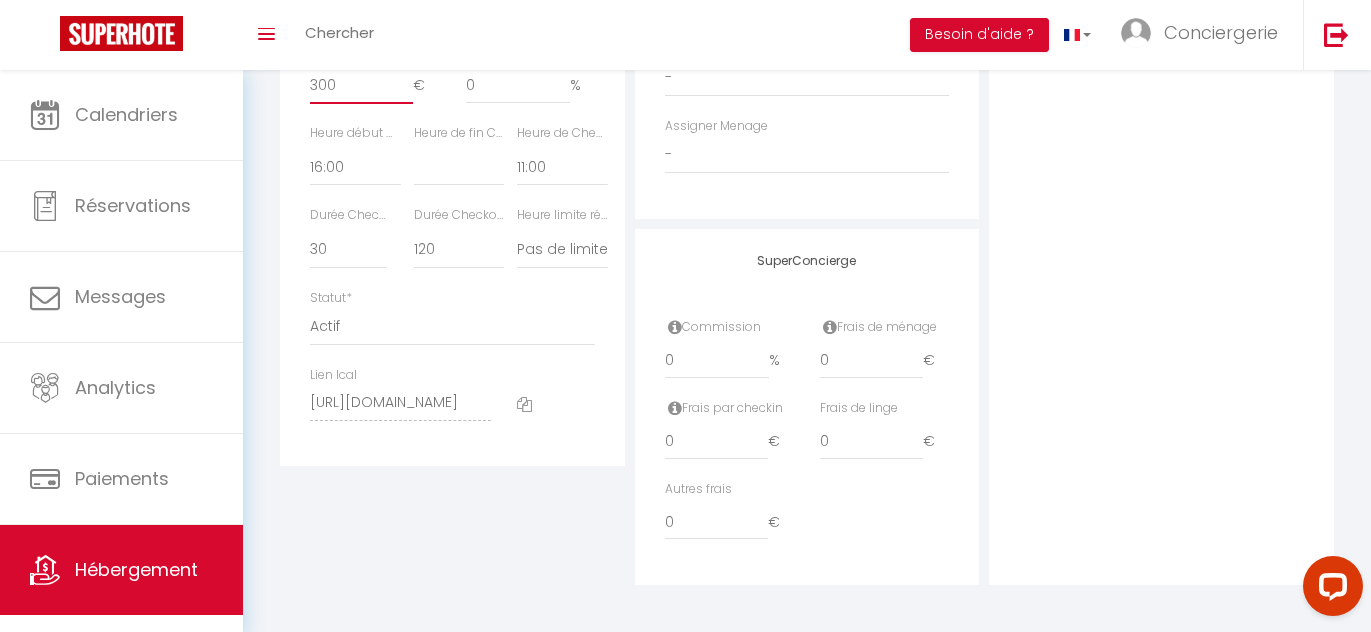 click on "300" at bounding box center [361, 86] 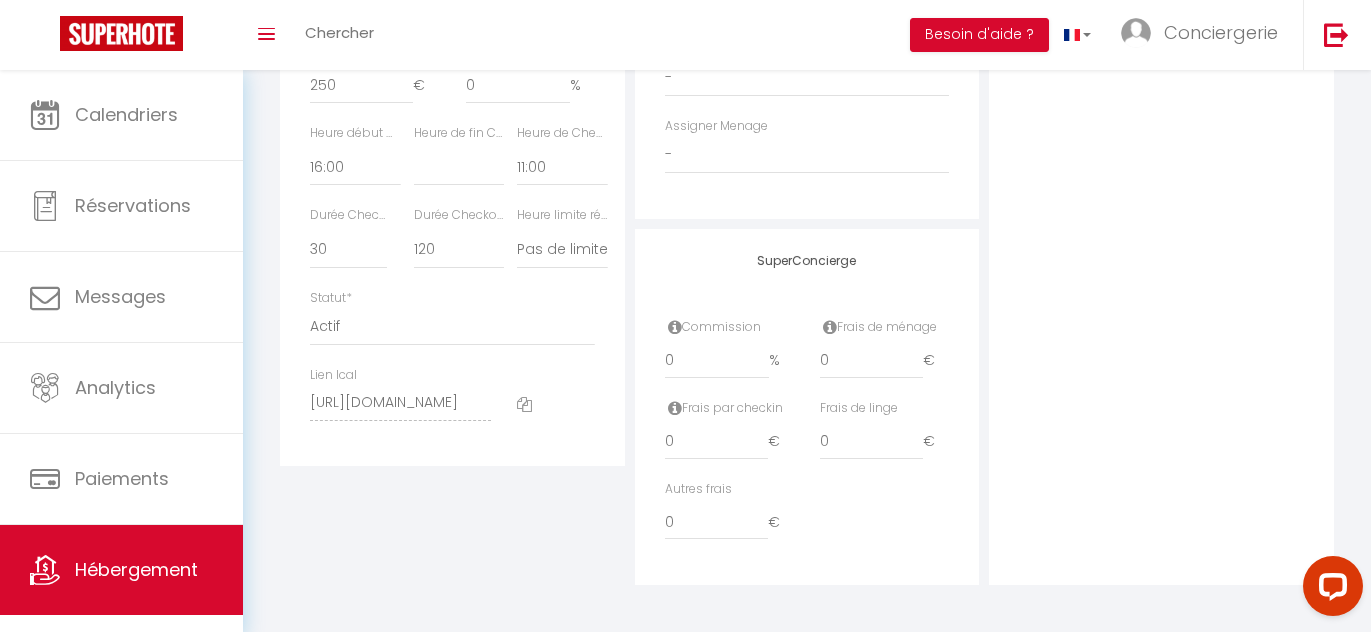 click on "Détails
Nom
*   Ô Restanque
Prénom propriétaire
Caro Et [PERSON_NAME] propriétaire
Adresse propriétaire
Code postal du propriétaire
Ville propriétaire
Catégorie d'hébergement
*
Apartments
Houses
Secondary units
BNB" at bounding box center (452, -90) 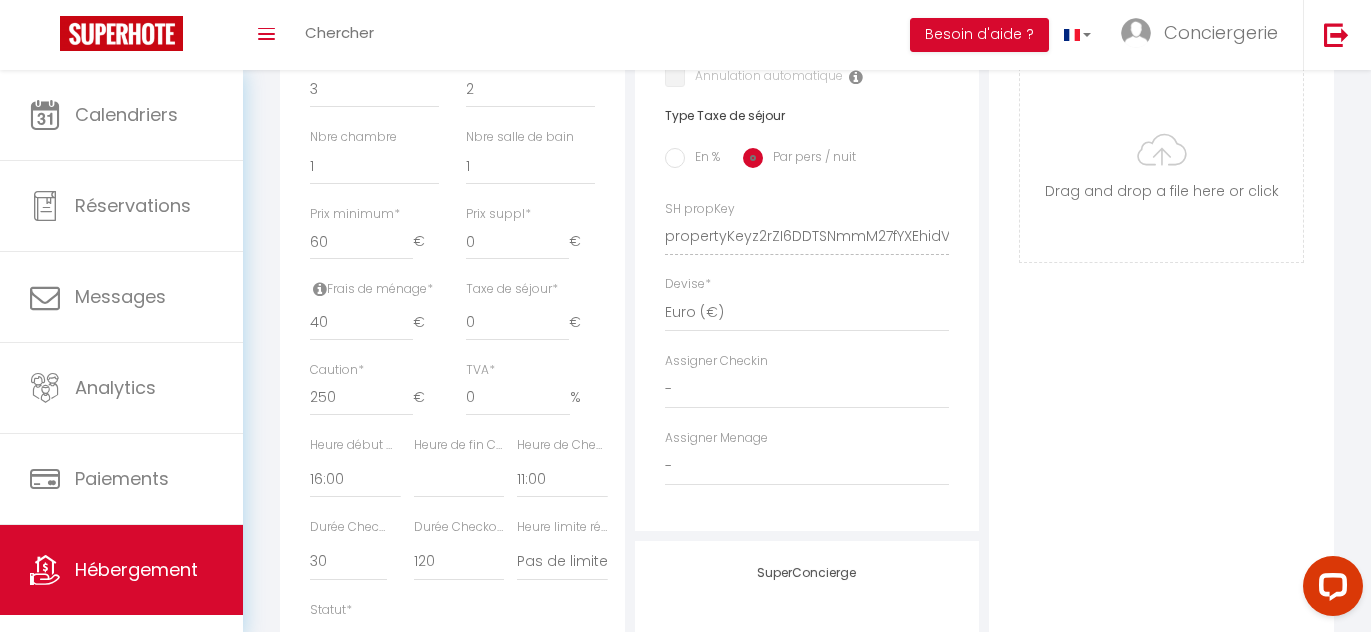 scroll, scrollTop: 0, scrollLeft: 0, axis: both 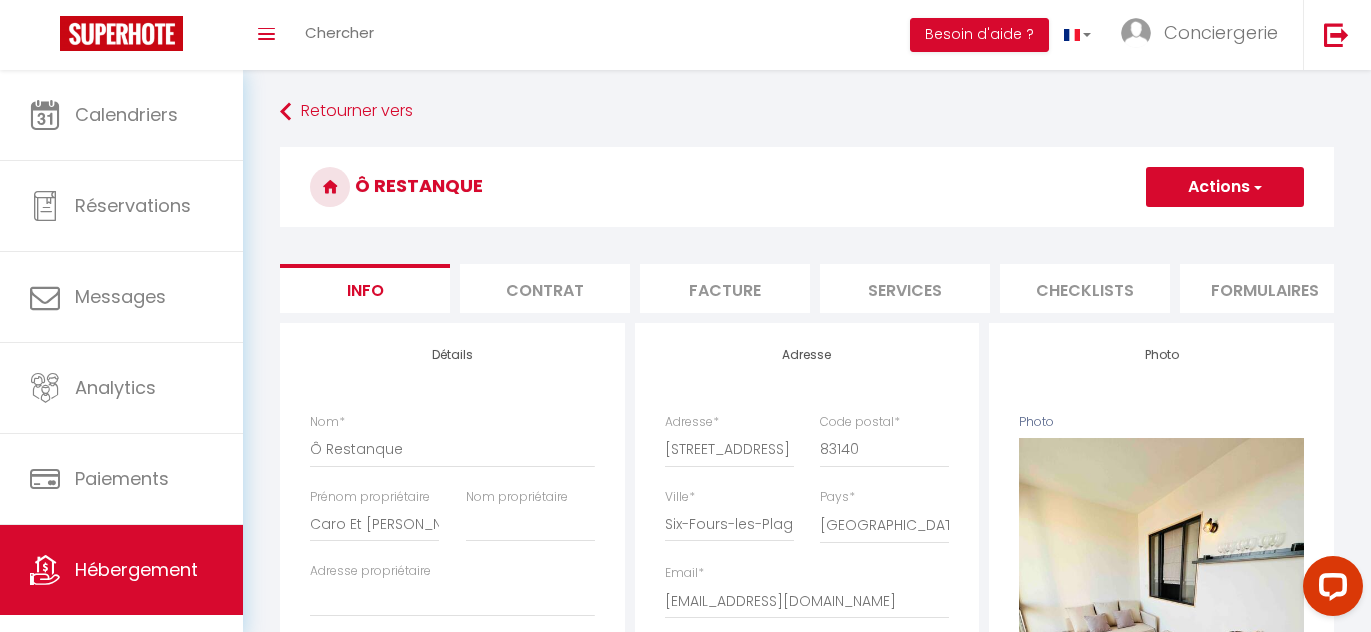 click on "Actions" at bounding box center (1225, 187) 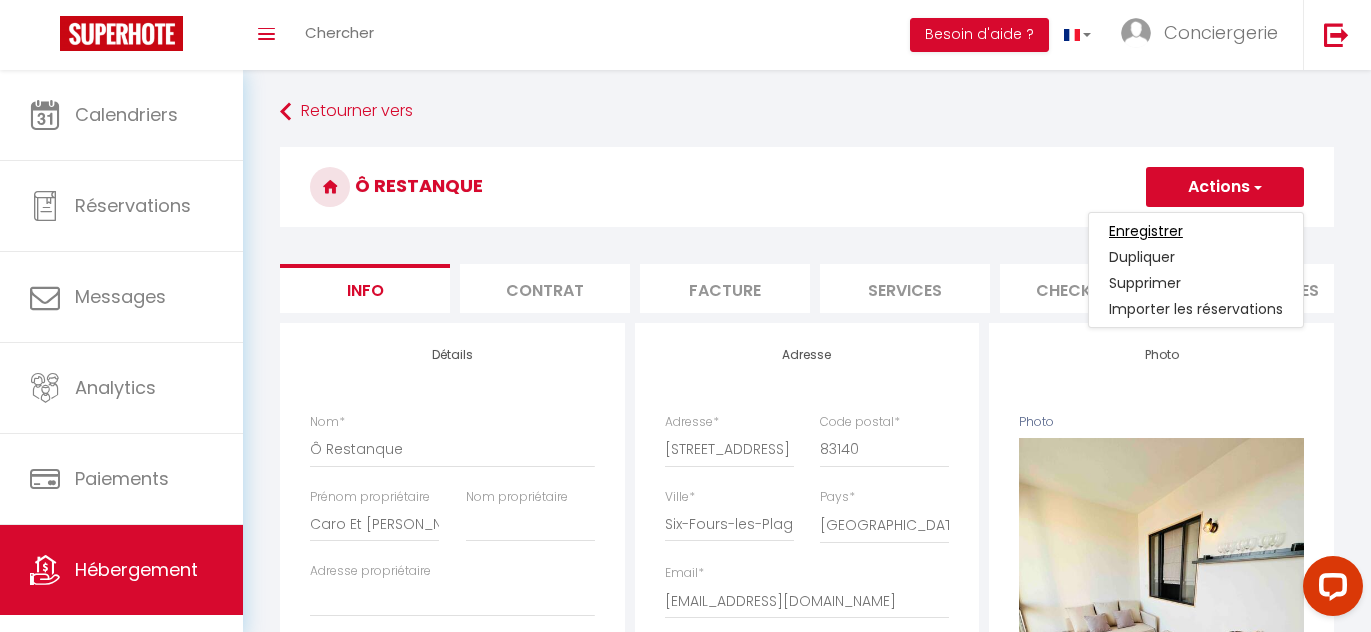click on "Enregistrer" at bounding box center (1146, 231) 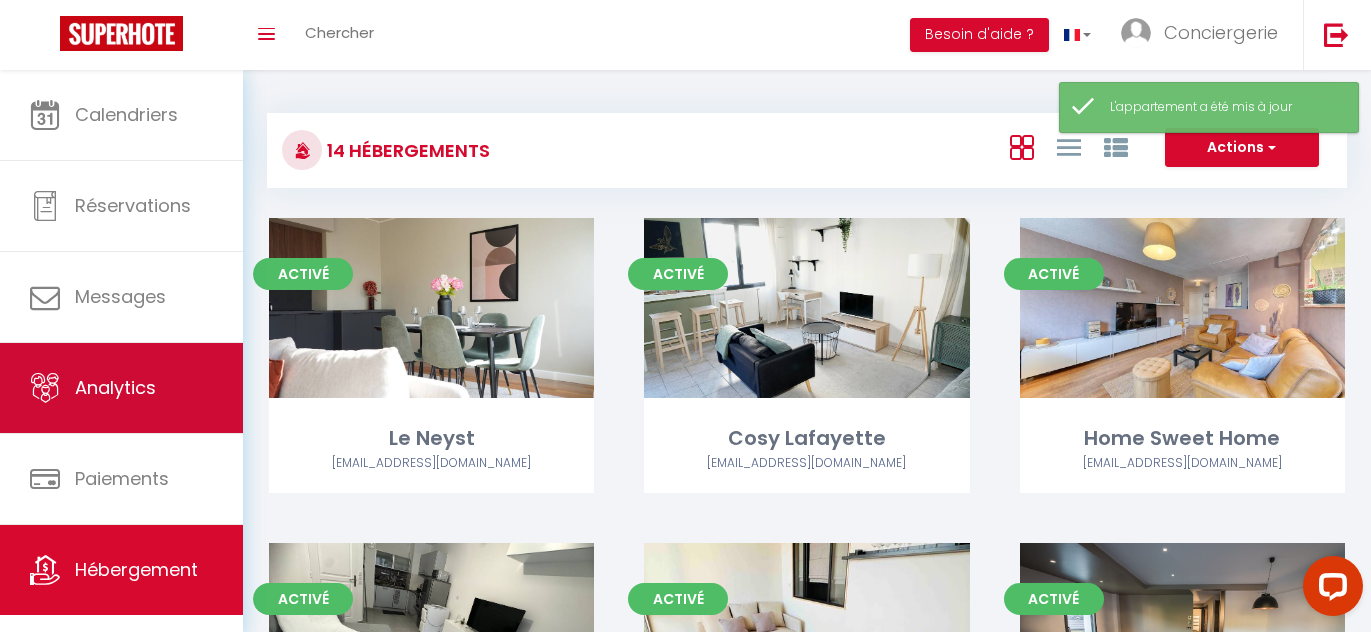 scroll, scrollTop: 70, scrollLeft: 0, axis: vertical 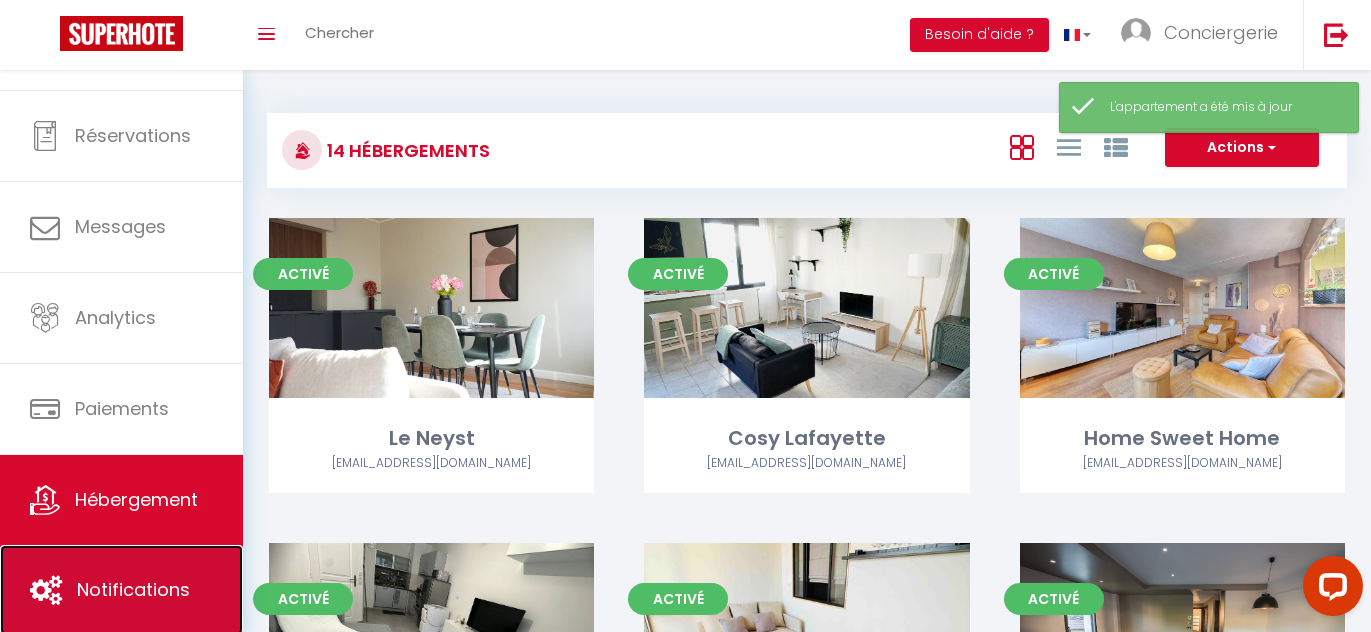 click on "Notifications" at bounding box center (133, 589) 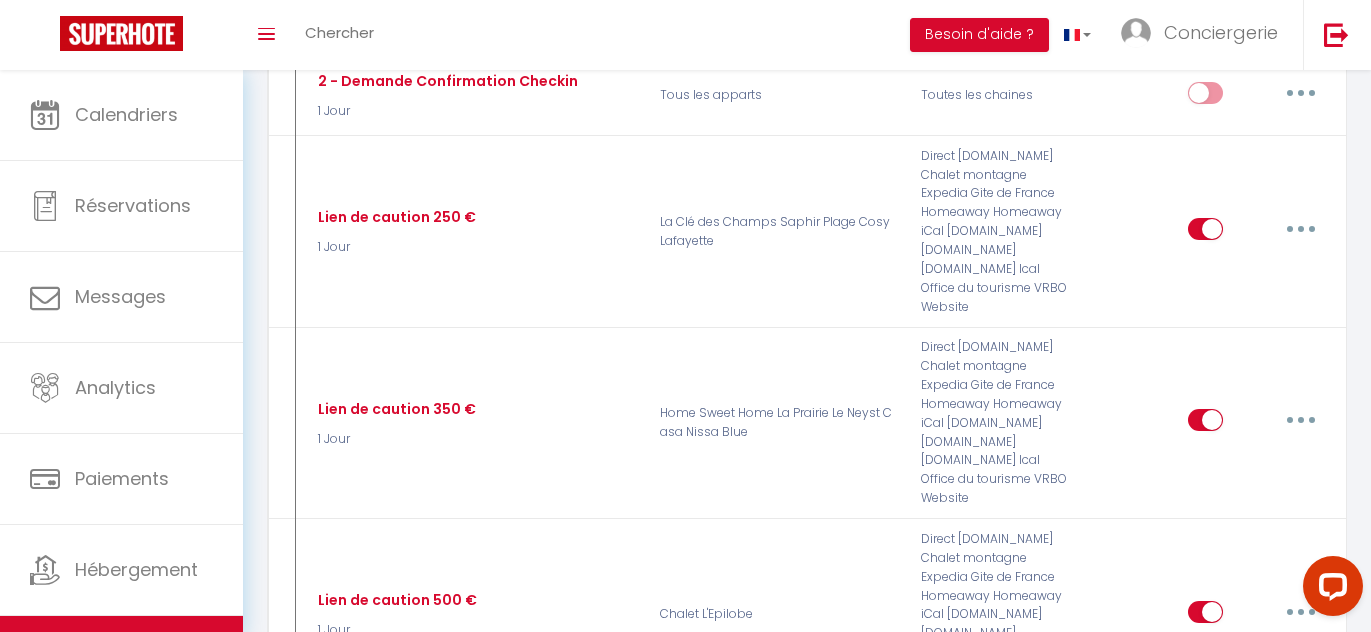 scroll, scrollTop: 615, scrollLeft: 0, axis: vertical 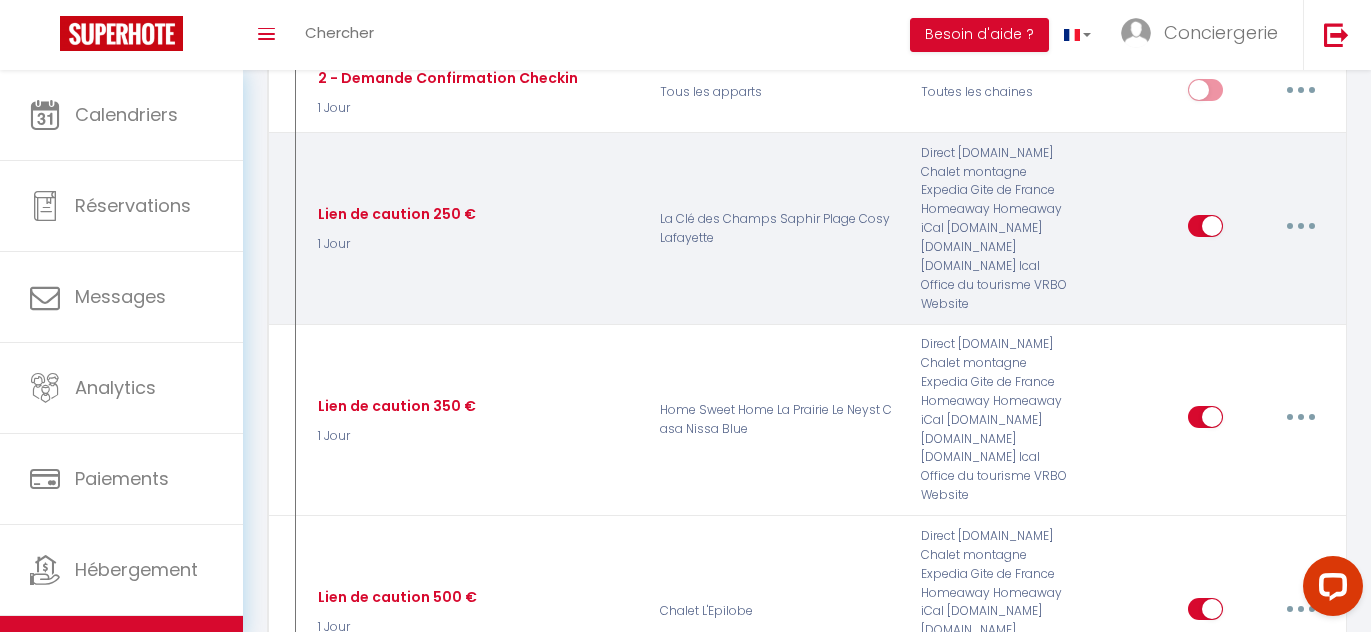 click at bounding box center (1301, 226) 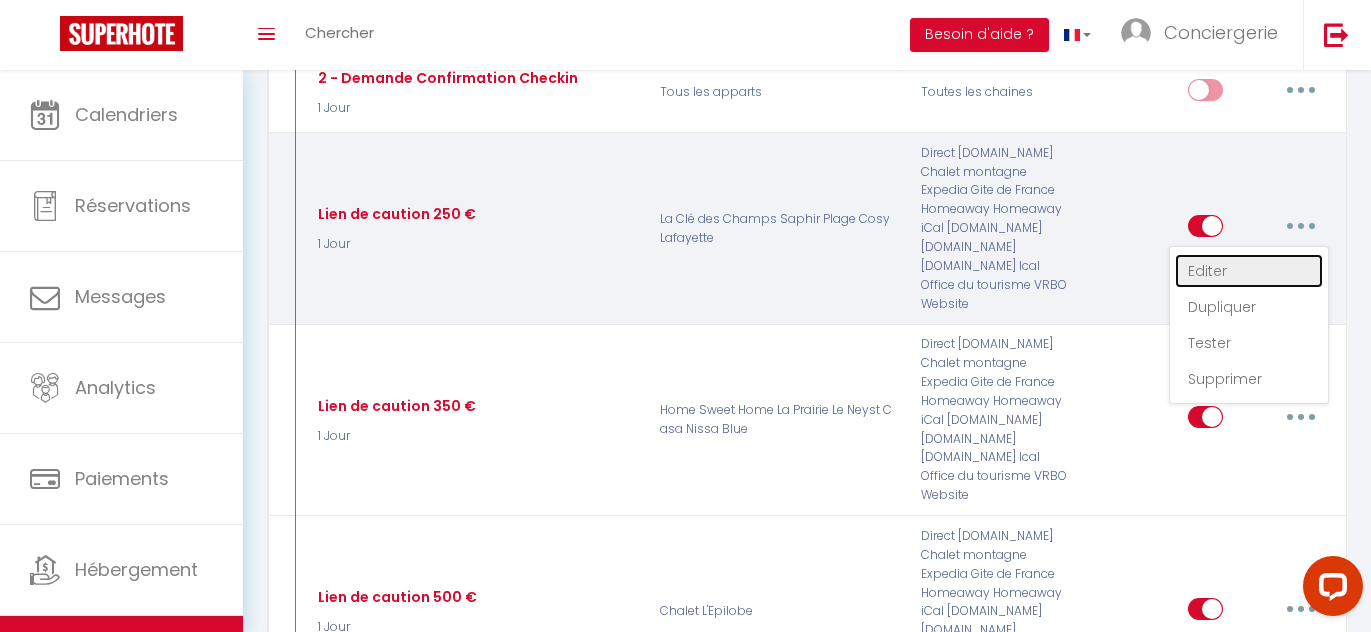click on "Editer" at bounding box center [1249, 271] 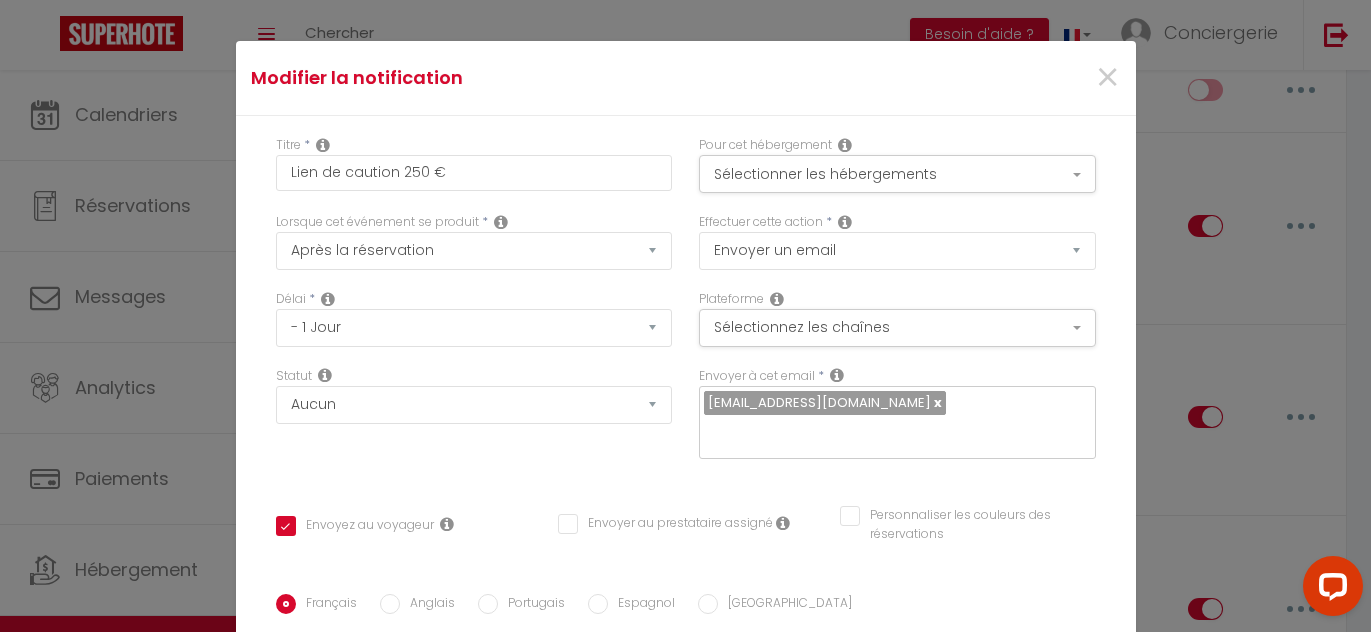 click on "Pour cet hébergement
Sélectionner les hébergements
Tous les apparts
Autres
Le Neyst
Cosy Lafayette
Home Sweet Home
Saphir Plage
Ô Restanque
[GEOGRAPHIC_DATA]
Chalet L'Epilobe
[GEOGRAPHIC_DATA]" at bounding box center (897, 164) 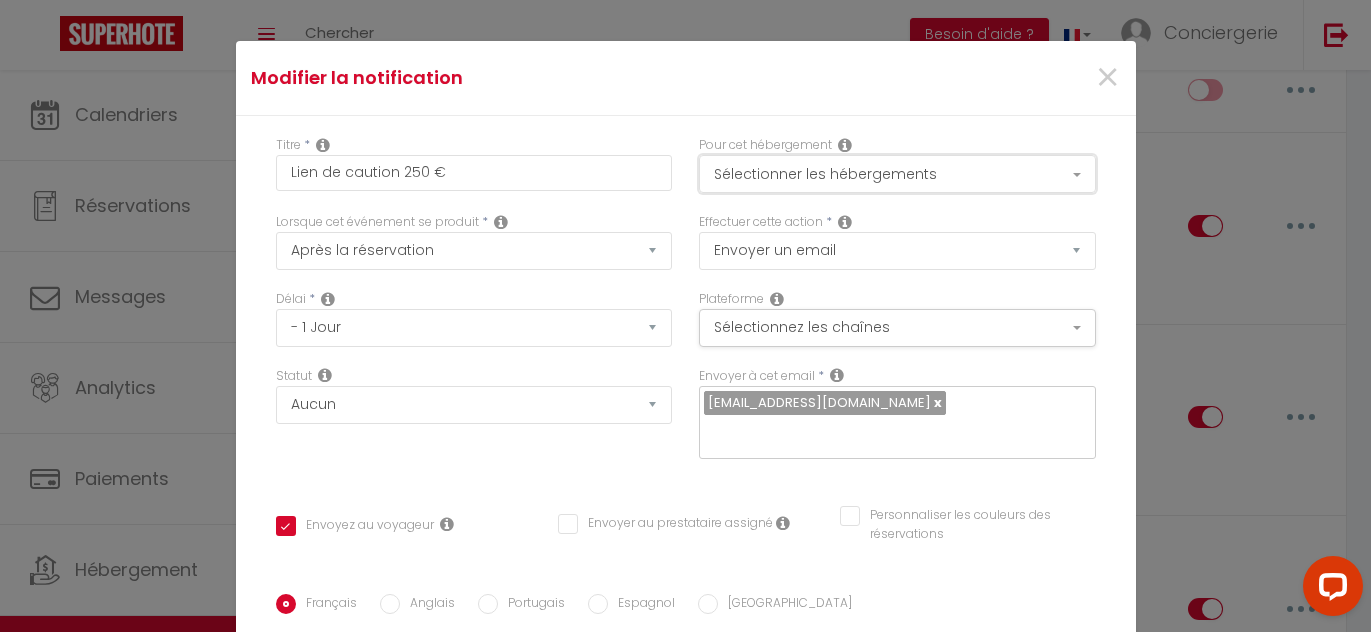click on "Sélectionner les hébergements" at bounding box center [897, 174] 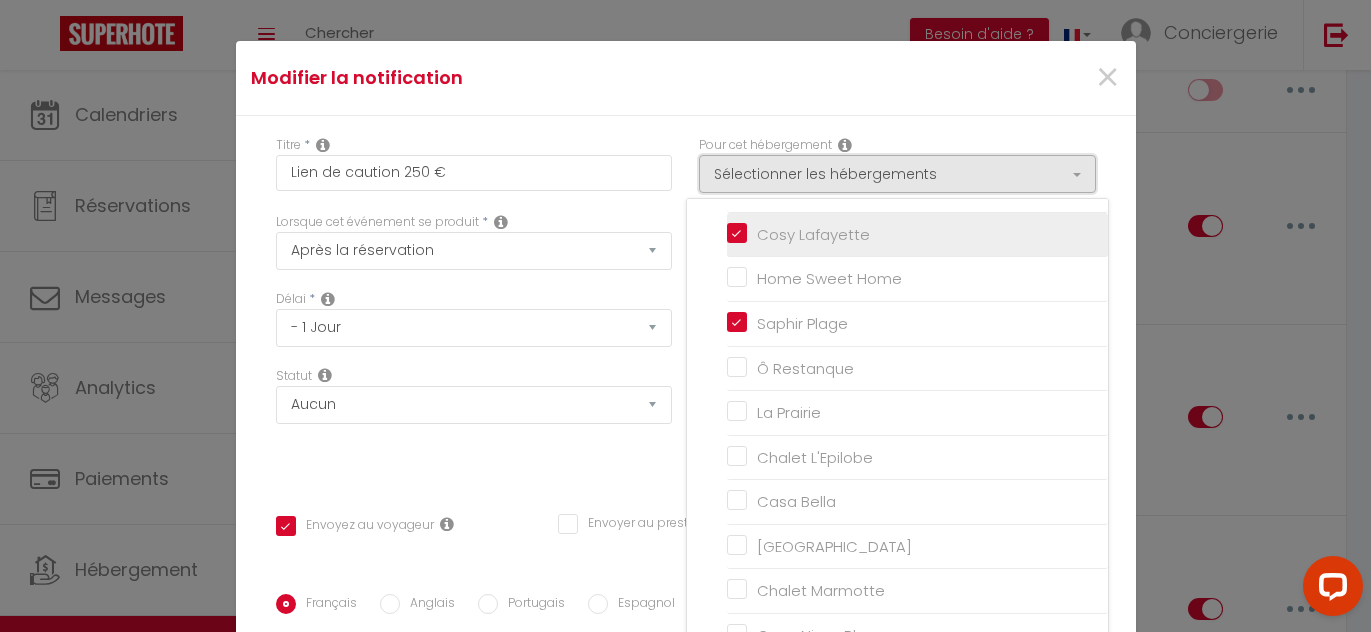 scroll, scrollTop: 113, scrollLeft: 0, axis: vertical 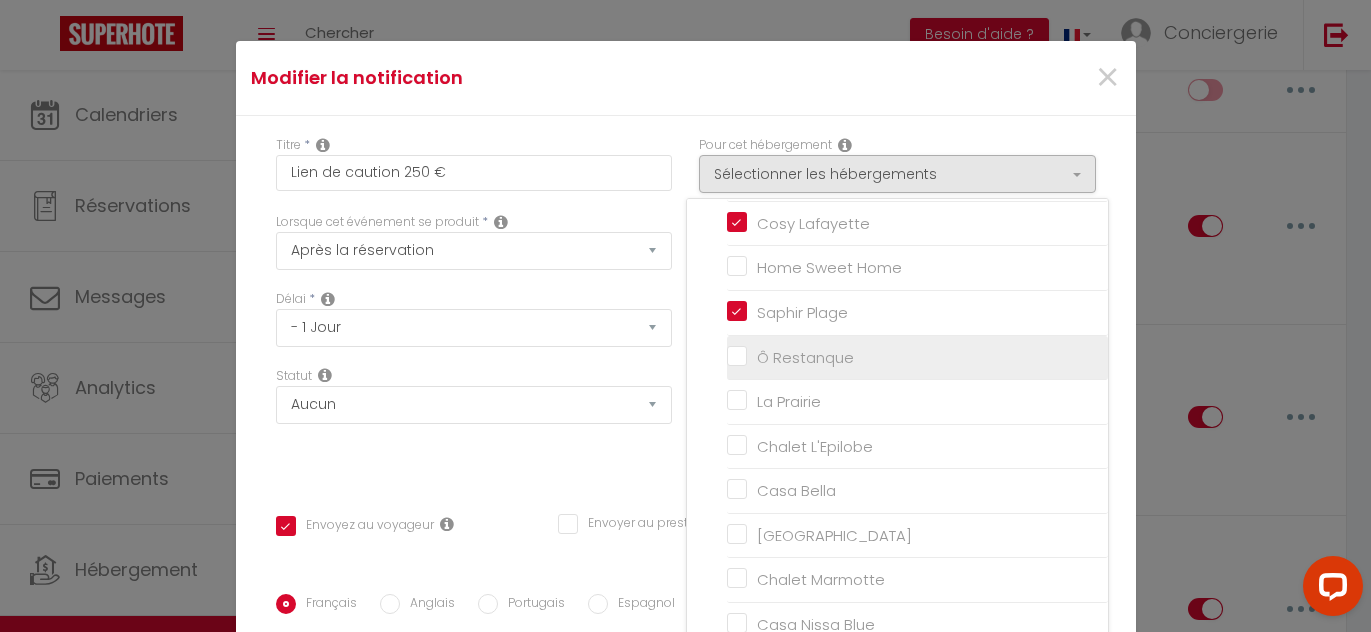 click on "Ô Restanque" at bounding box center (917, 357) 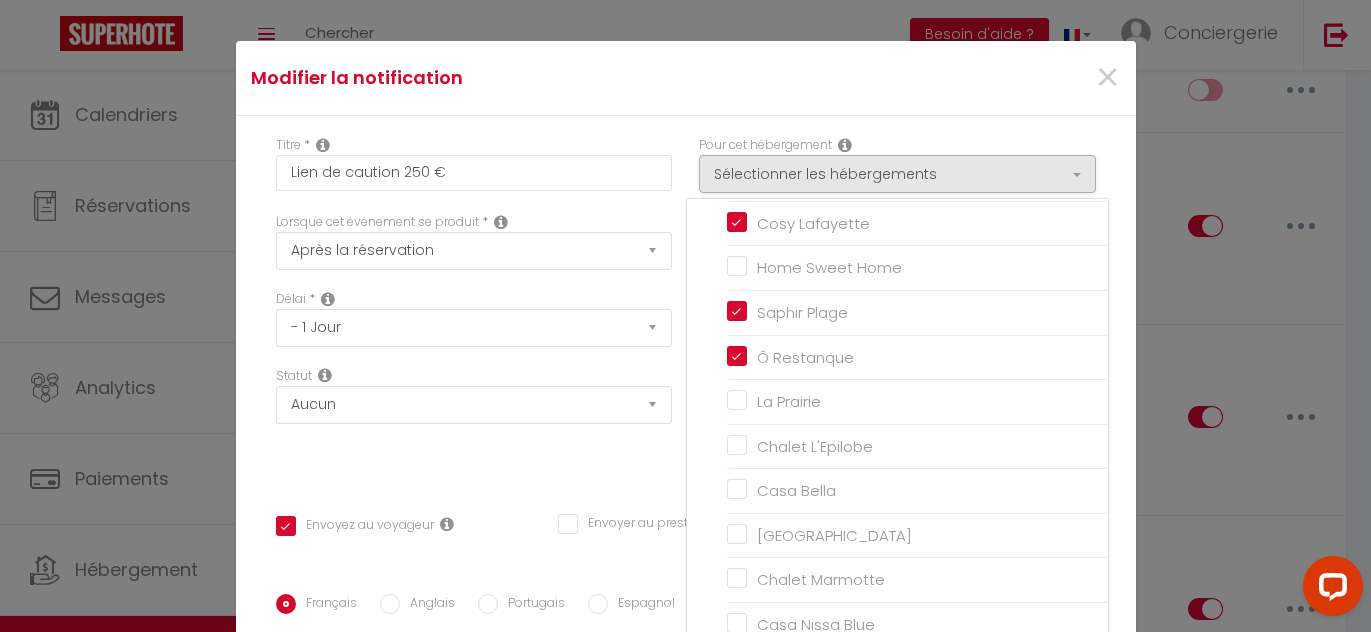 click on "Modifier la notification   ×" at bounding box center (686, 78) 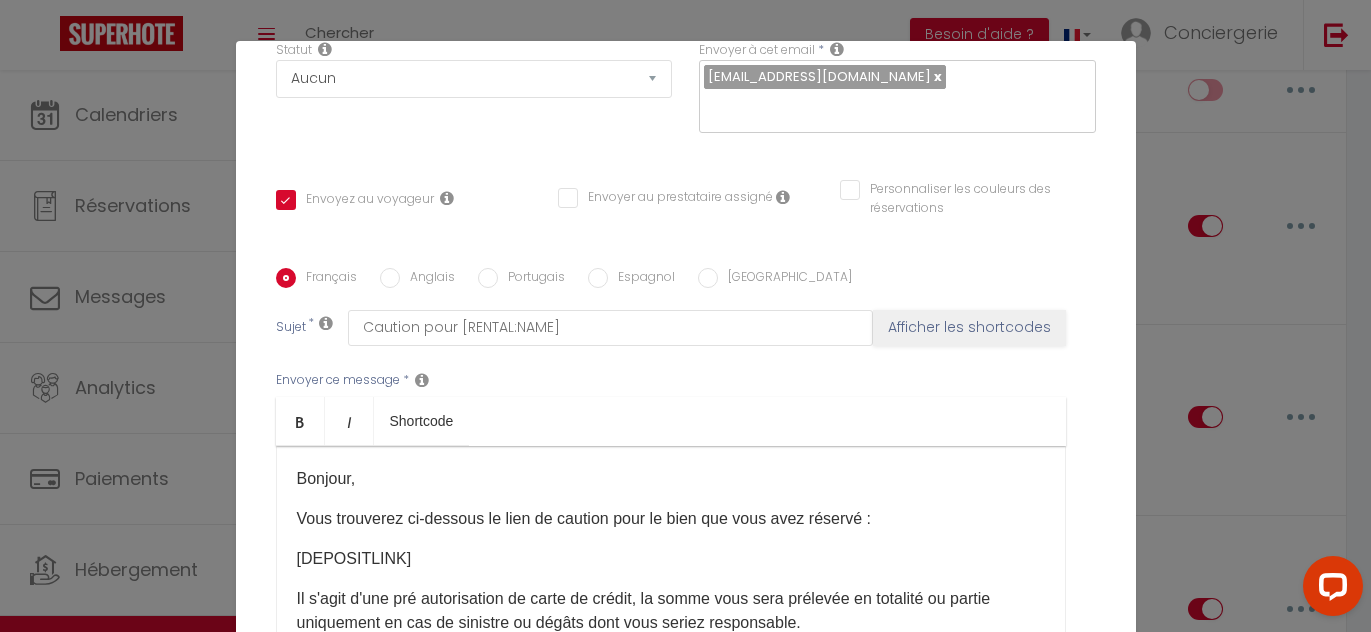 scroll, scrollTop: 433, scrollLeft: 0, axis: vertical 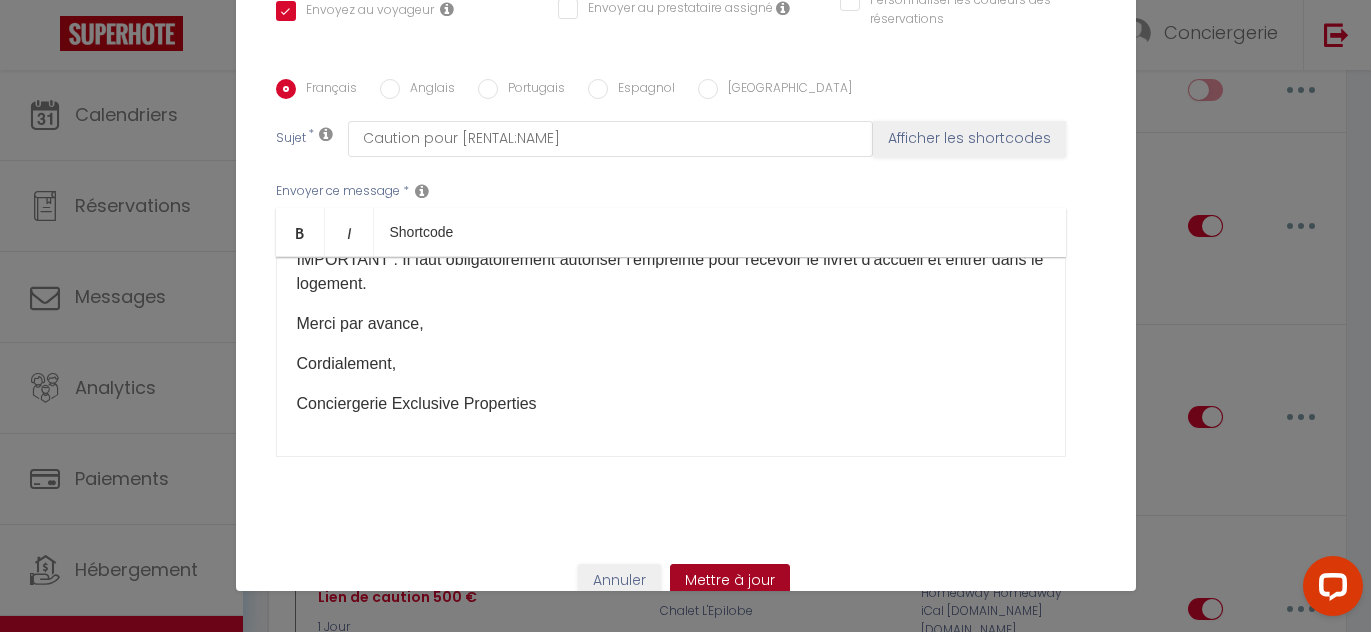 click on "Mettre à jour" at bounding box center (730, 581) 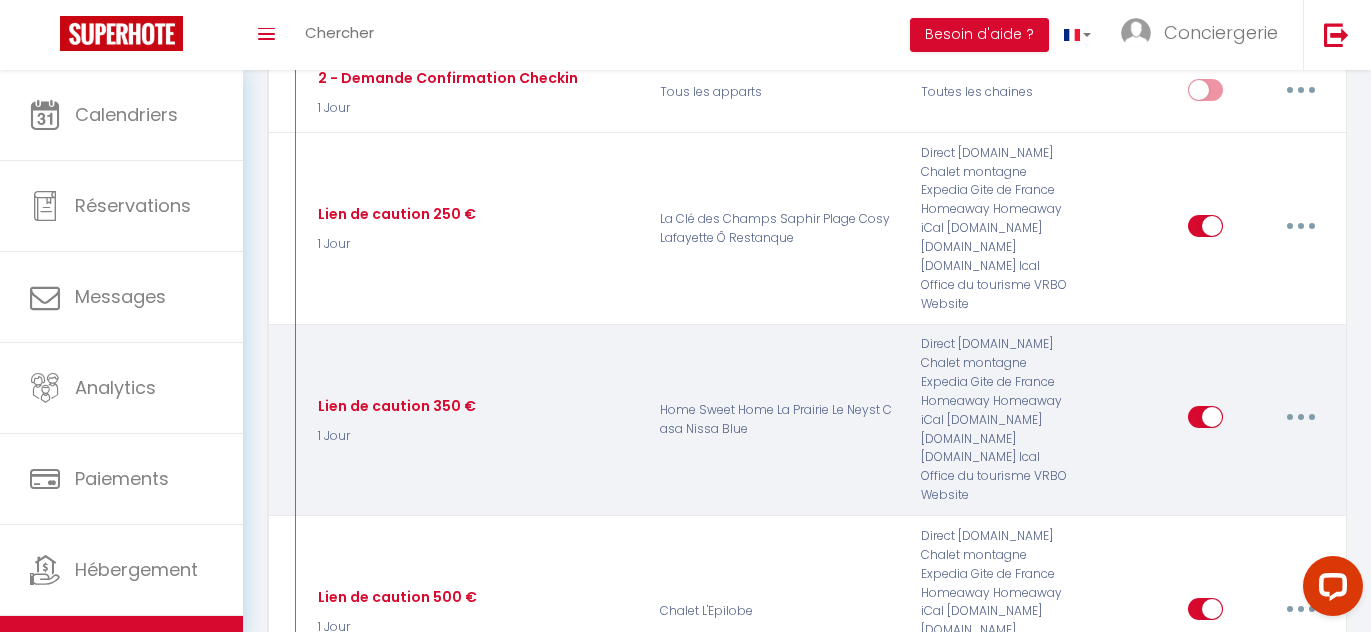 click at bounding box center (1301, 417) 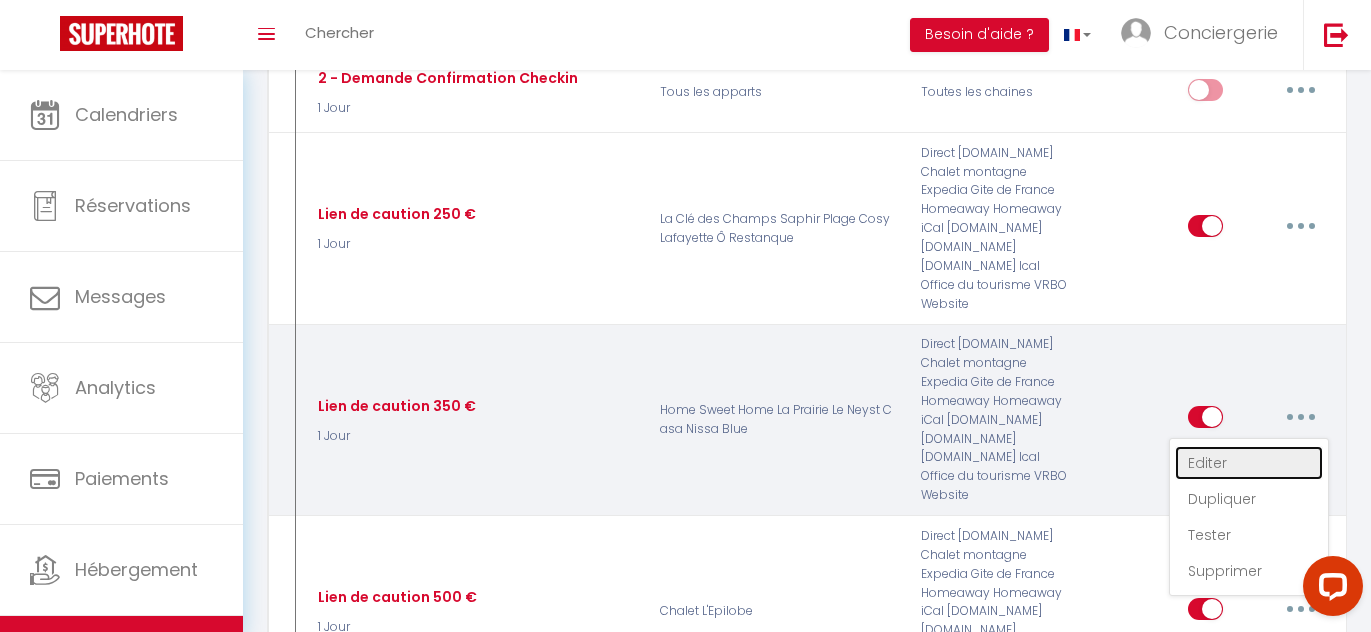 click on "Editer" at bounding box center (1249, 463) 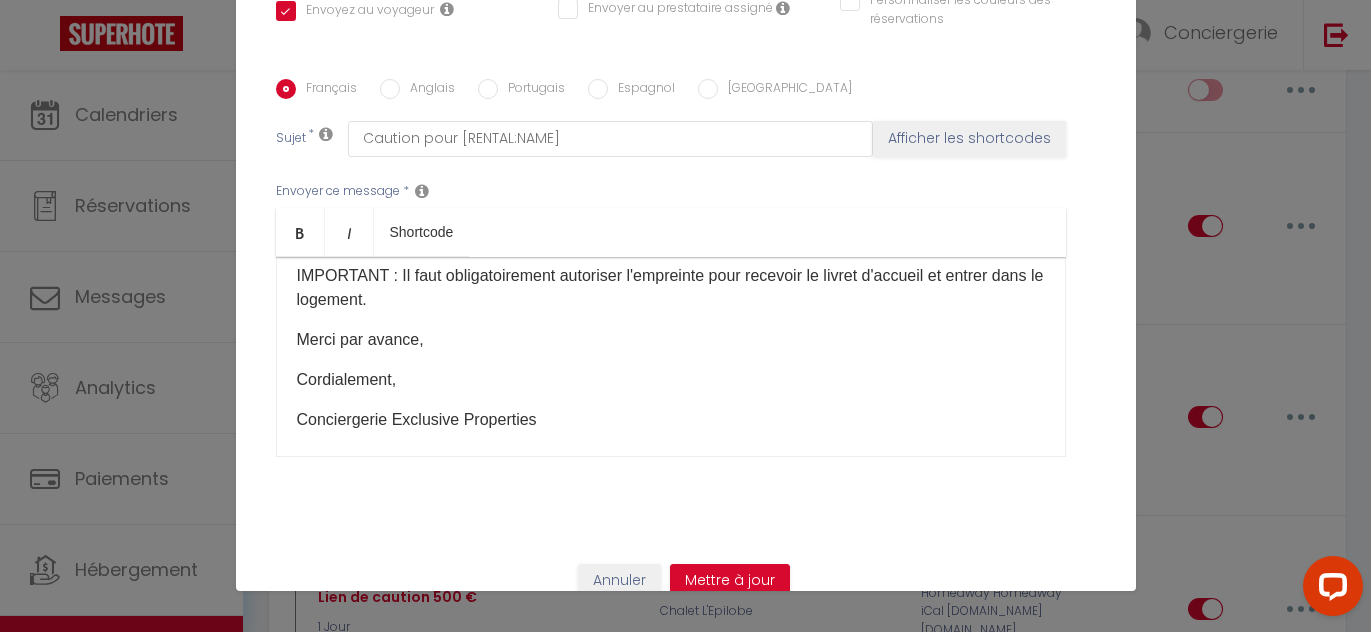 scroll, scrollTop: 0, scrollLeft: 0, axis: both 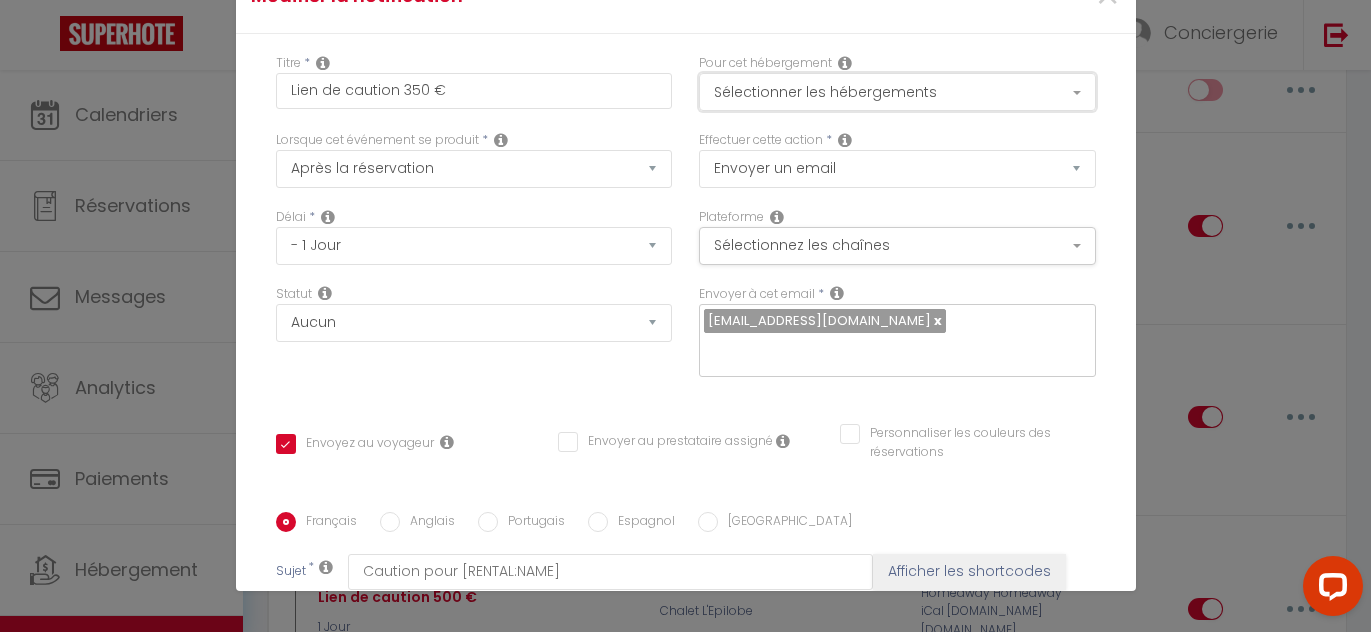 click on "Sélectionner les hébergements" at bounding box center [897, 92] 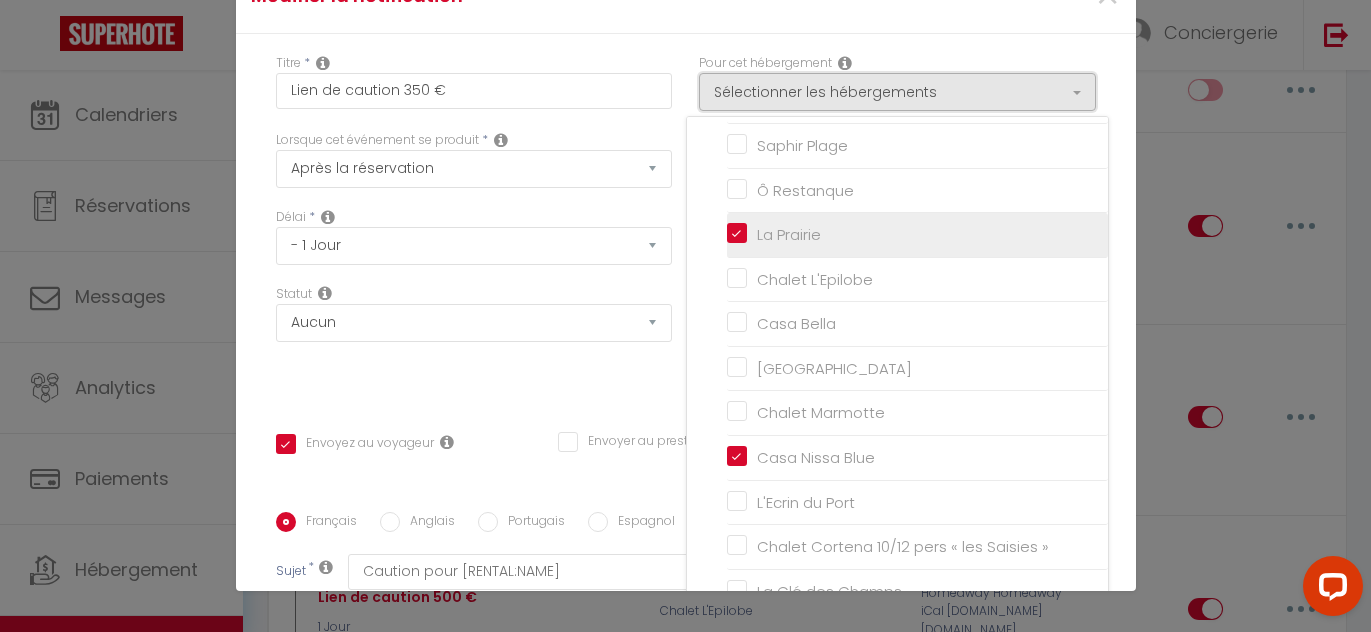 scroll, scrollTop: 211, scrollLeft: 0, axis: vertical 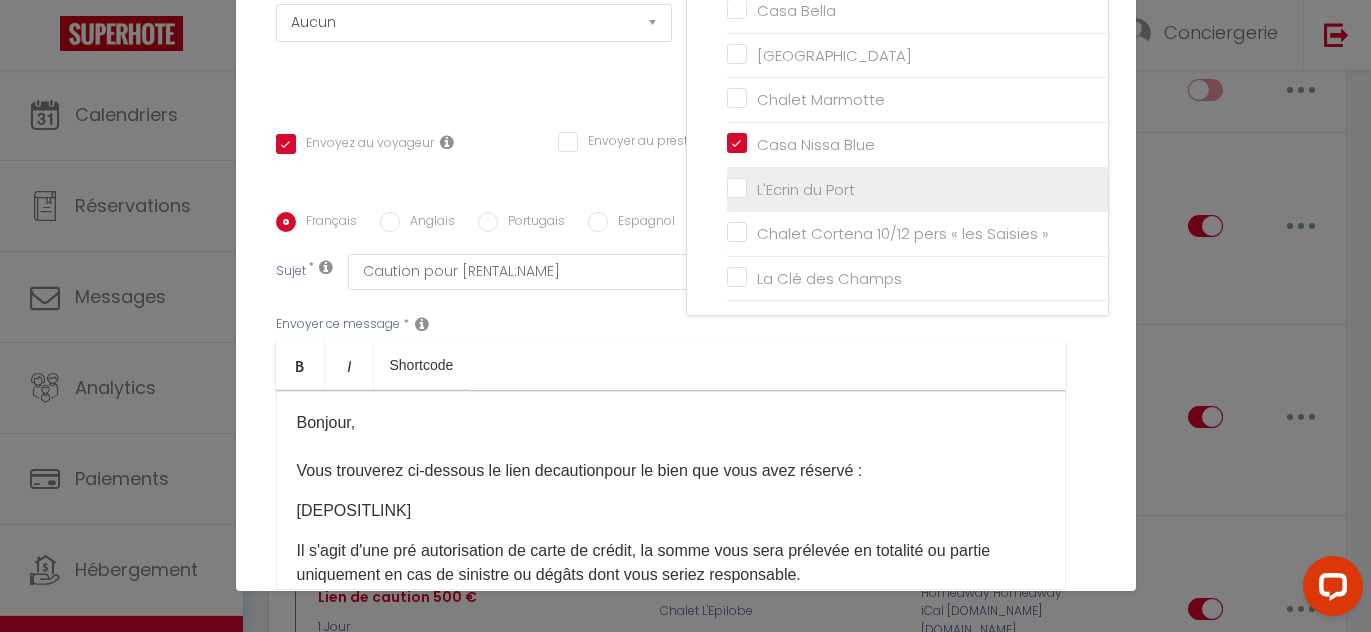 click on "L'Ecrin du Port" at bounding box center (917, 189) 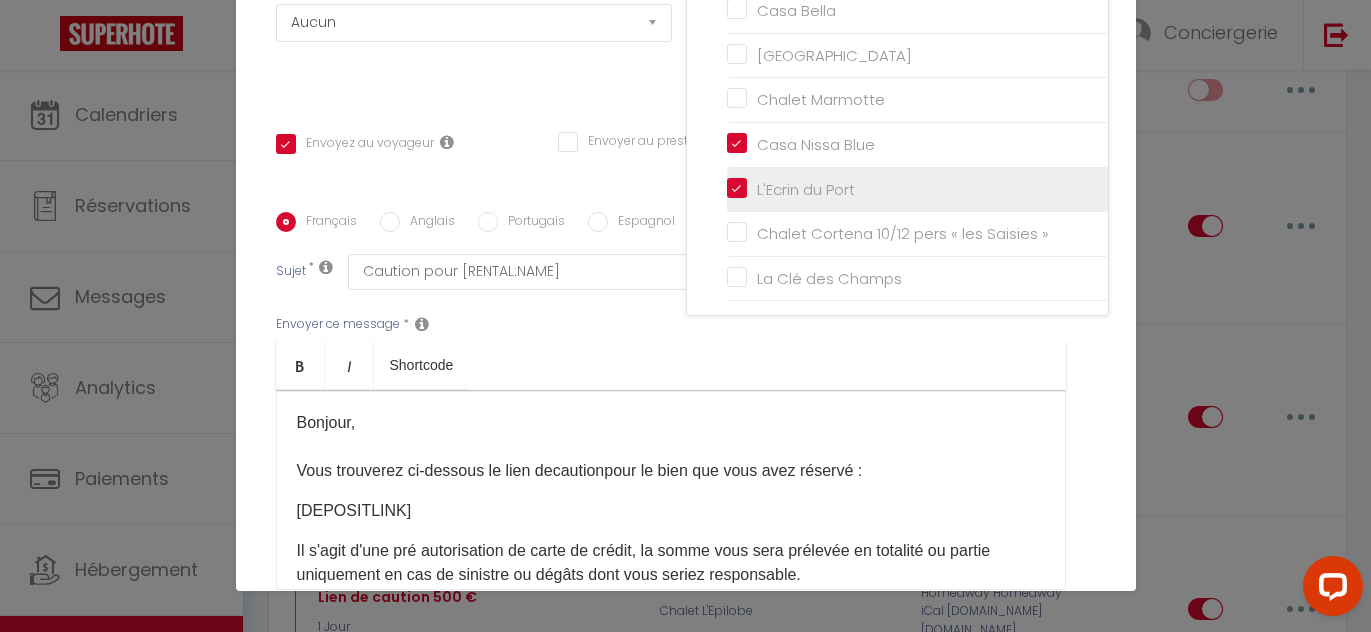 click on "L'Ecrin du Port" at bounding box center (917, 189) 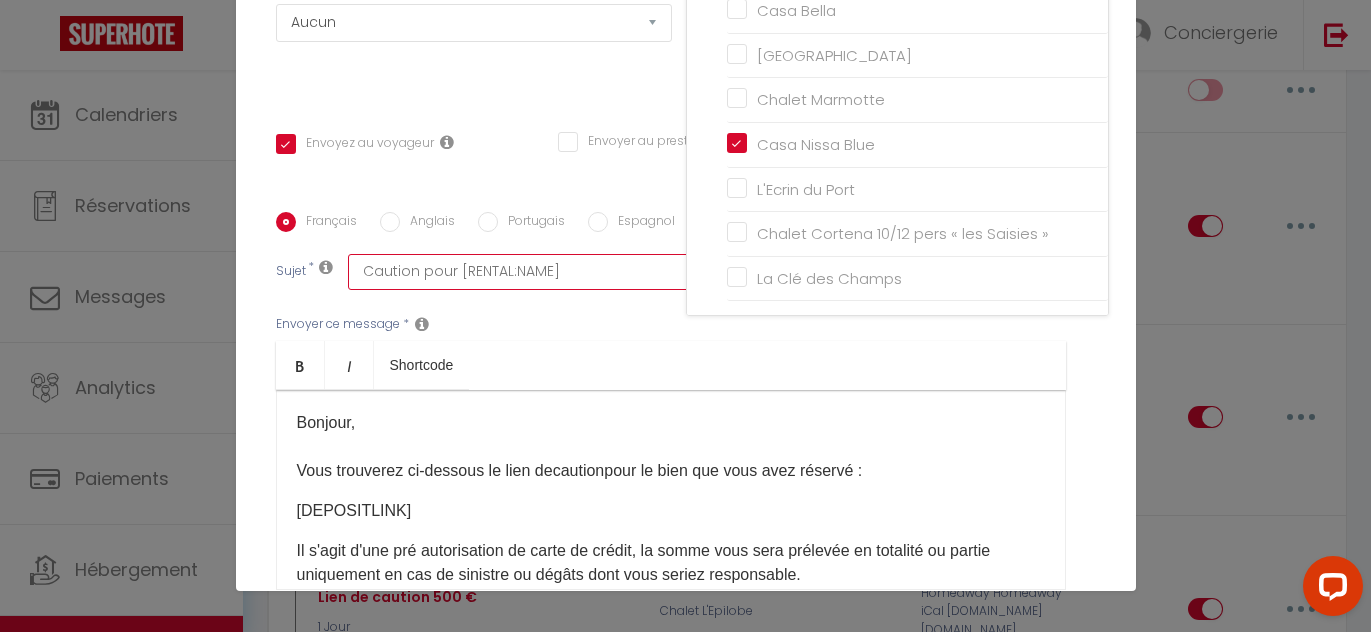 click on "Caution pour [RENTAL:NAME]" at bounding box center [610, 272] 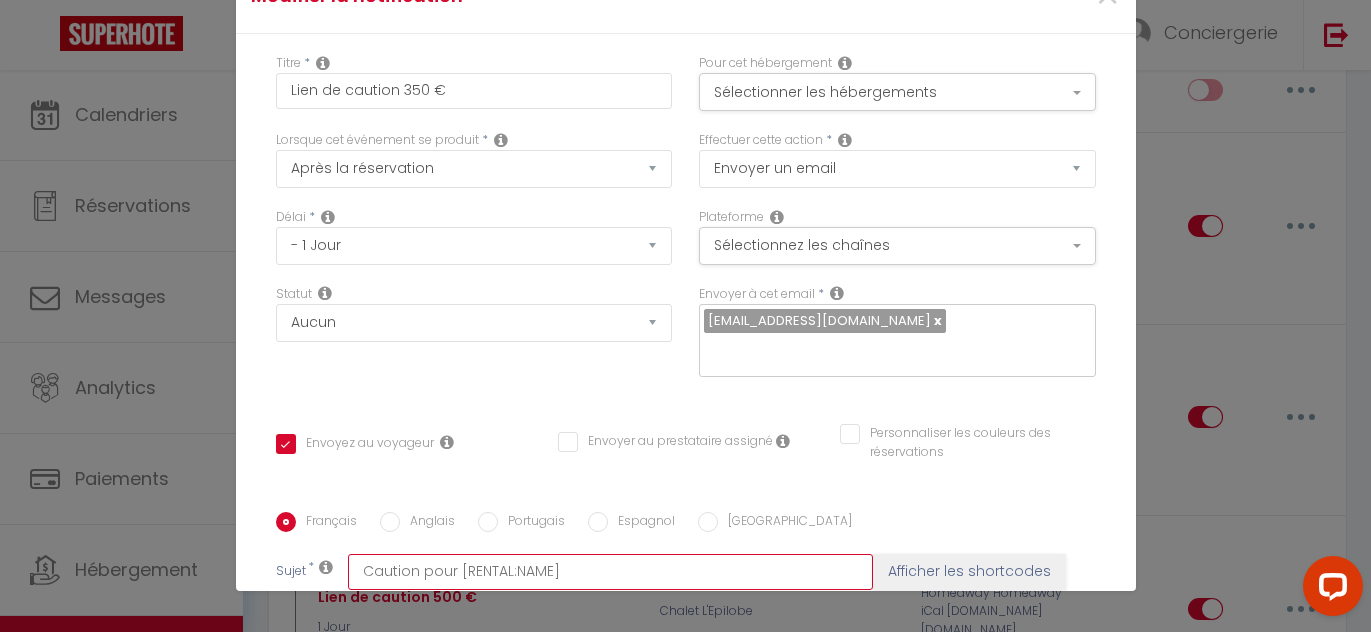 scroll, scrollTop: 433, scrollLeft: 0, axis: vertical 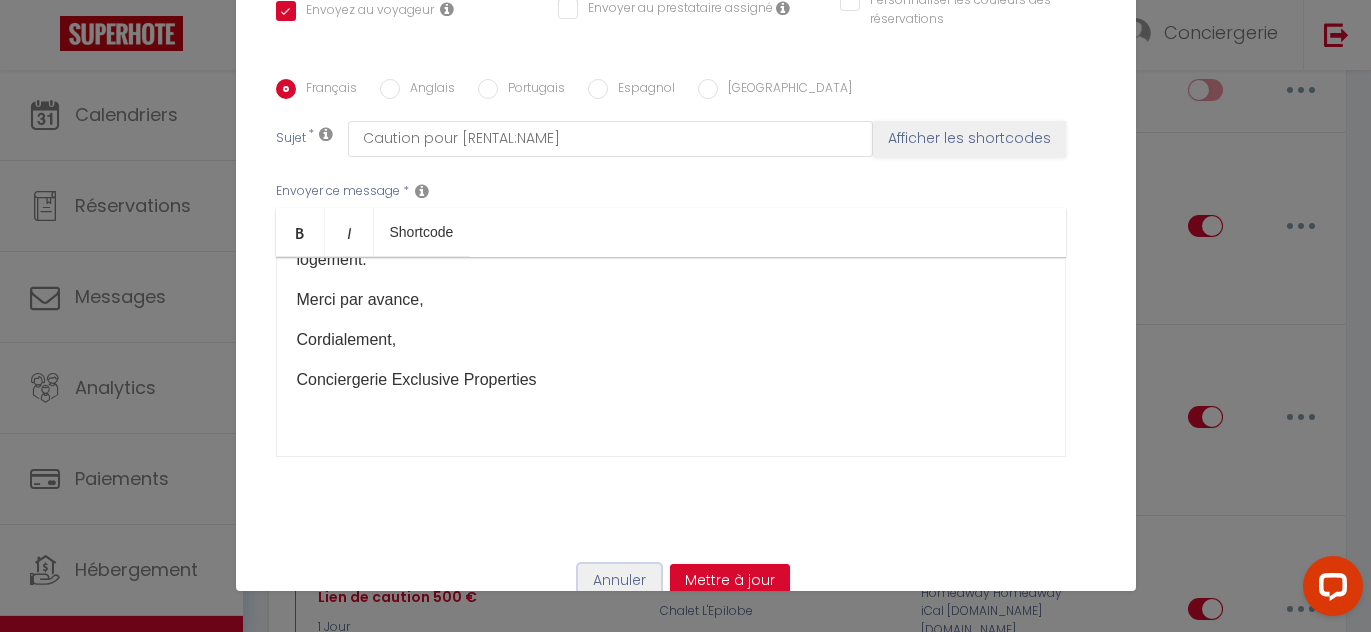 click on "Annuler" at bounding box center [619, 581] 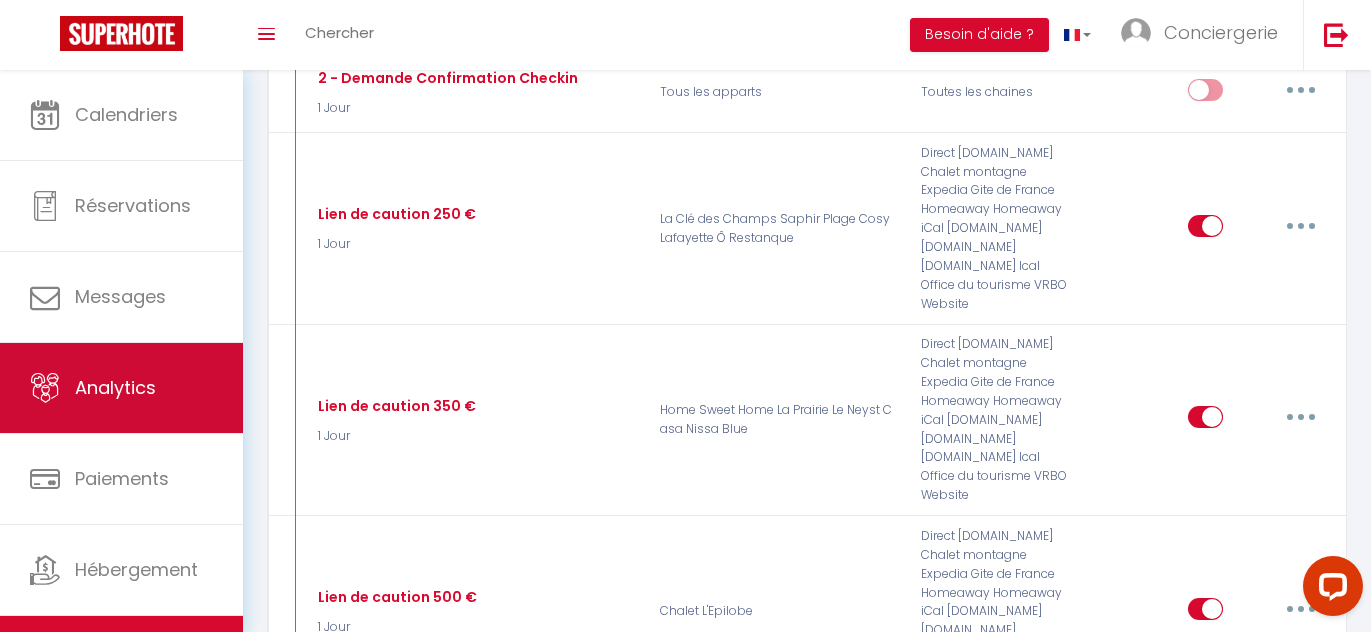 scroll, scrollTop: 70, scrollLeft: 0, axis: vertical 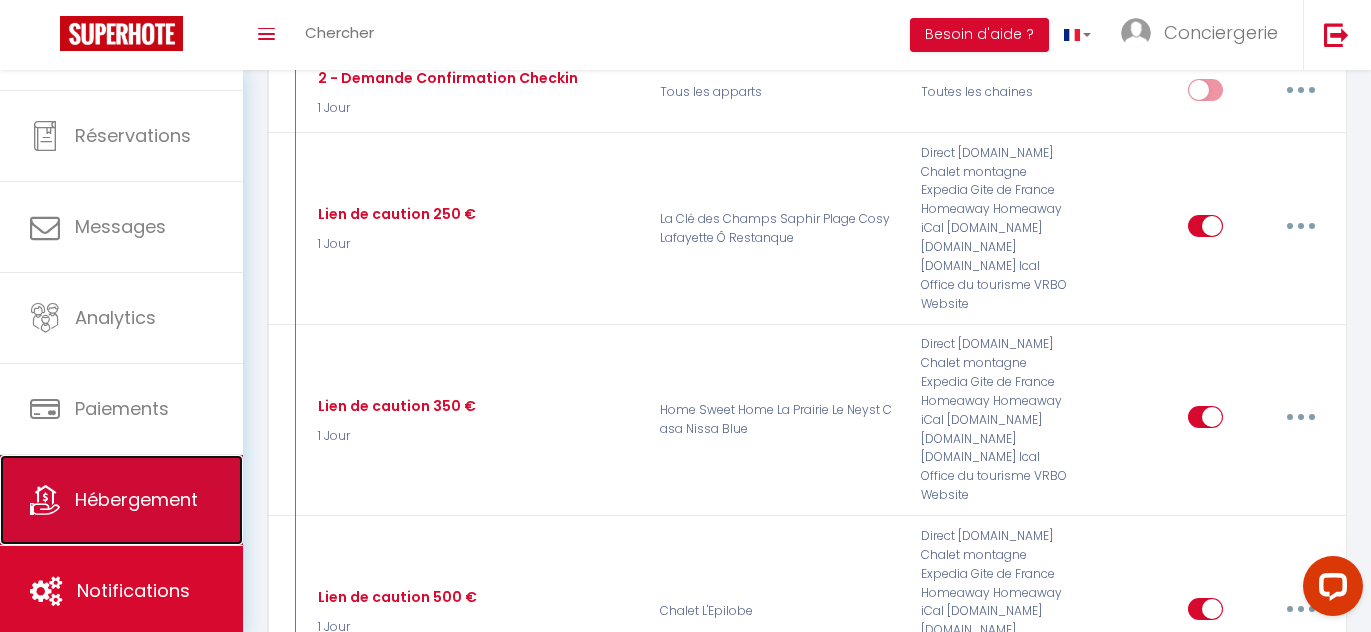 click on "Hébergement" at bounding box center [121, 500] 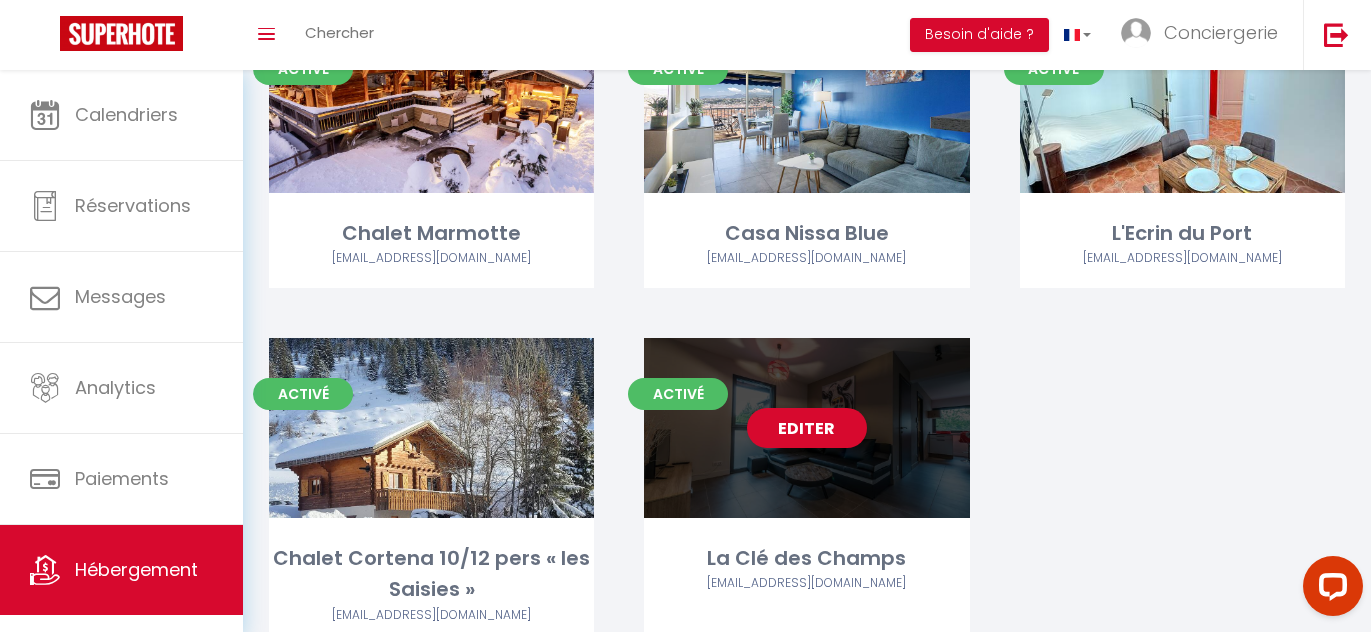 scroll, scrollTop: 1208, scrollLeft: 0, axis: vertical 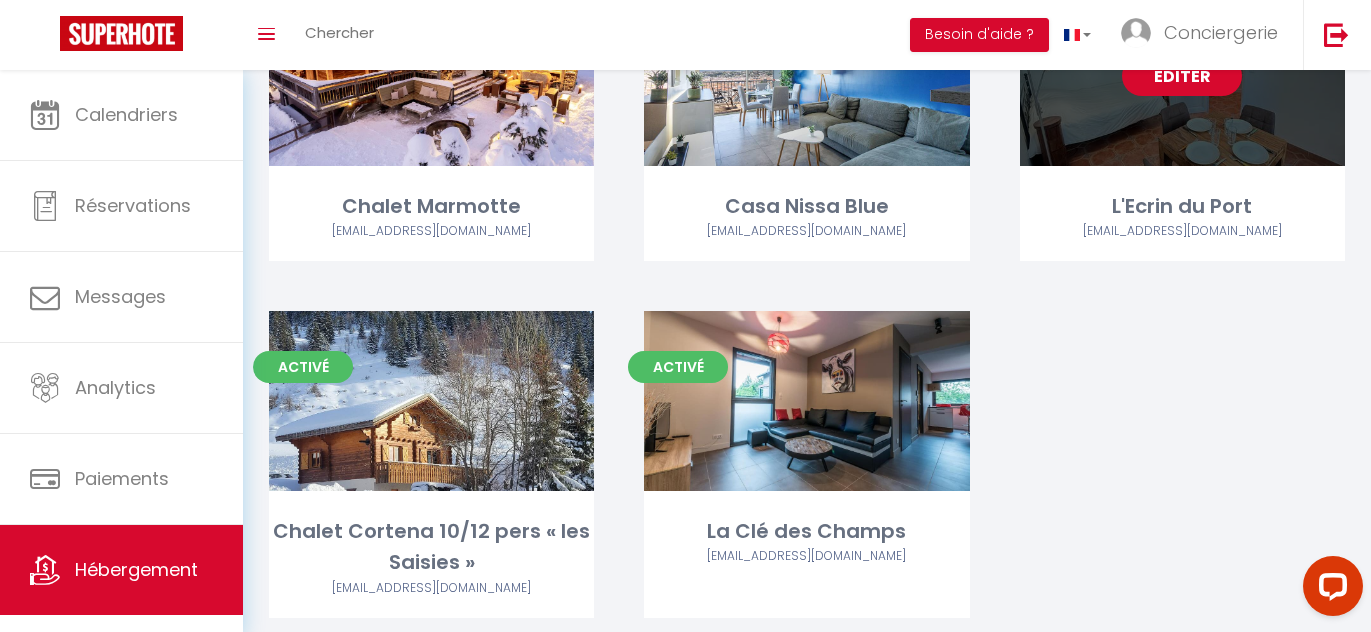 click on "Editer" at bounding box center (1182, 76) 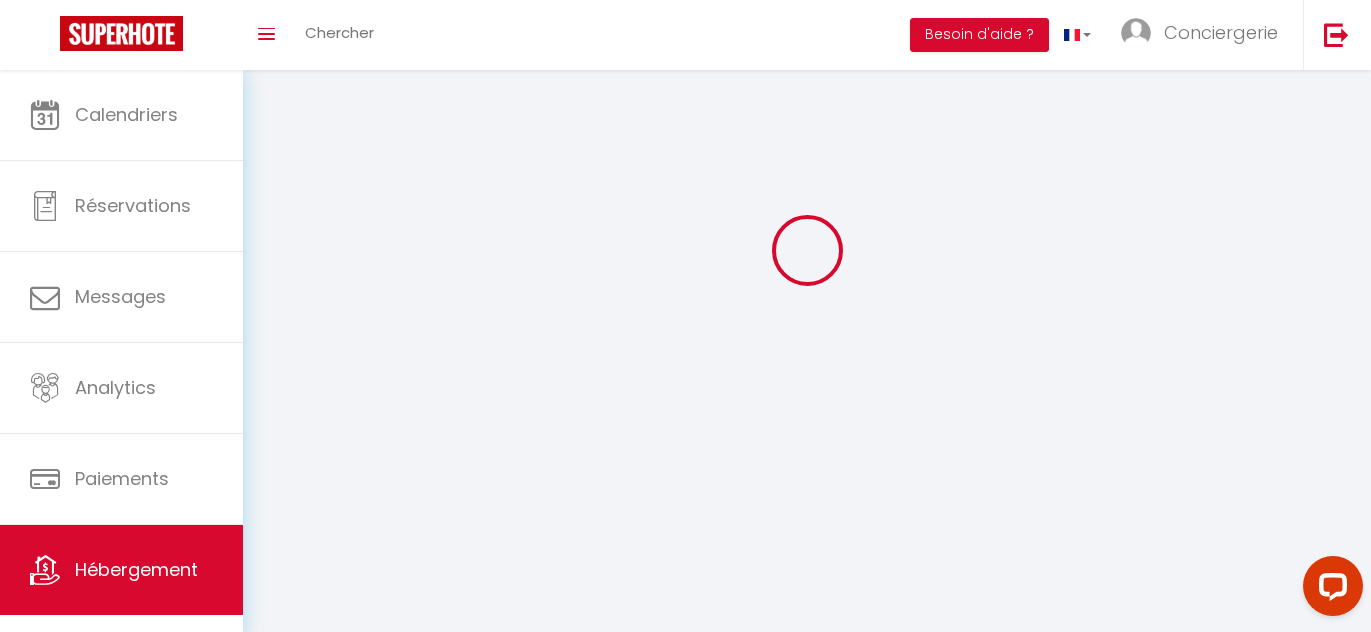 scroll, scrollTop: 0, scrollLeft: 0, axis: both 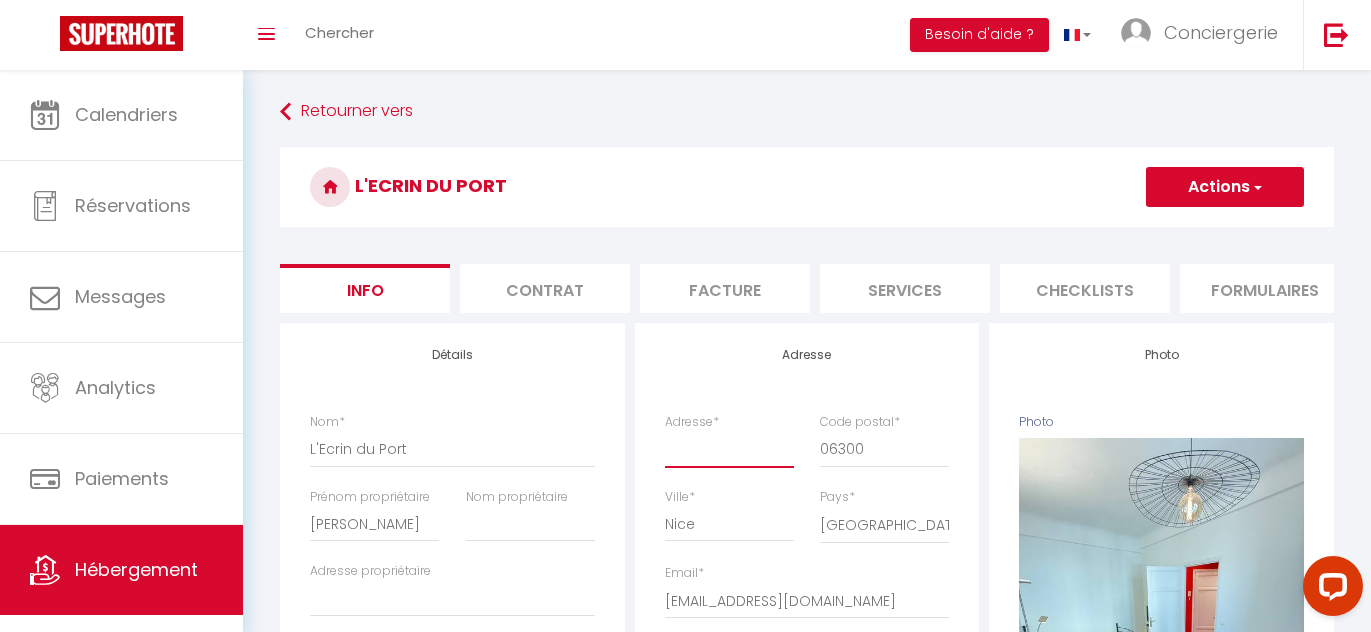 click on "Adresse
*" at bounding box center (729, 449) 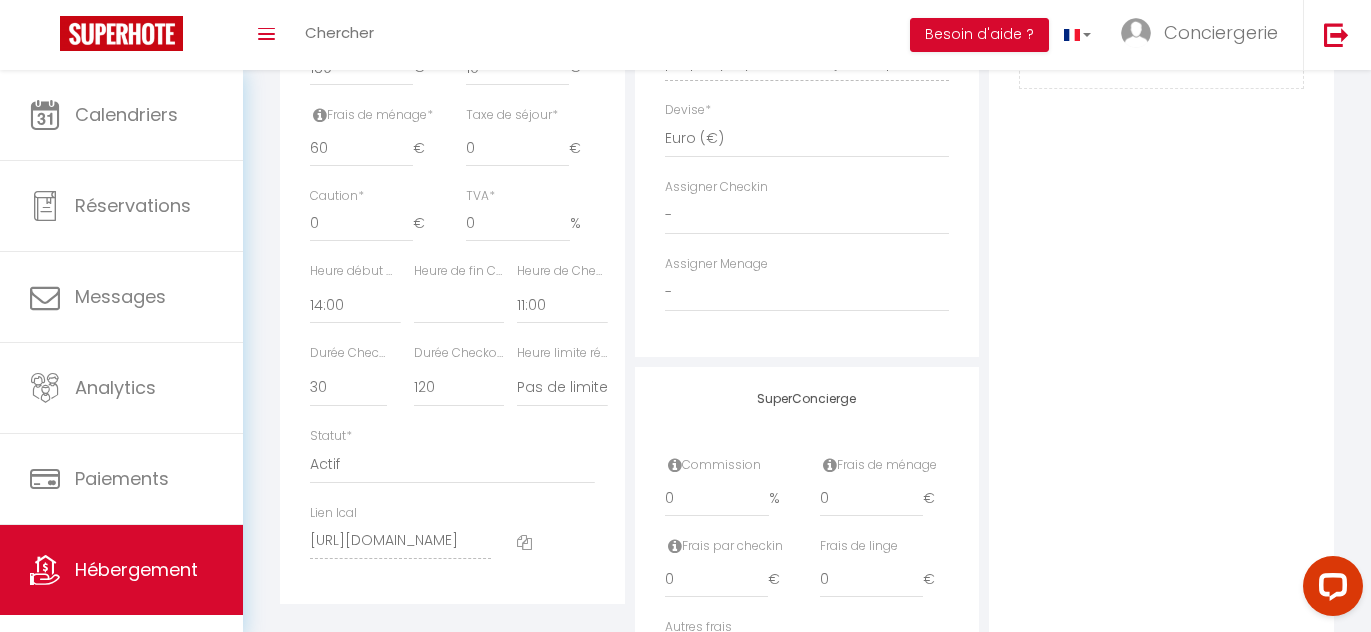scroll, scrollTop: 958, scrollLeft: 0, axis: vertical 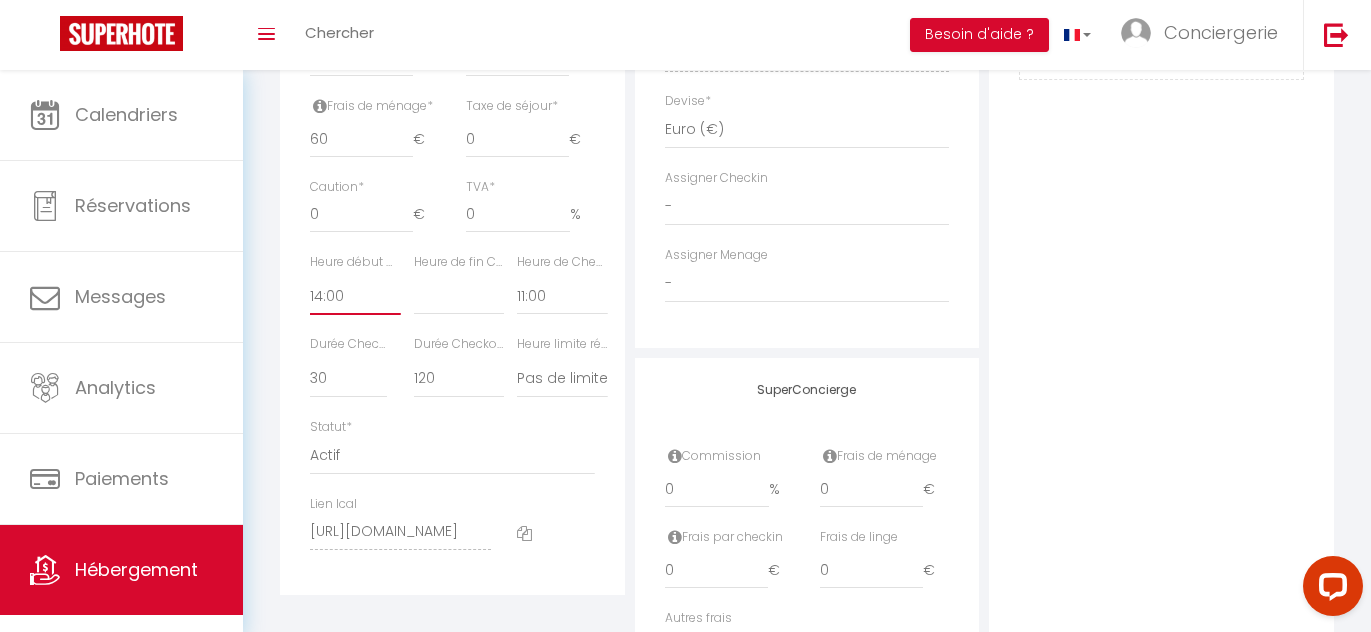 click on "00:00
00:15
00:30
00:45
01:00
01:15
01:30
01:45
02:00
02:15
02:30
02:45
03:00" at bounding box center (355, 296) 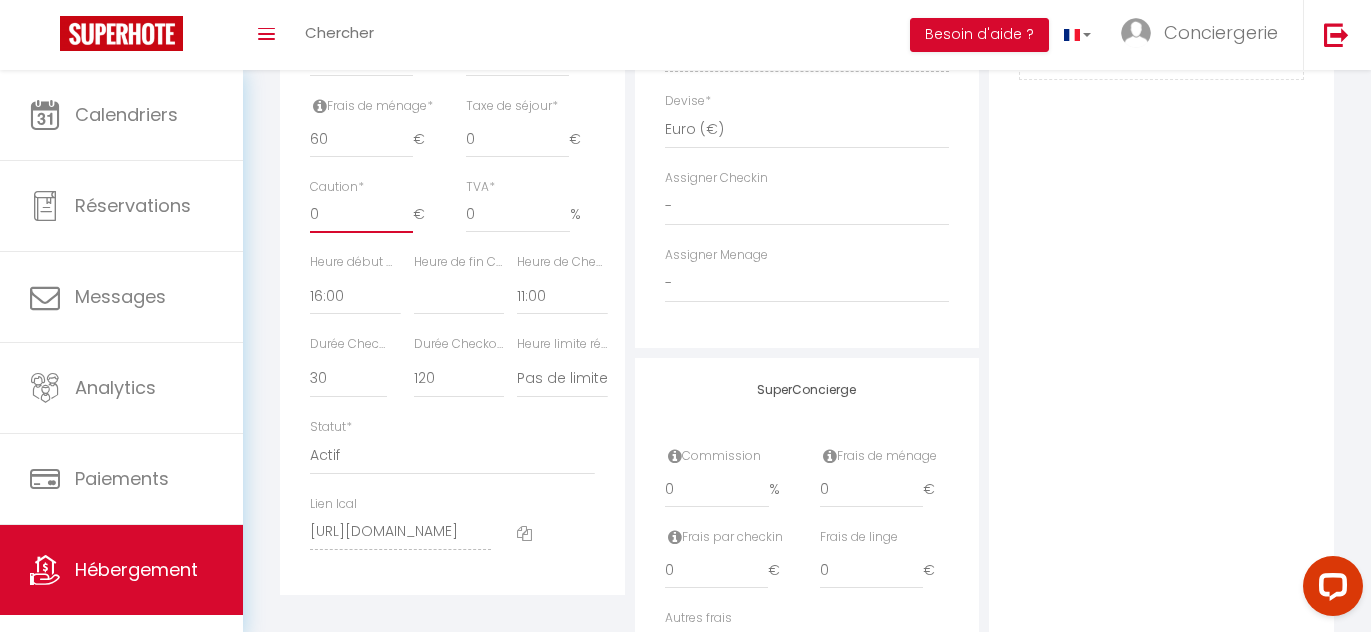 click on "0" at bounding box center [361, 215] 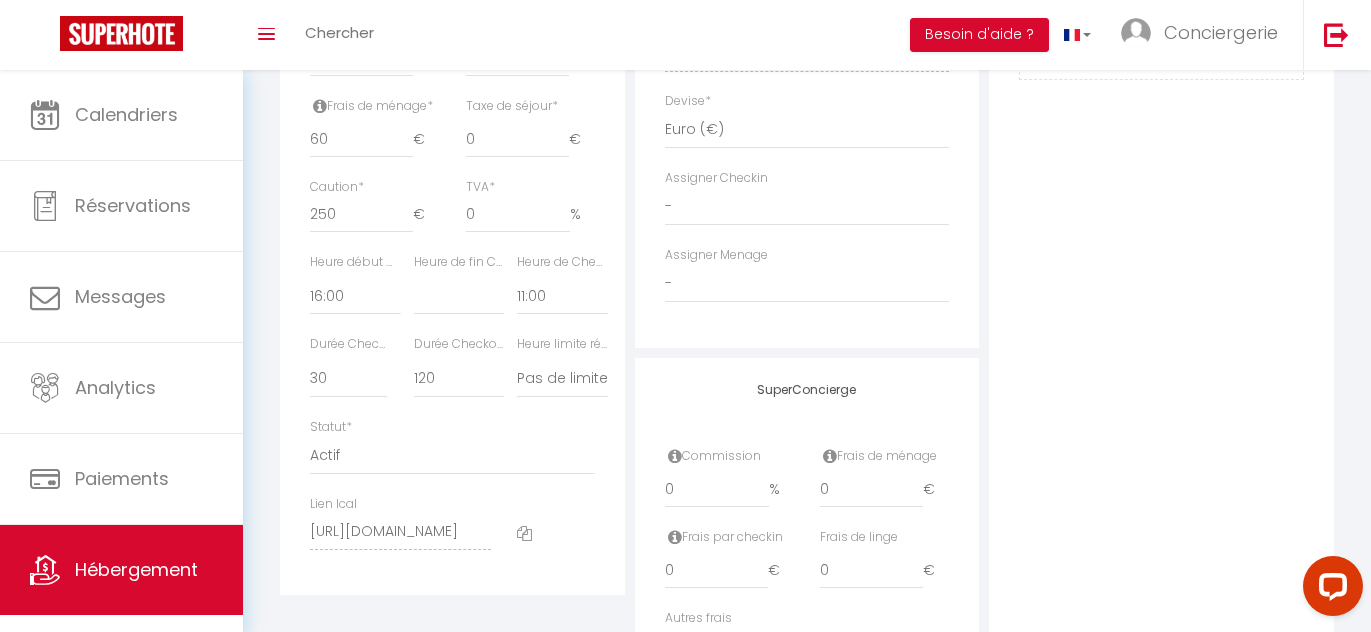 click on "Photo
Photo
Supprimer
Drag and drop a file here or click Ooops, something wrong appended. Remove   Drag and drop or click to replace" at bounding box center (1161, 39) 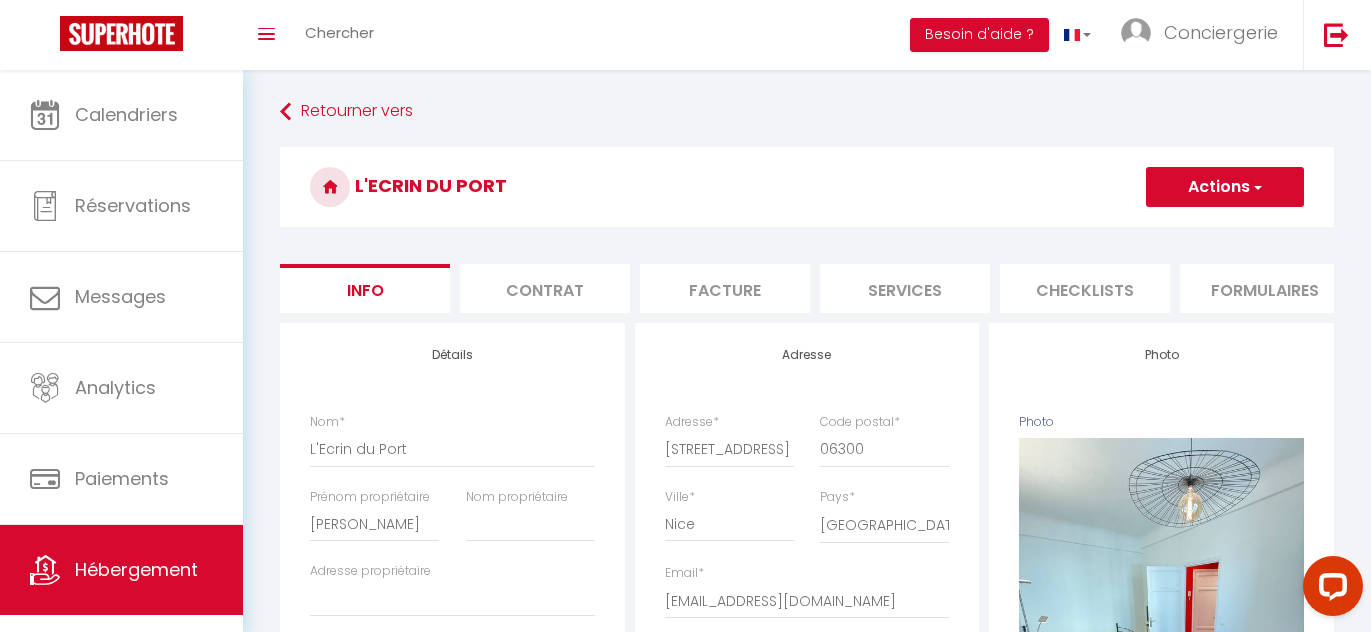 click on "Actions" at bounding box center [1225, 187] 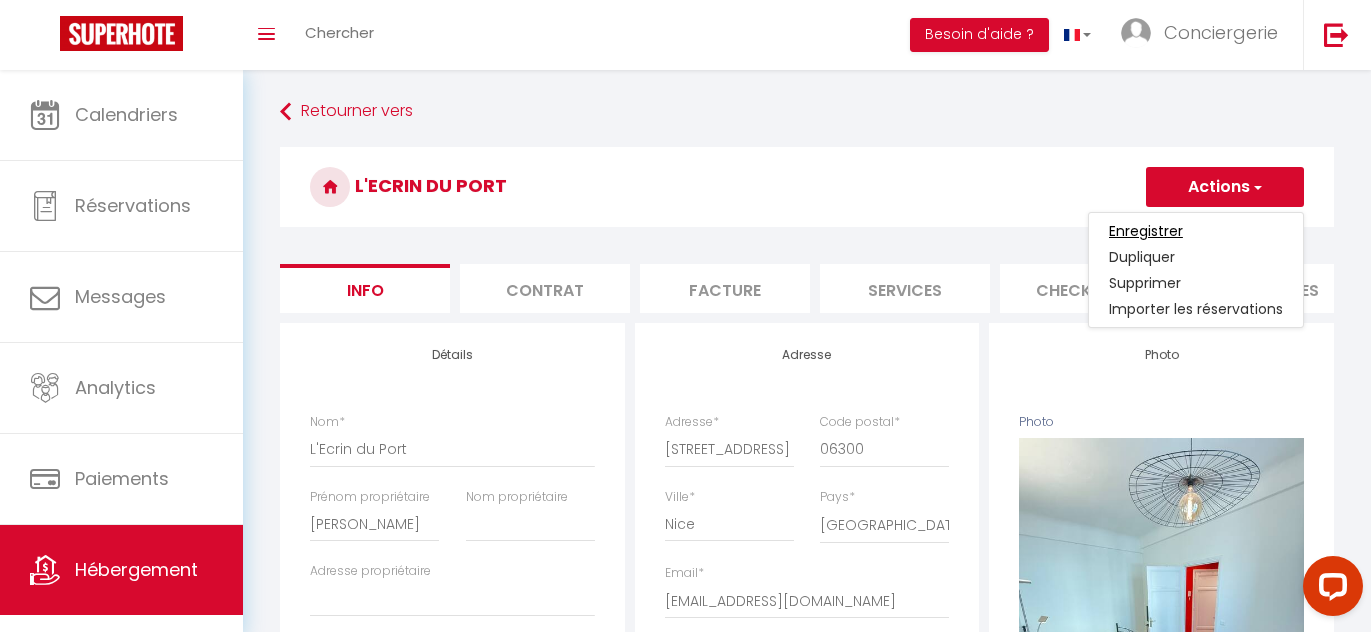 click on "Enregistrer" at bounding box center [1146, 231] 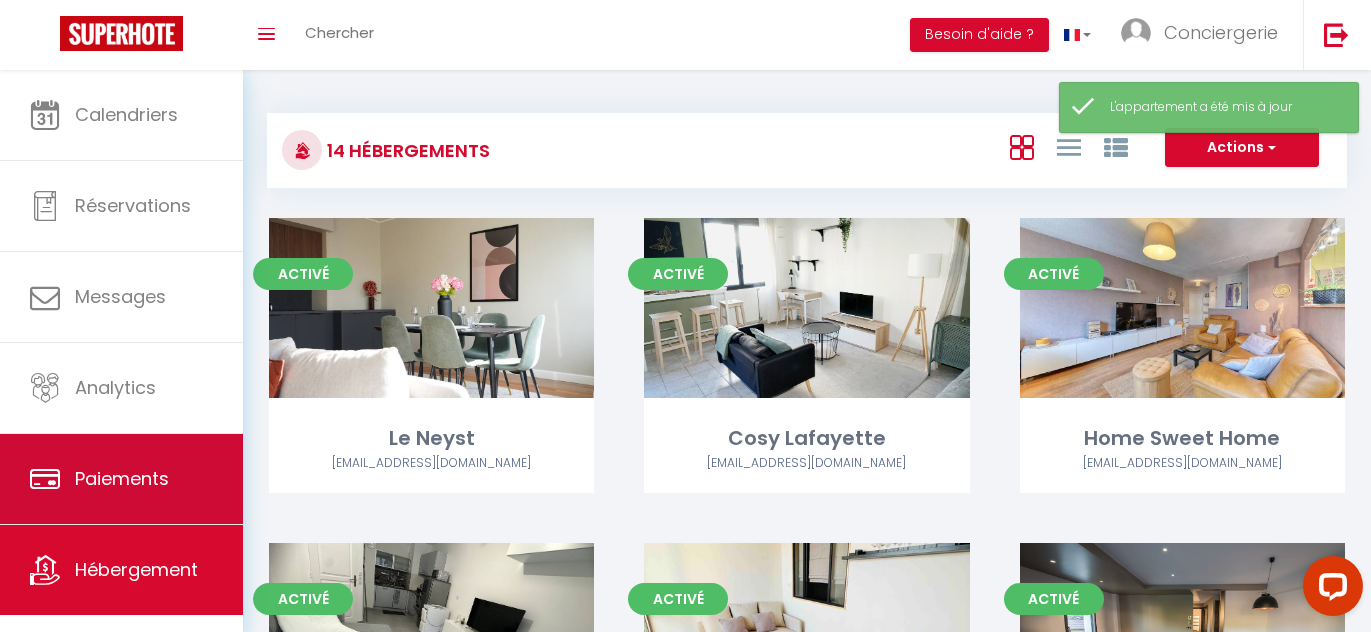 scroll, scrollTop: 70, scrollLeft: 0, axis: vertical 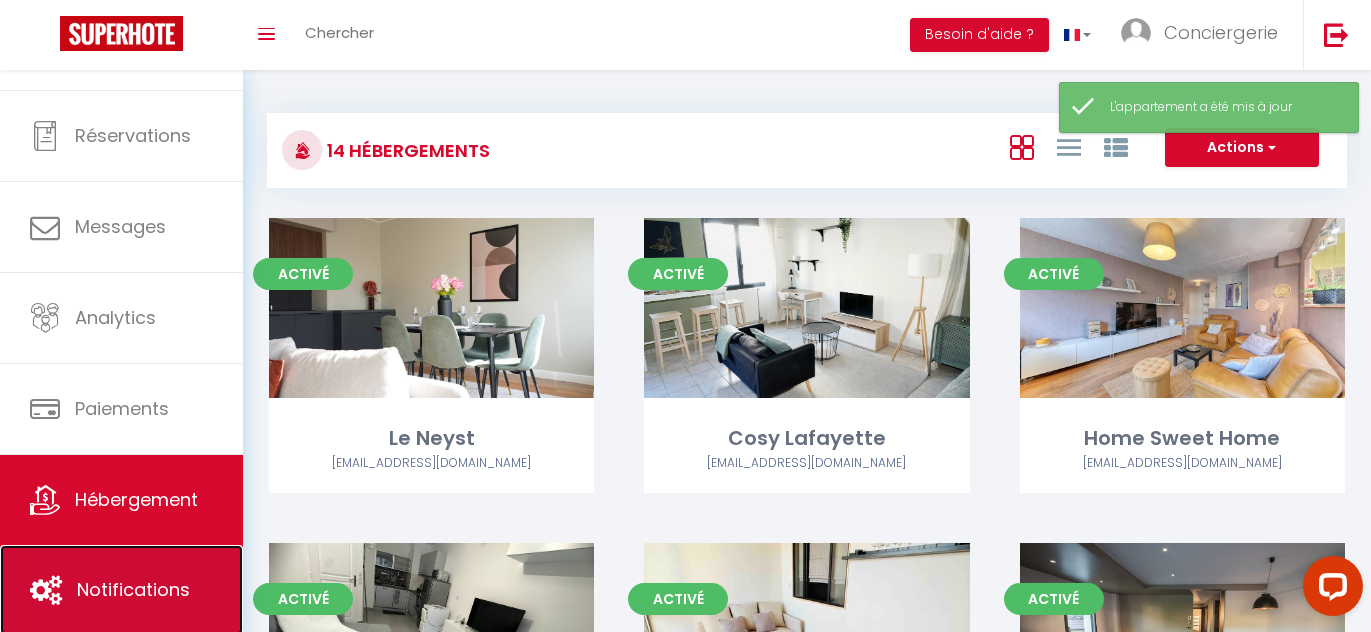 click on "Notifications" at bounding box center (133, 589) 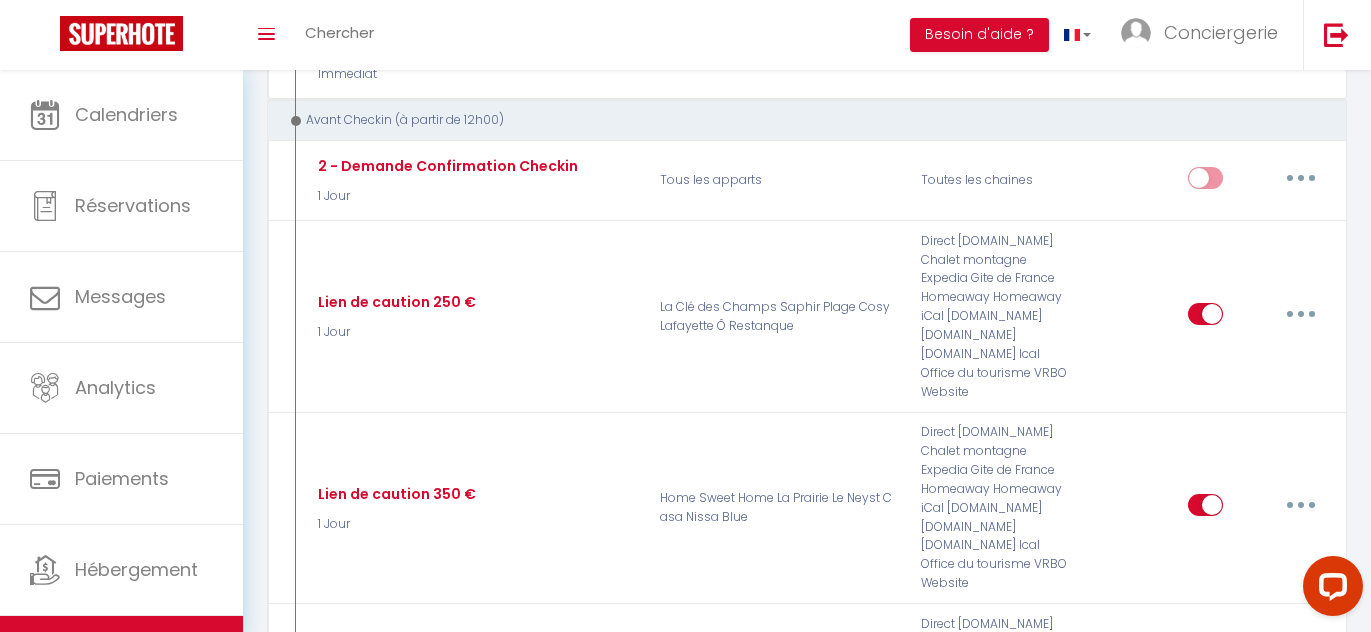 scroll, scrollTop: 553, scrollLeft: 0, axis: vertical 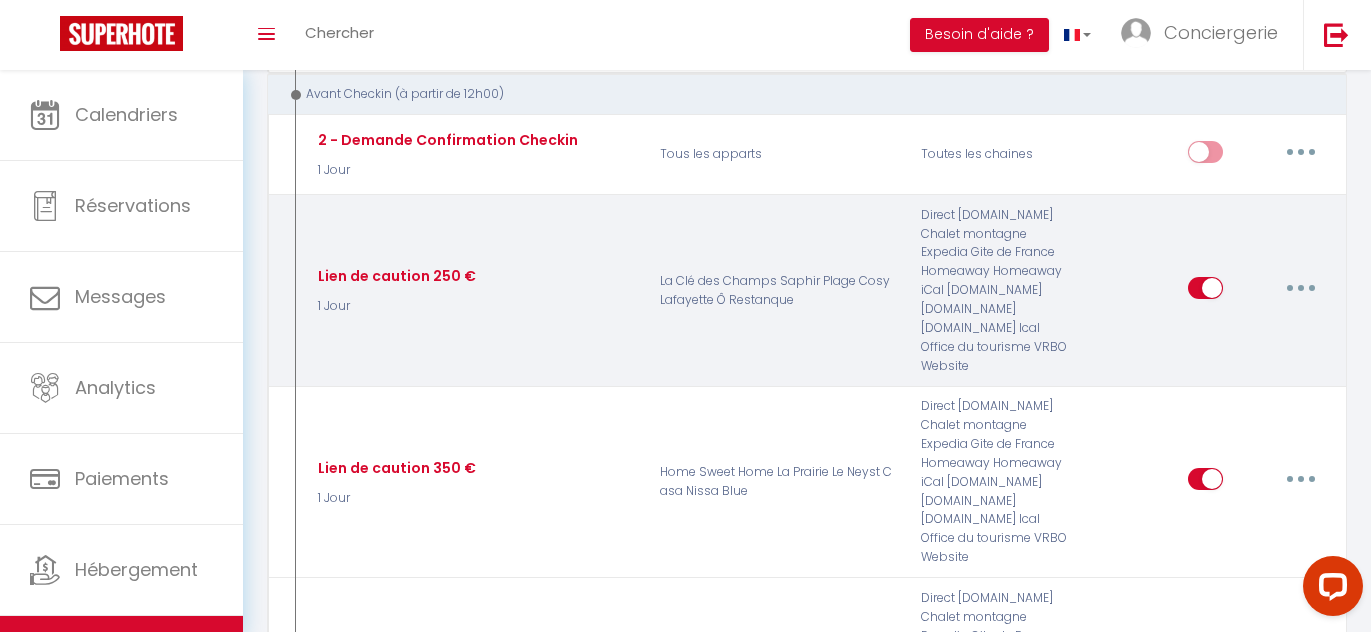 click at bounding box center [1301, 288] 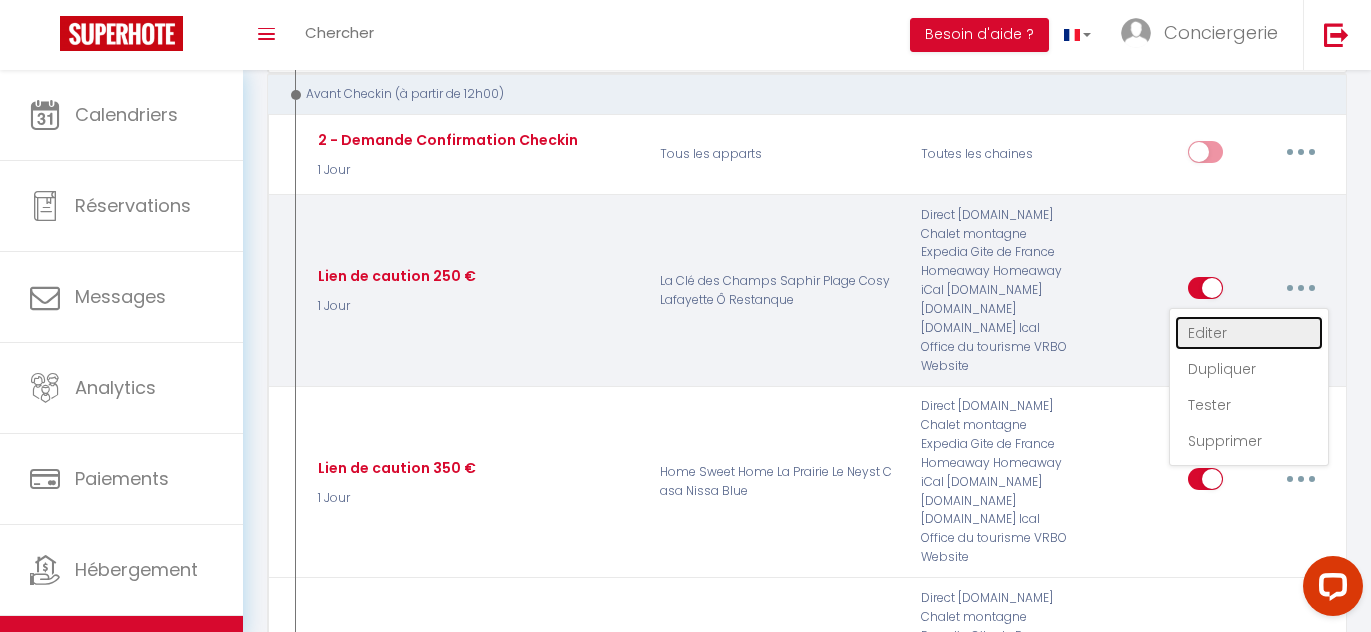 click on "Editer" at bounding box center (1249, 333) 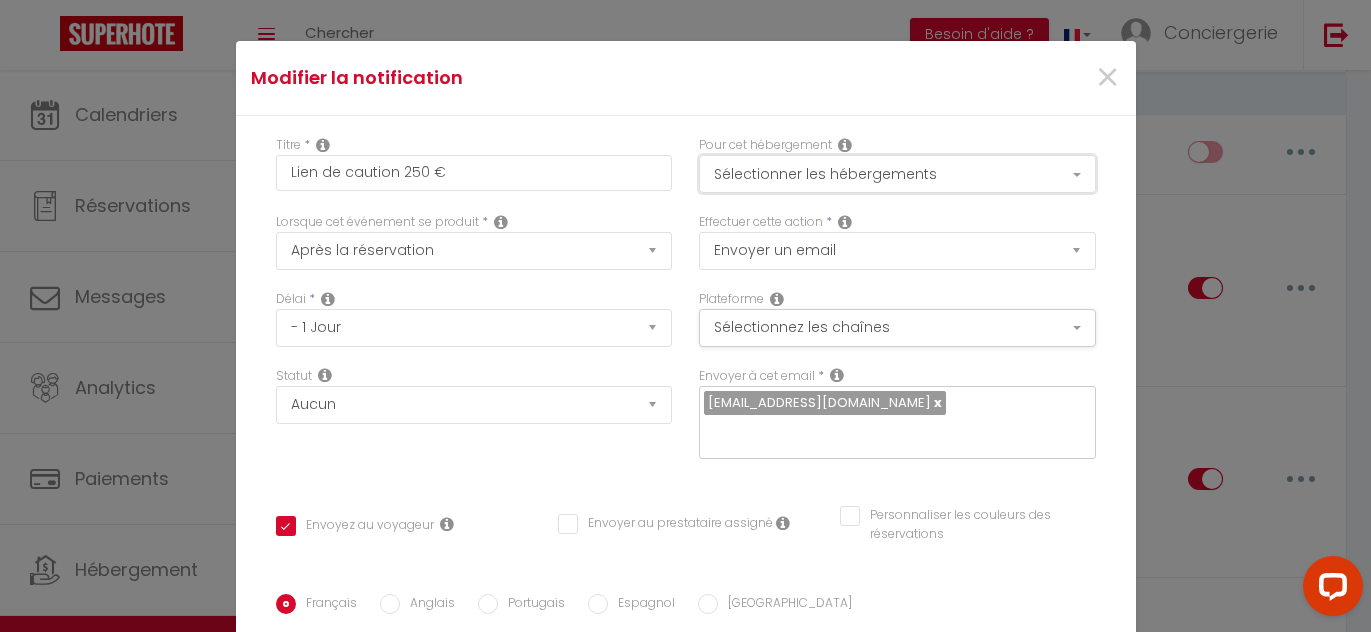 click on "Sélectionner les hébergements" at bounding box center [897, 174] 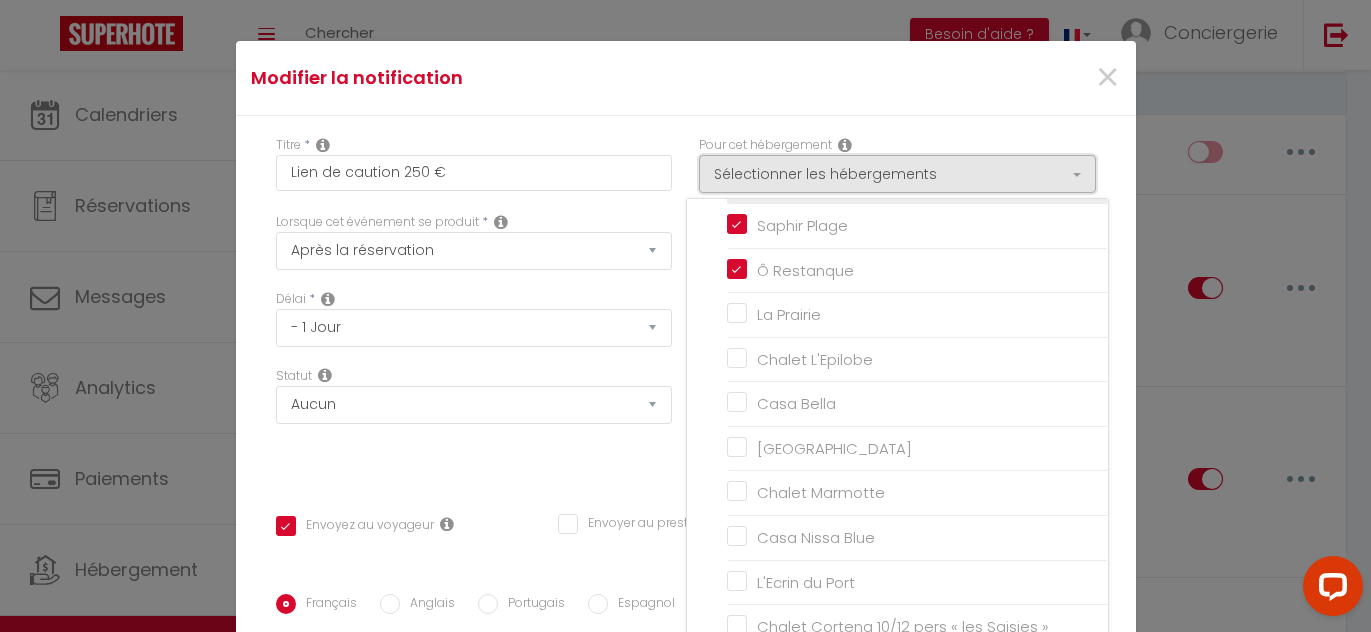 scroll, scrollTop: 211, scrollLeft: 0, axis: vertical 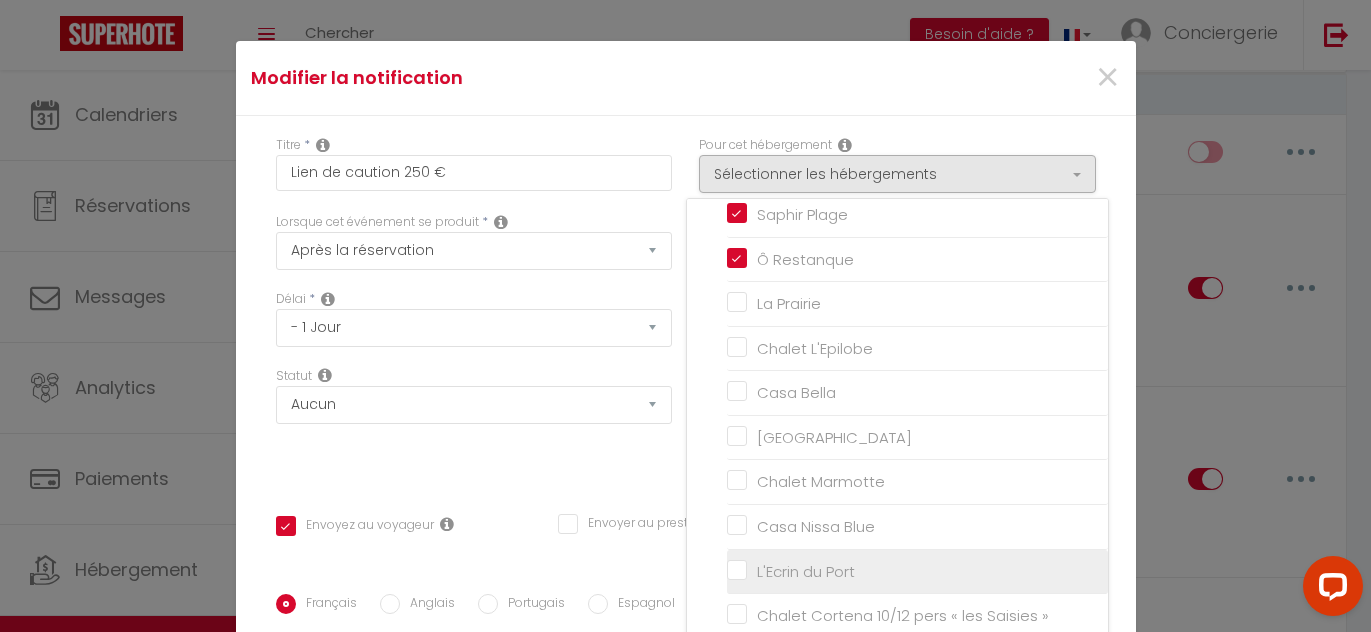 click on "L'Ecrin du Port" at bounding box center [917, 571] 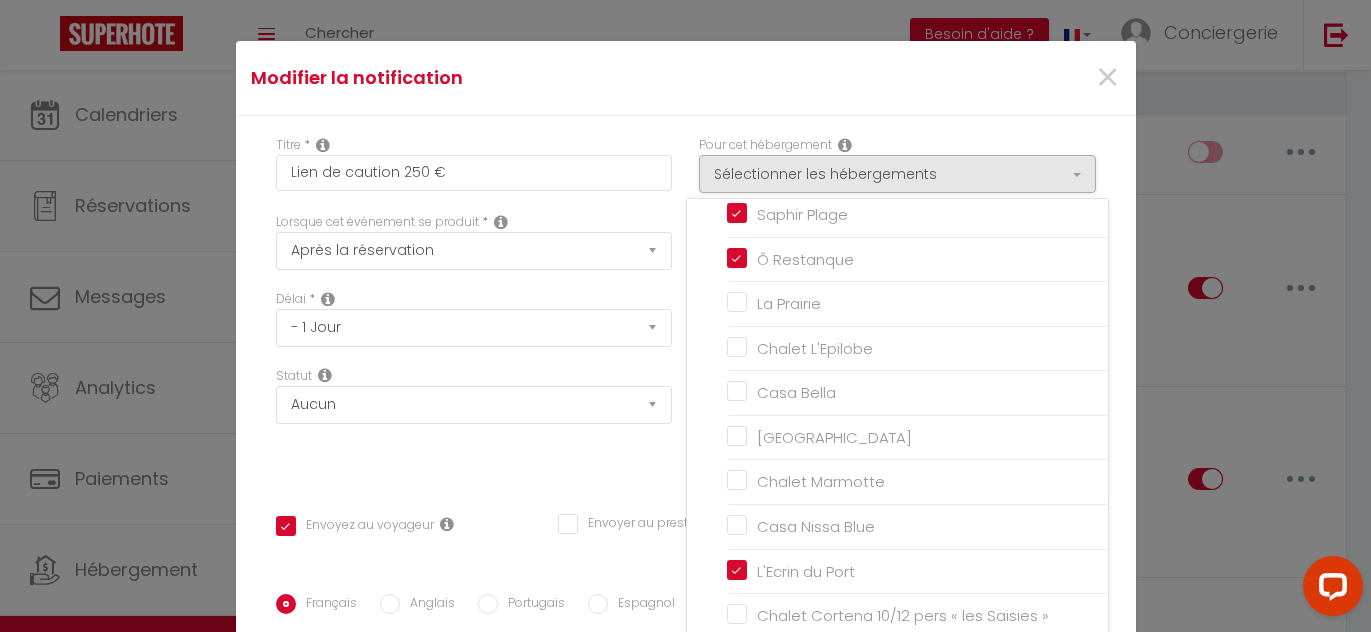 click on "Modifier la notification   ×" at bounding box center [685, 78] 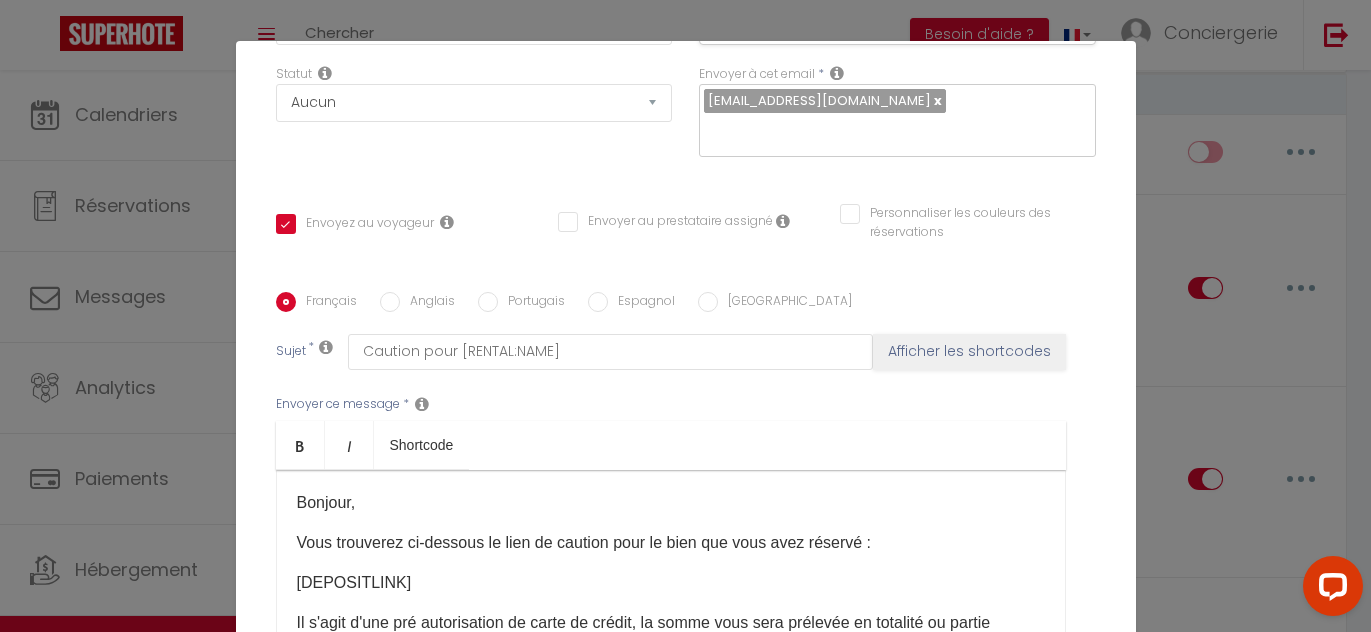scroll, scrollTop: 433, scrollLeft: 0, axis: vertical 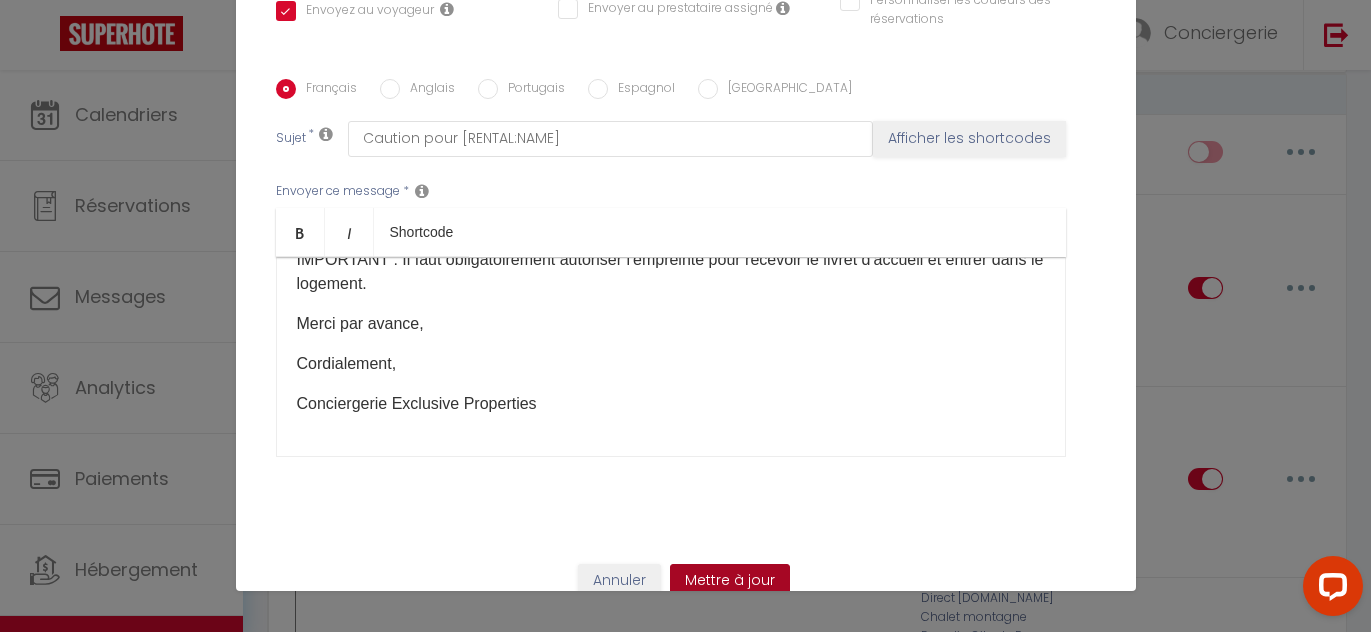 click on "Mettre à jour" at bounding box center [730, 581] 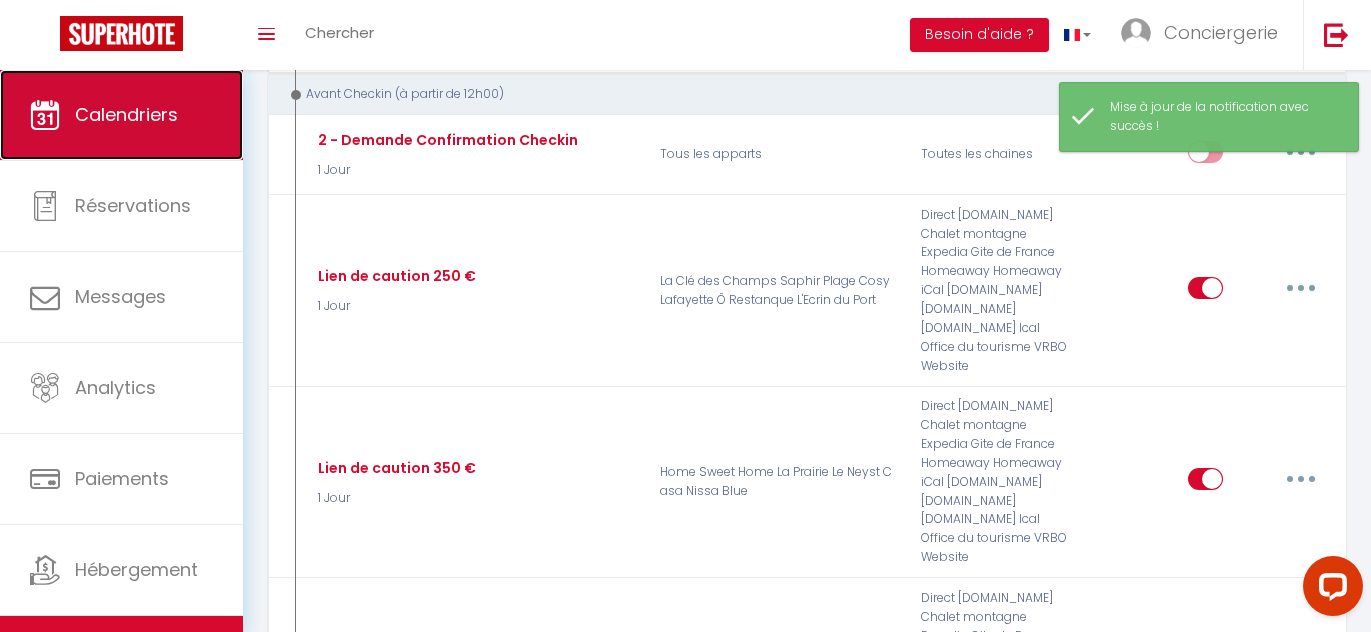 click on "Calendriers" at bounding box center [121, 115] 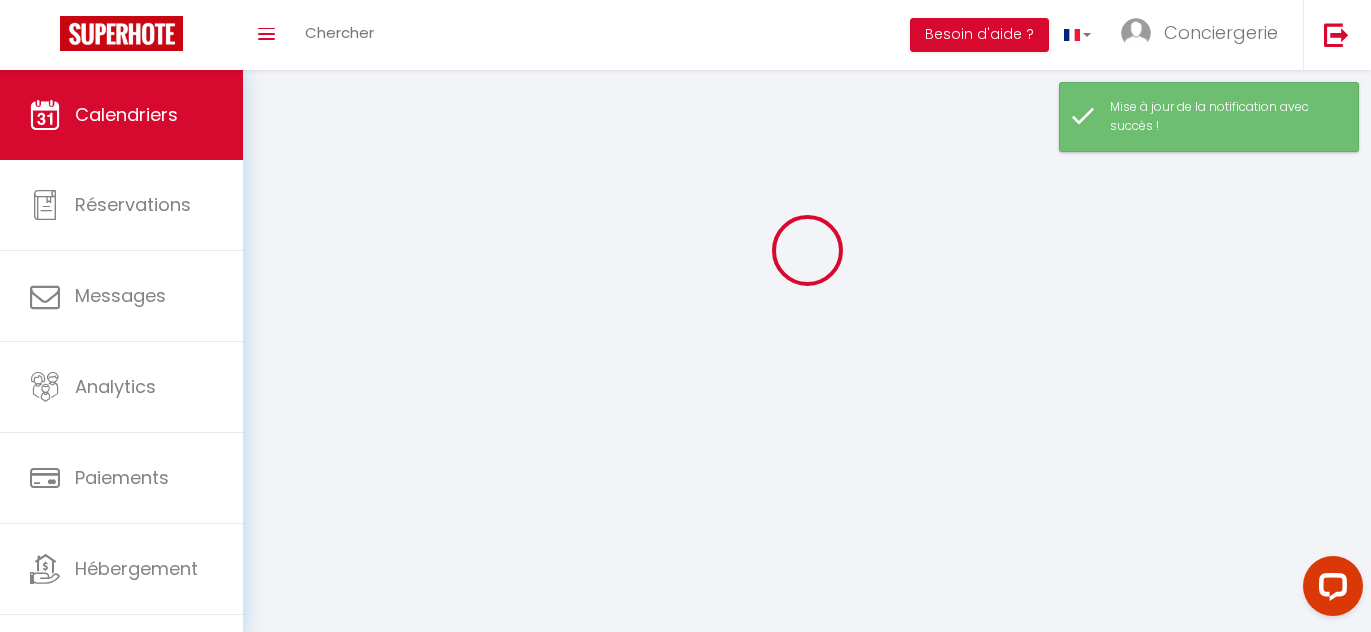 scroll, scrollTop: 0, scrollLeft: 0, axis: both 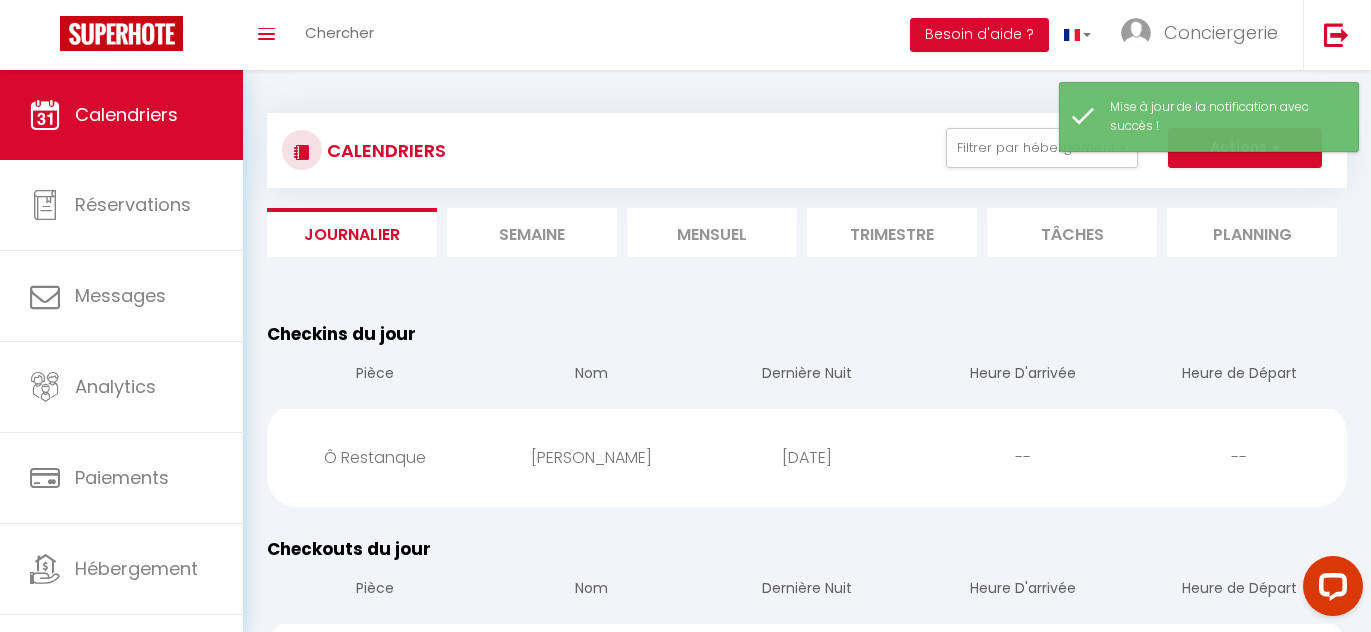 click on "Mensuel" at bounding box center (712, 232) 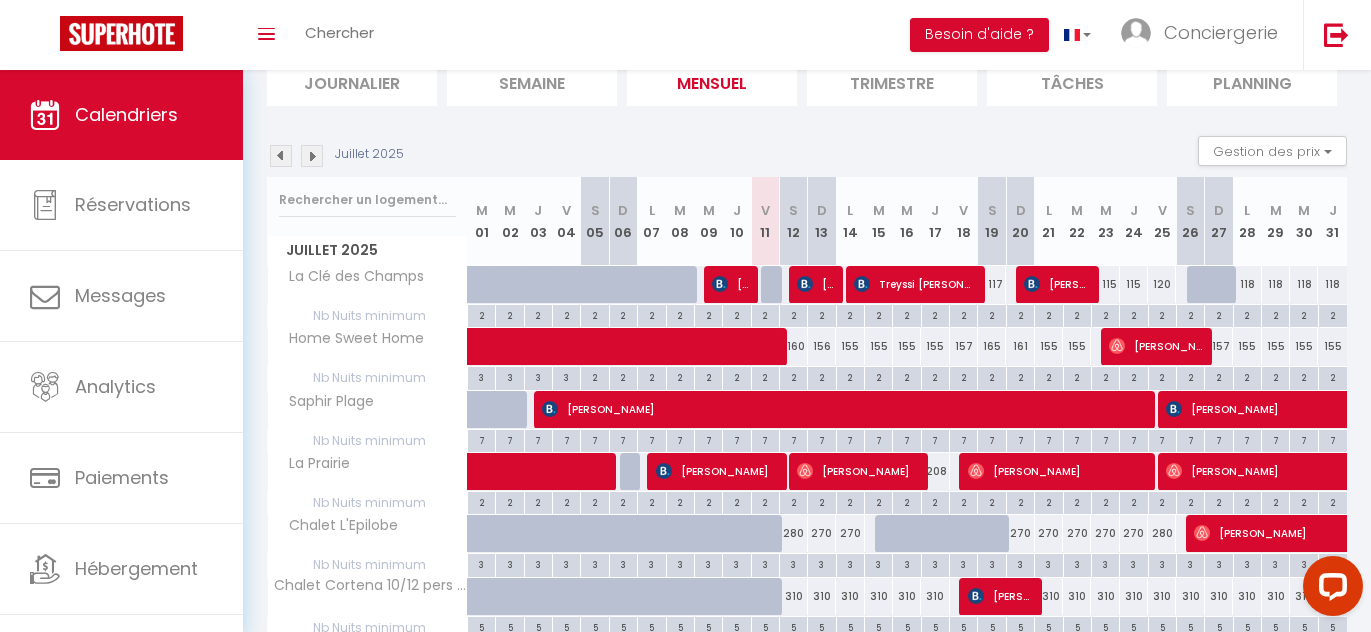 scroll, scrollTop: 153, scrollLeft: 0, axis: vertical 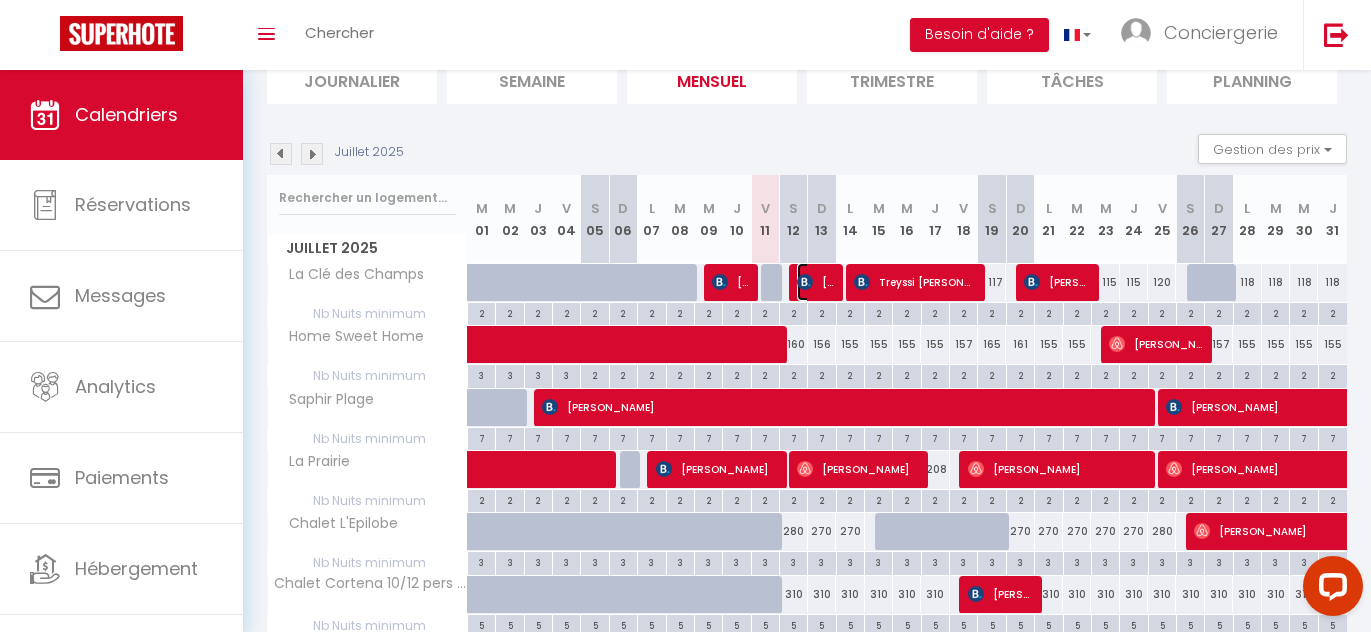 click on "[PERSON_NAME]" at bounding box center (815, 282) 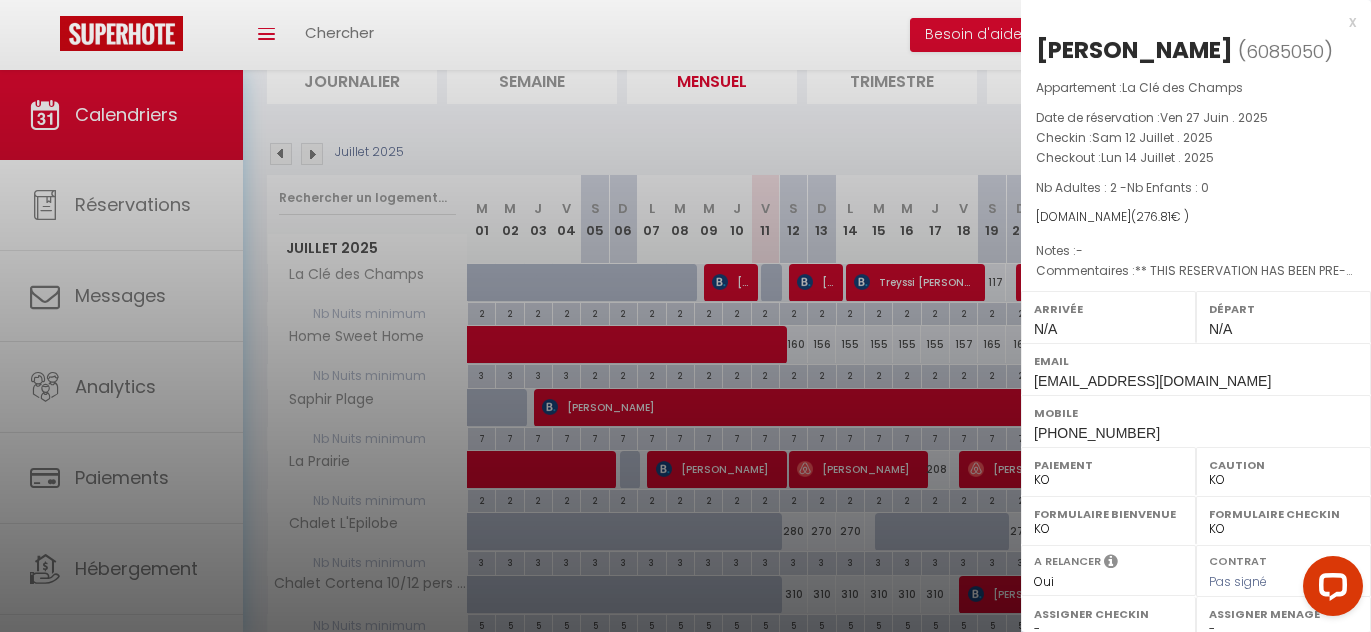 click at bounding box center [685, 316] 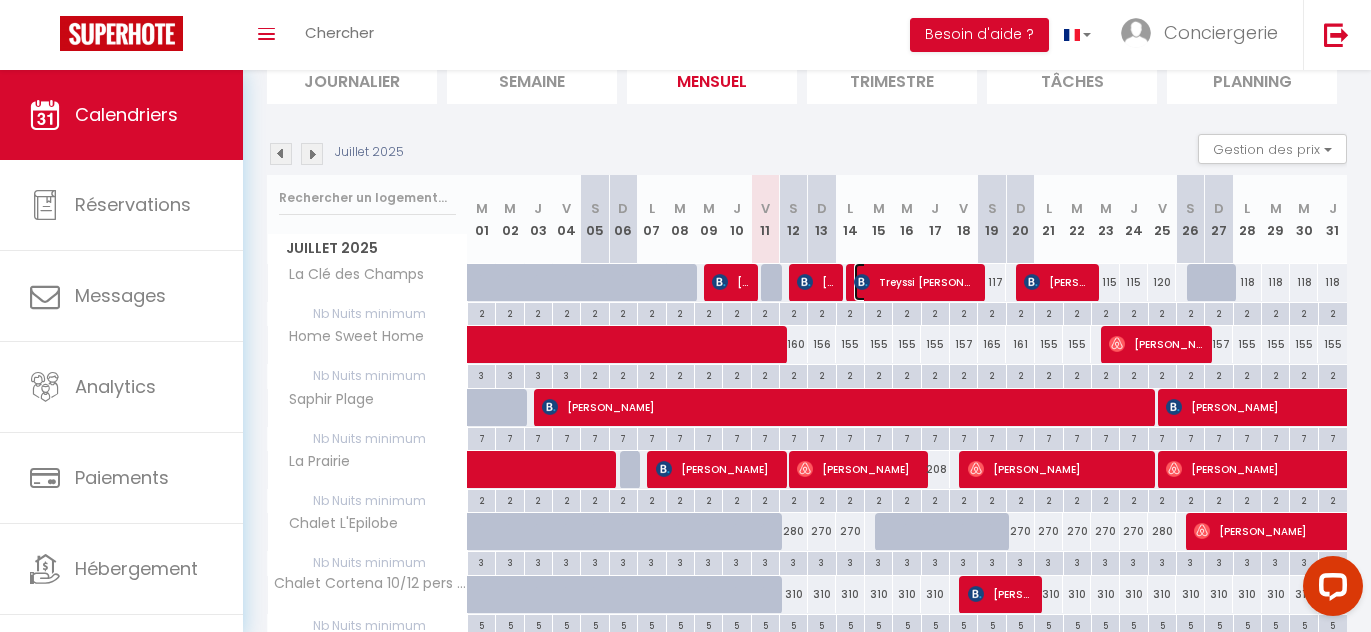 click on "Treyssi [PERSON_NAME]" at bounding box center [914, 282] 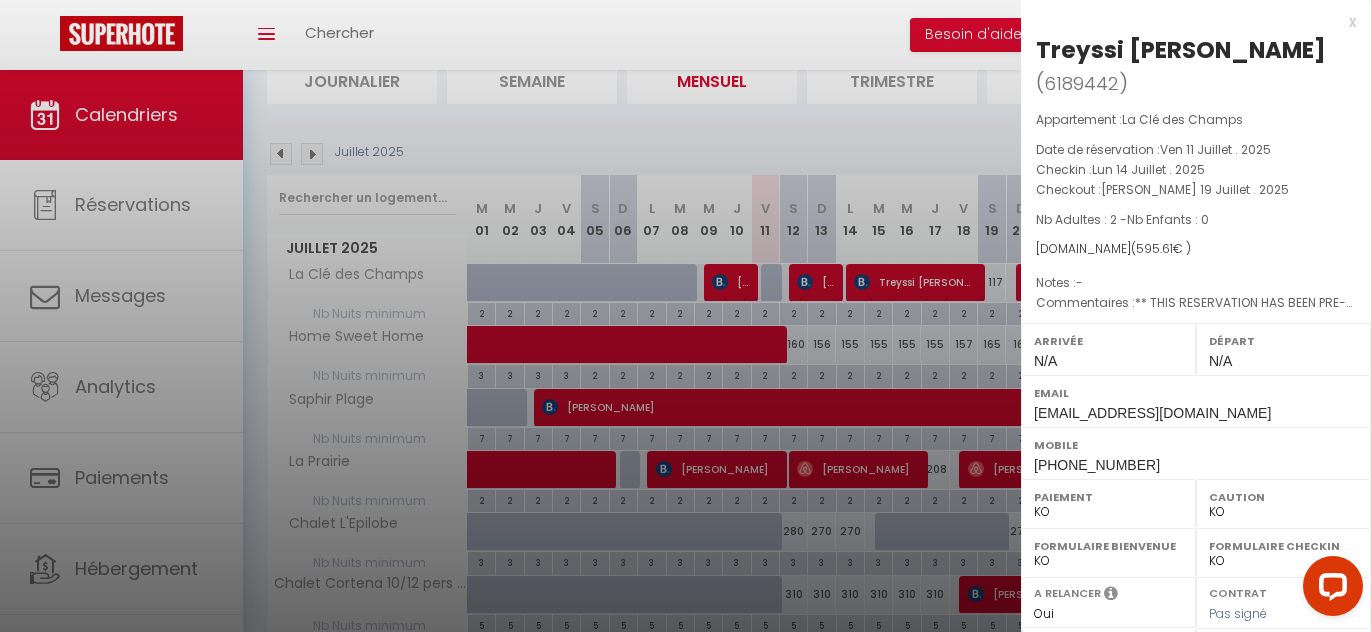 click at bounding box center [685, 316] 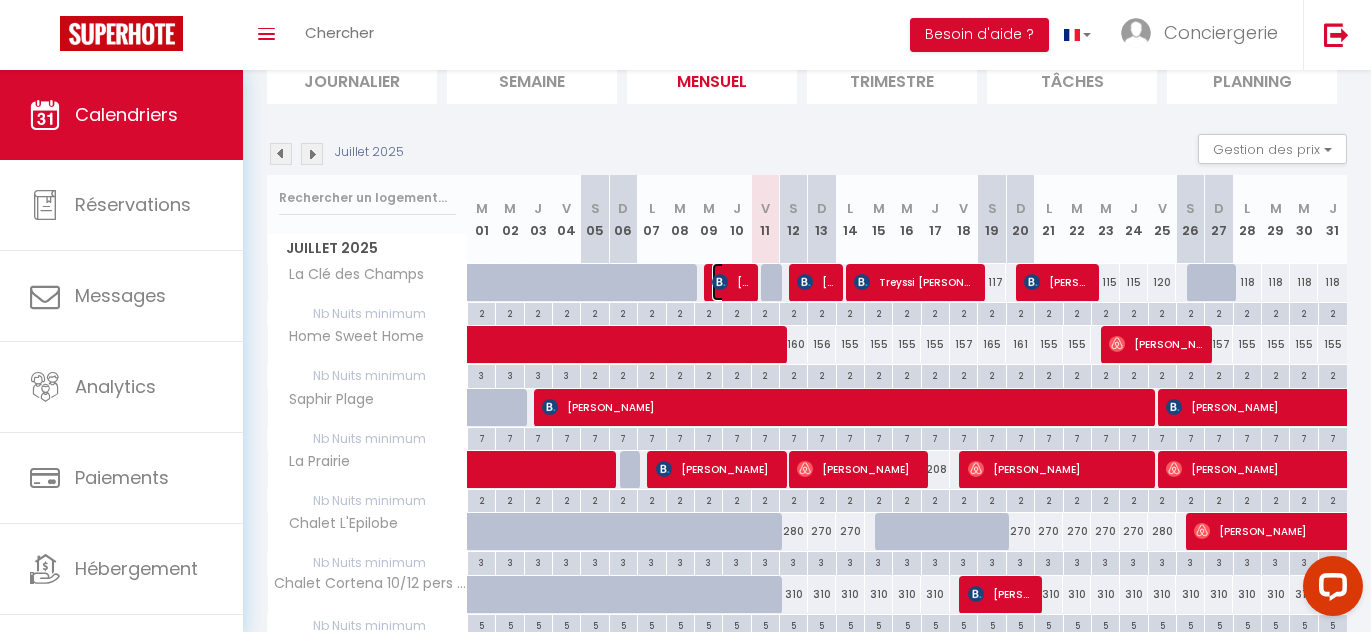 click on "[PERSON_NAME]" at bounding box center (730, 282) 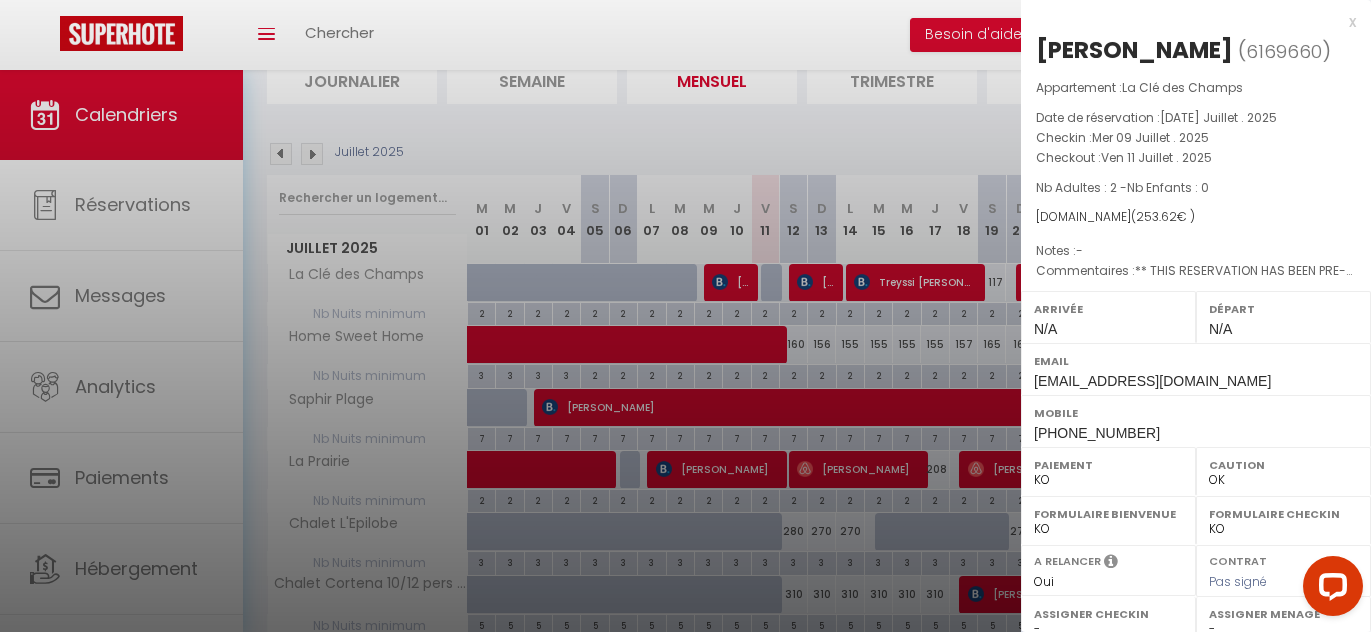 click at bounding box center [685, 316] 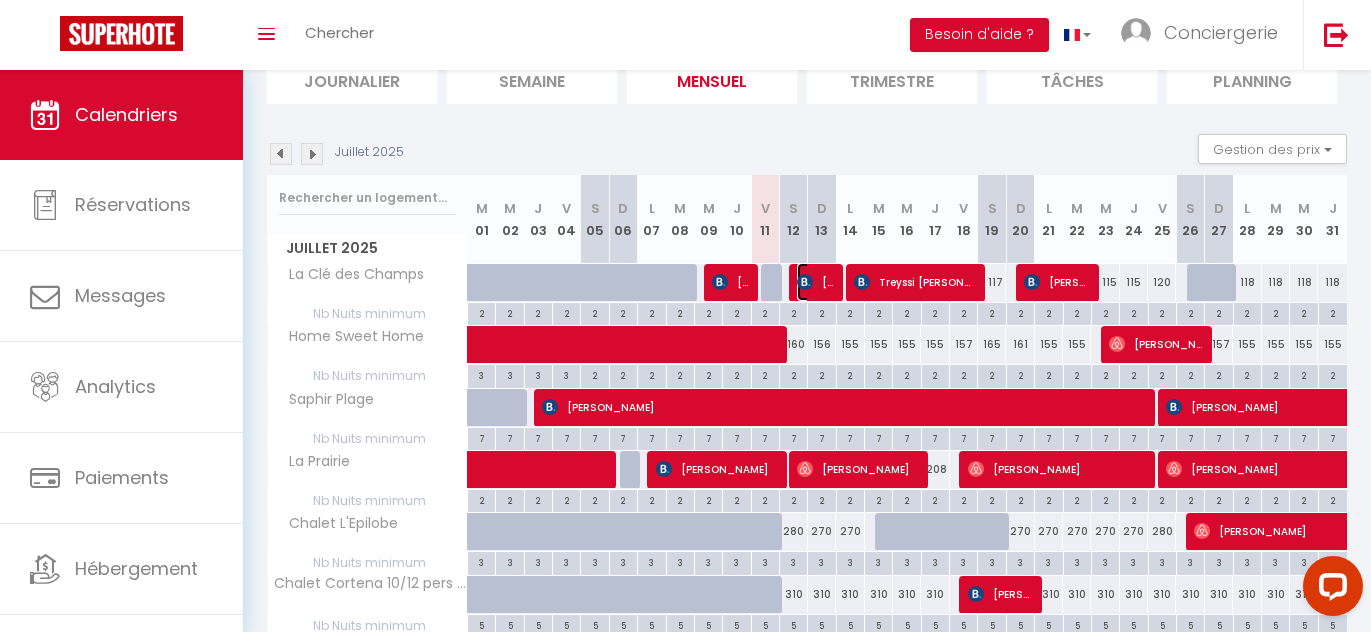 click on "[PERSON_NAME]" at bounding box center (815, 282) 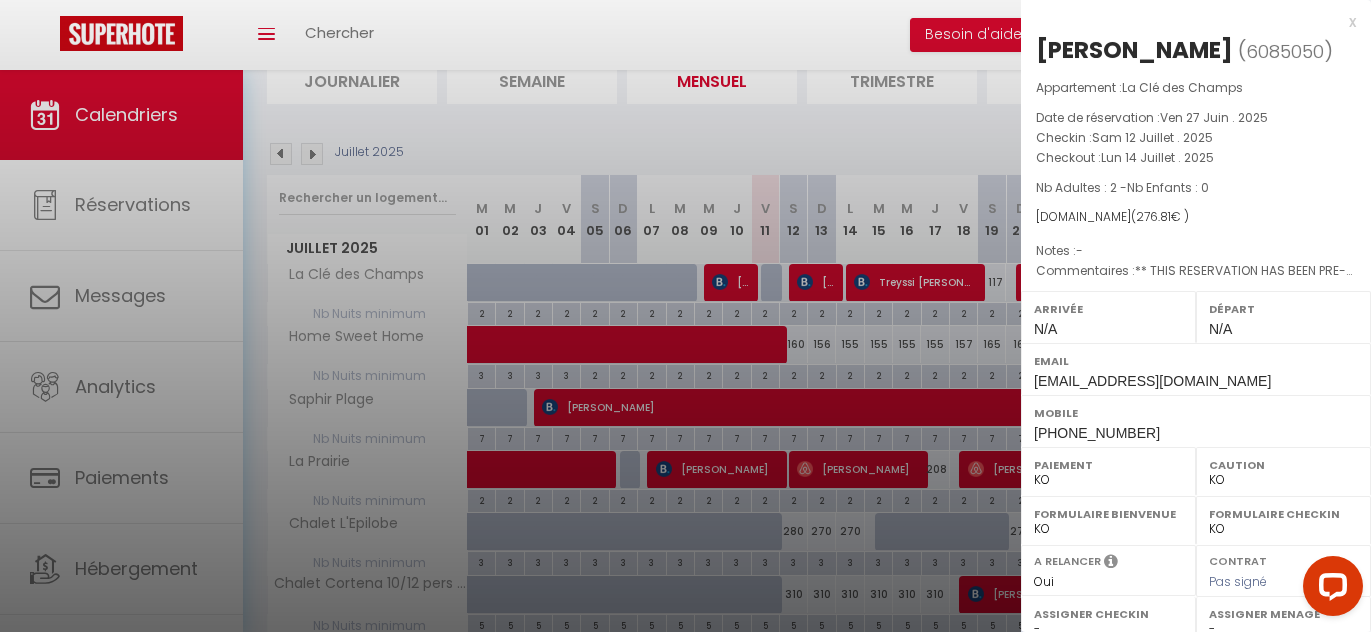 click at bounding box center (685, 316) 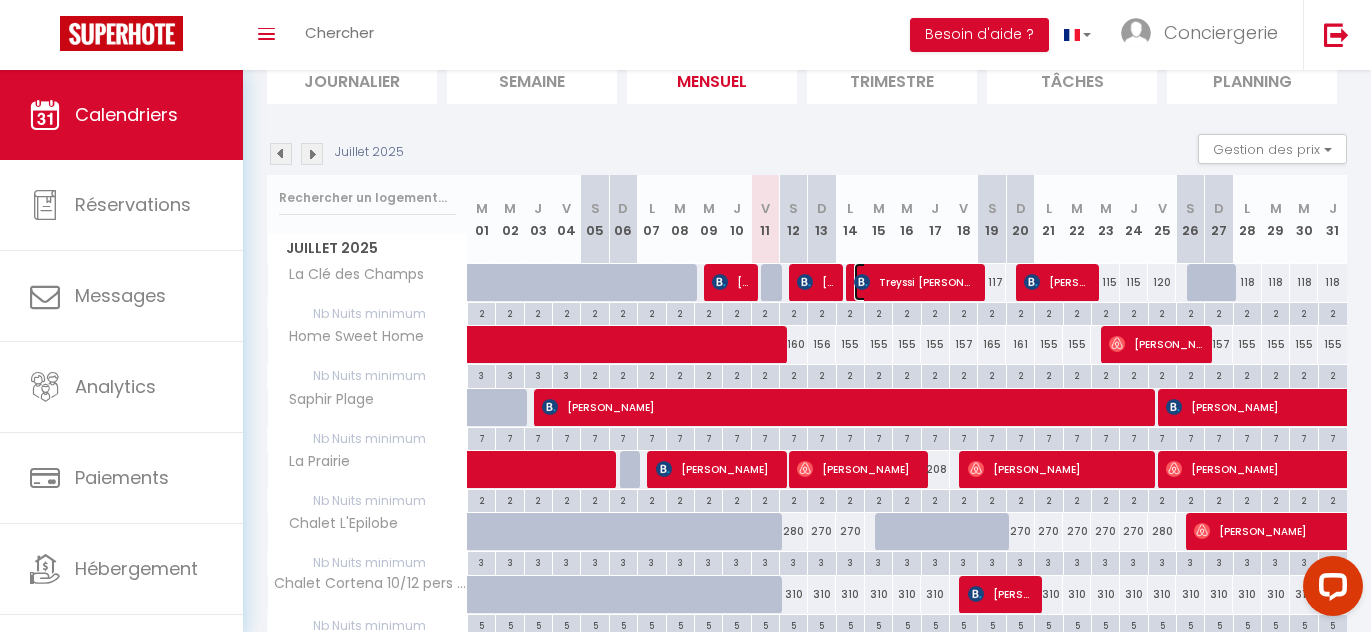 click on "Treyssi [PERSON_NAME]" at bounding box center [914, 282] 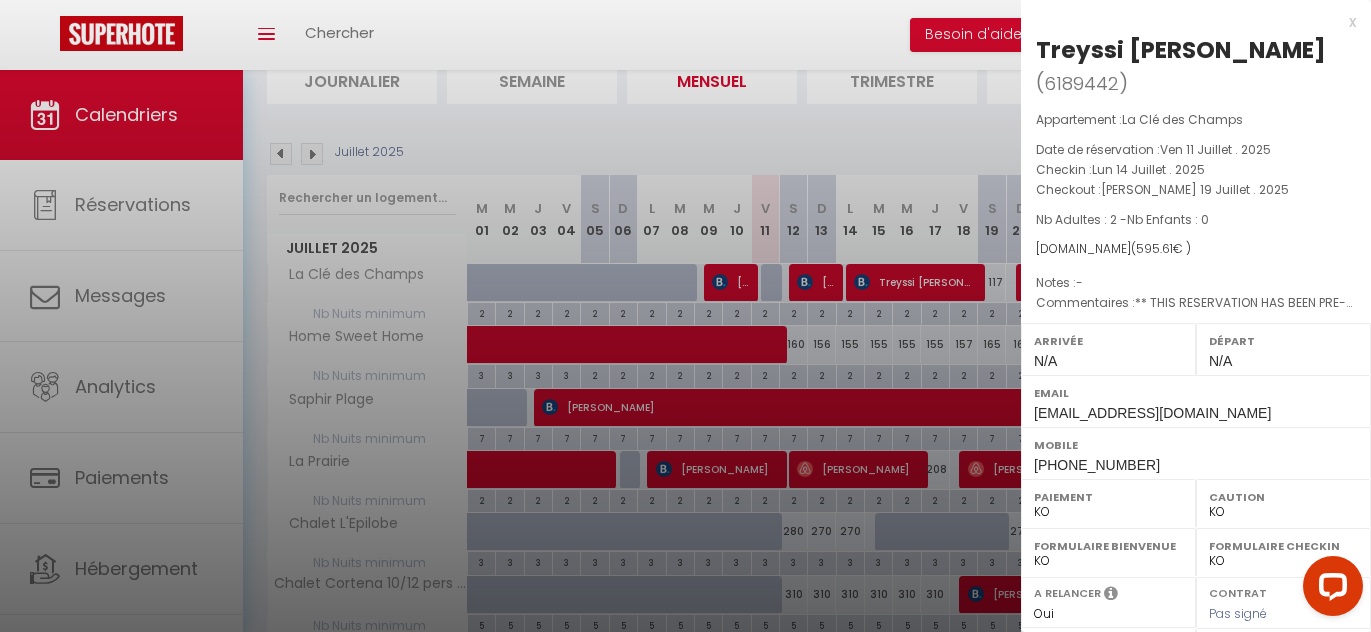 click at bounding box center [685, 316] 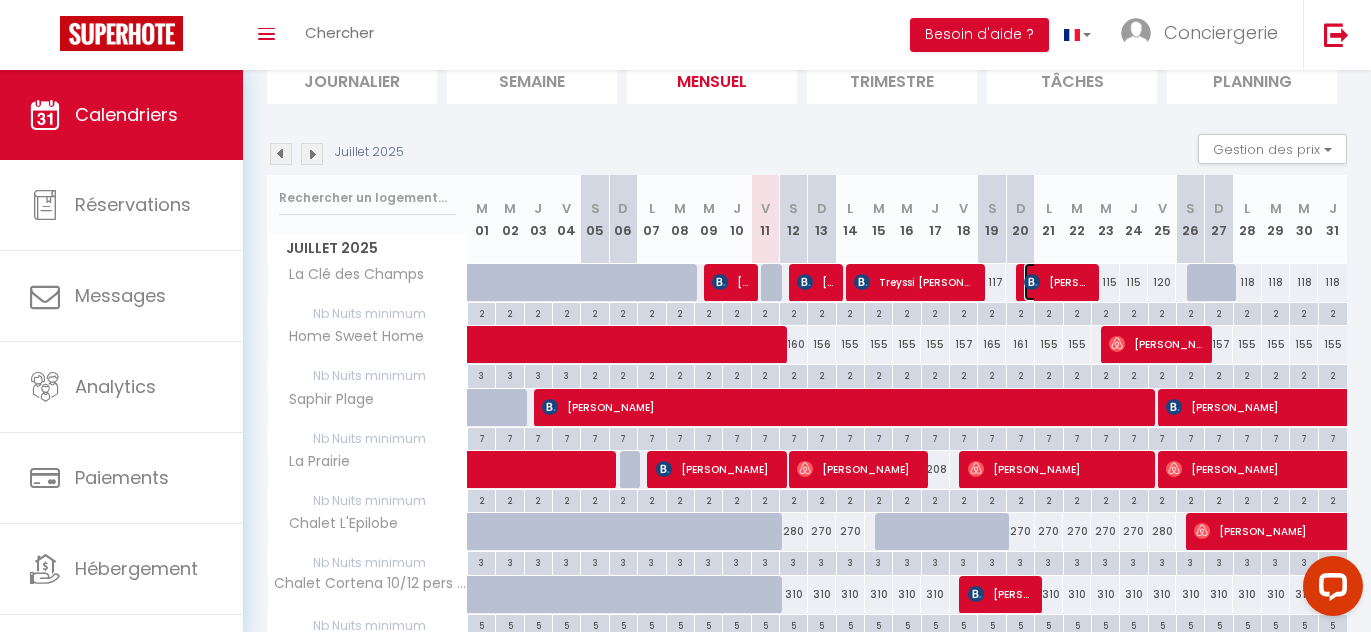 click on "[PERSON_NAME]" at bounding box center [1056, 282] 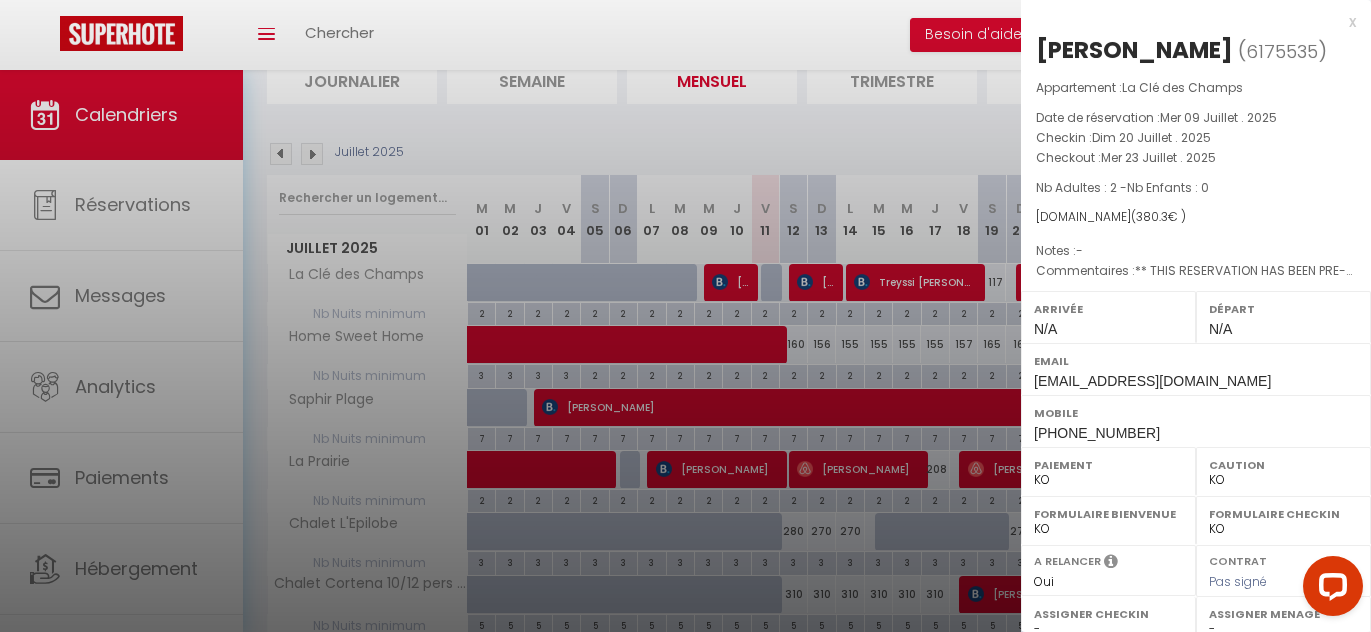 click at bounding box center [685, 316] 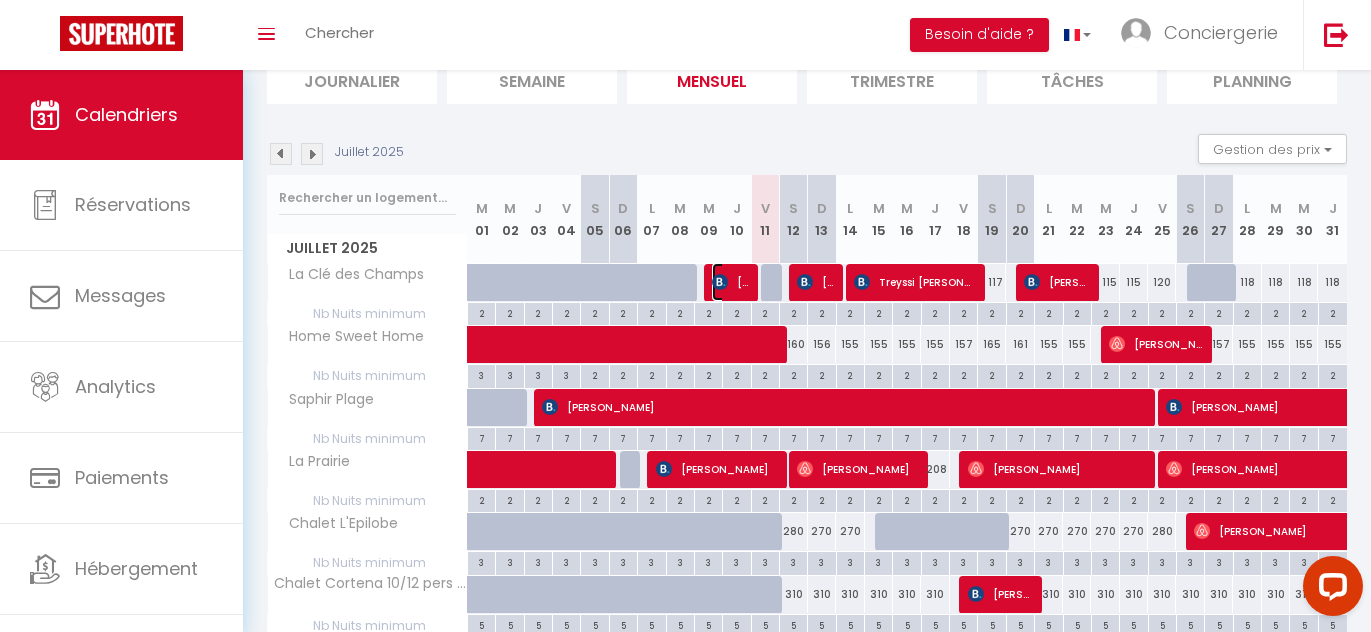 click at bounding box center (720, 282) 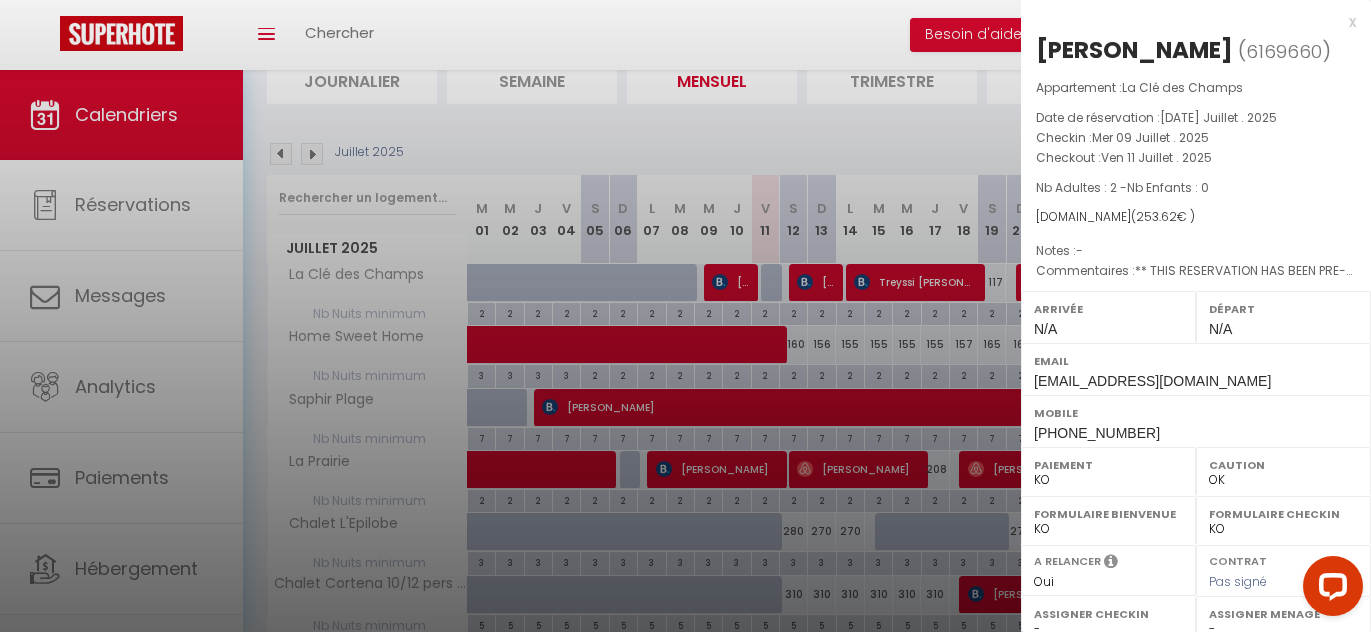 click at bounding box center (685, 316) 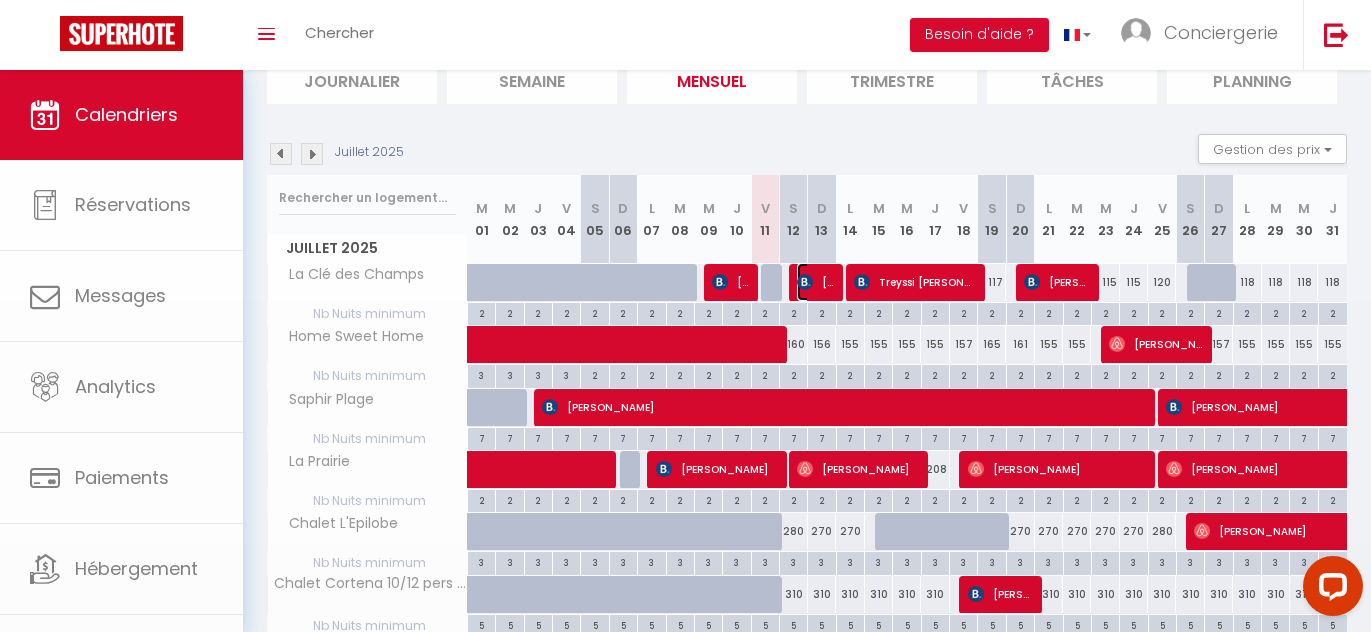 click on "[PERSON_NAME]" at bounding box center [815, 282] 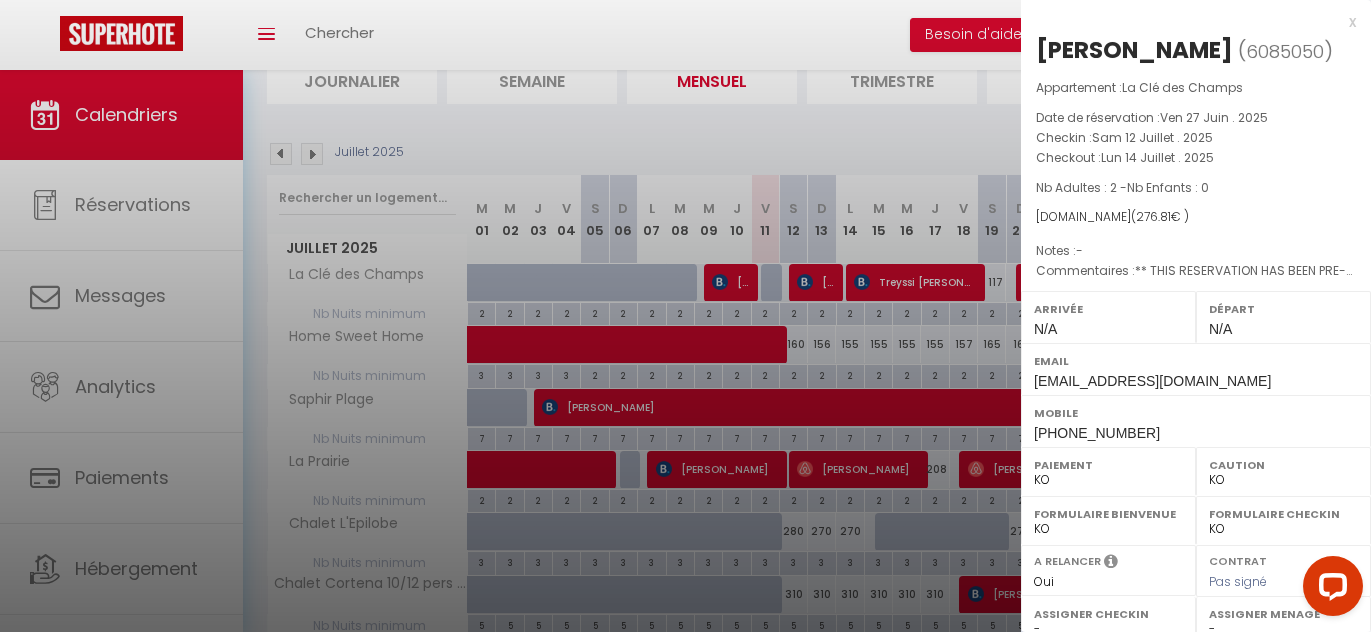 click at bounding box center (685, 316) 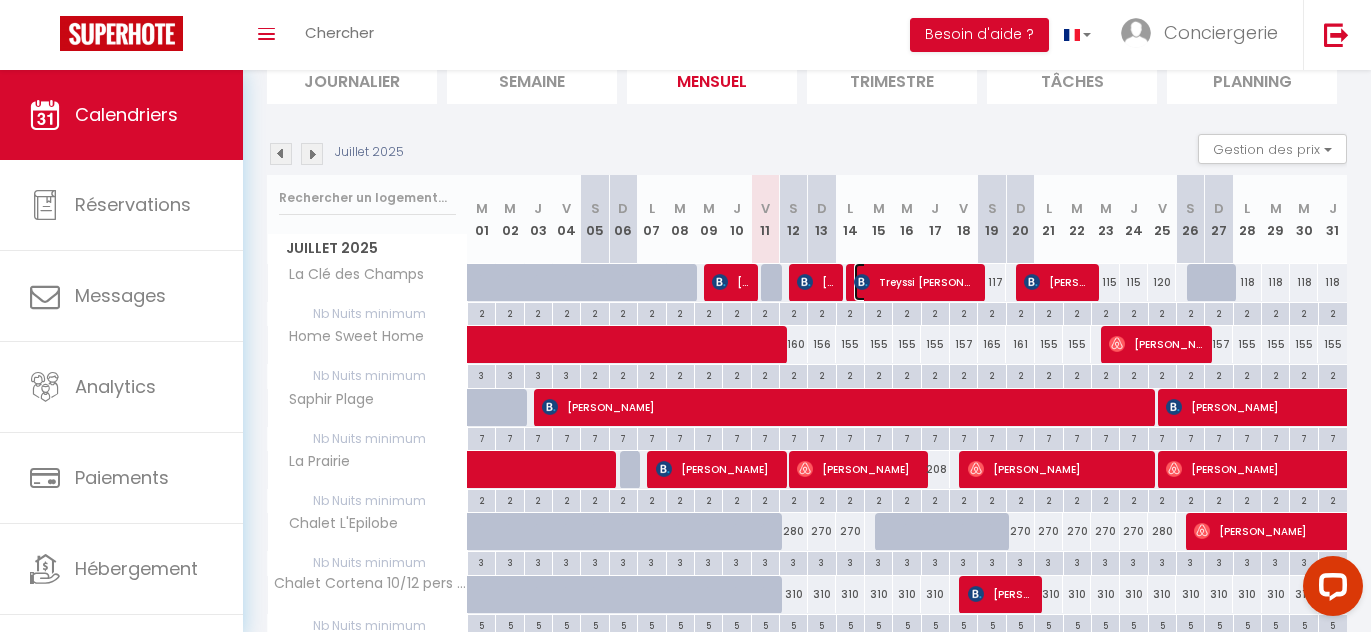 click on "Treyssi [PERSON_NAME]" at bounding box center [914, 282] 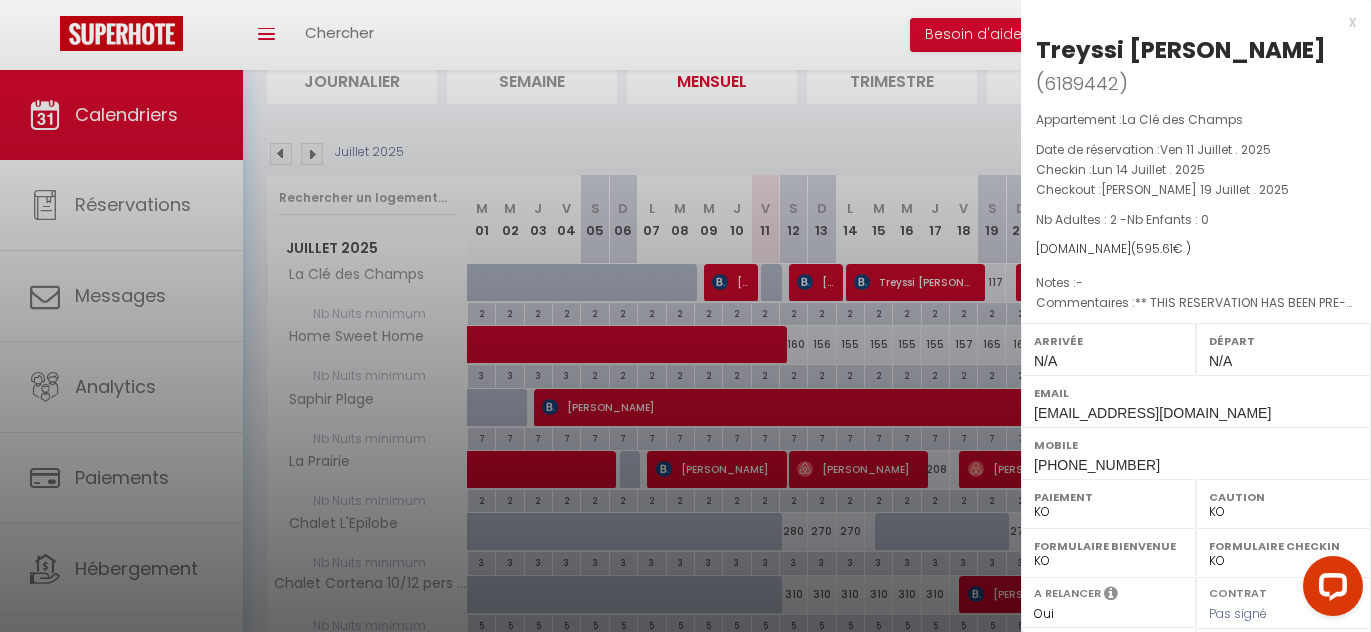 click at bounding box center (685, 316) 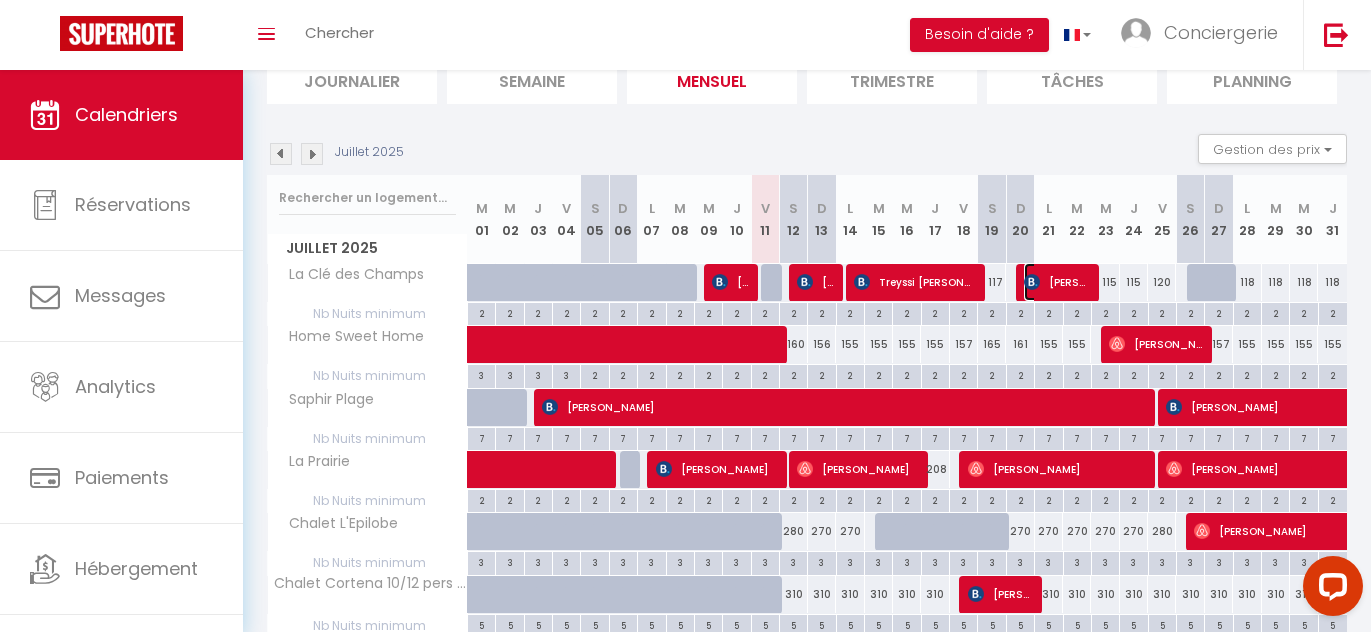 click on "[PERSON_NAME]" at bounding box center (1056, 282) 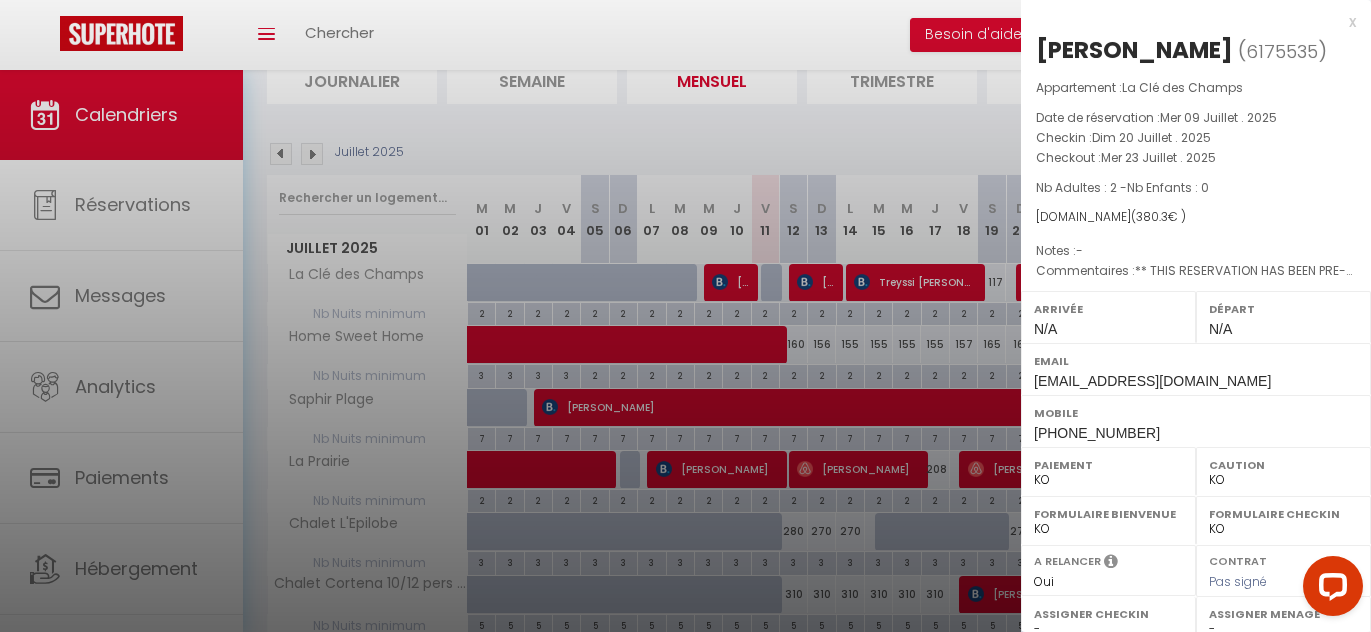 click at bounding box center [685, 316] 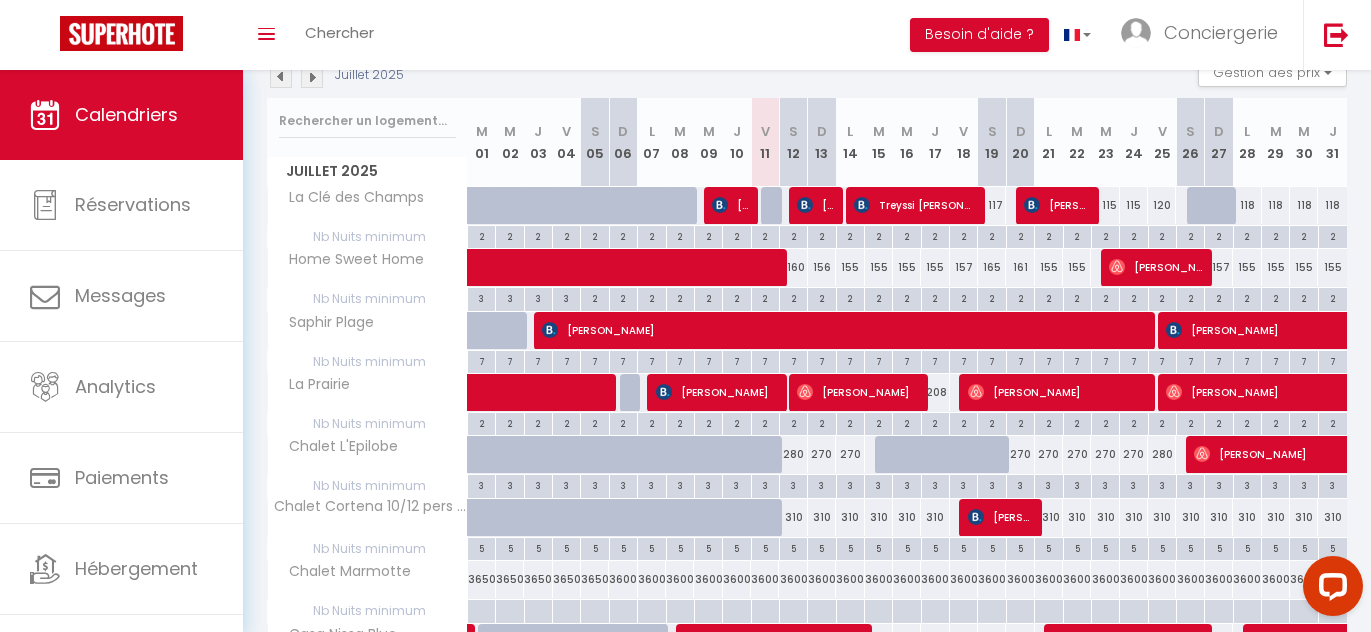 scroll, scrollTop: 232, scrollLeft: 0, axis: vertical 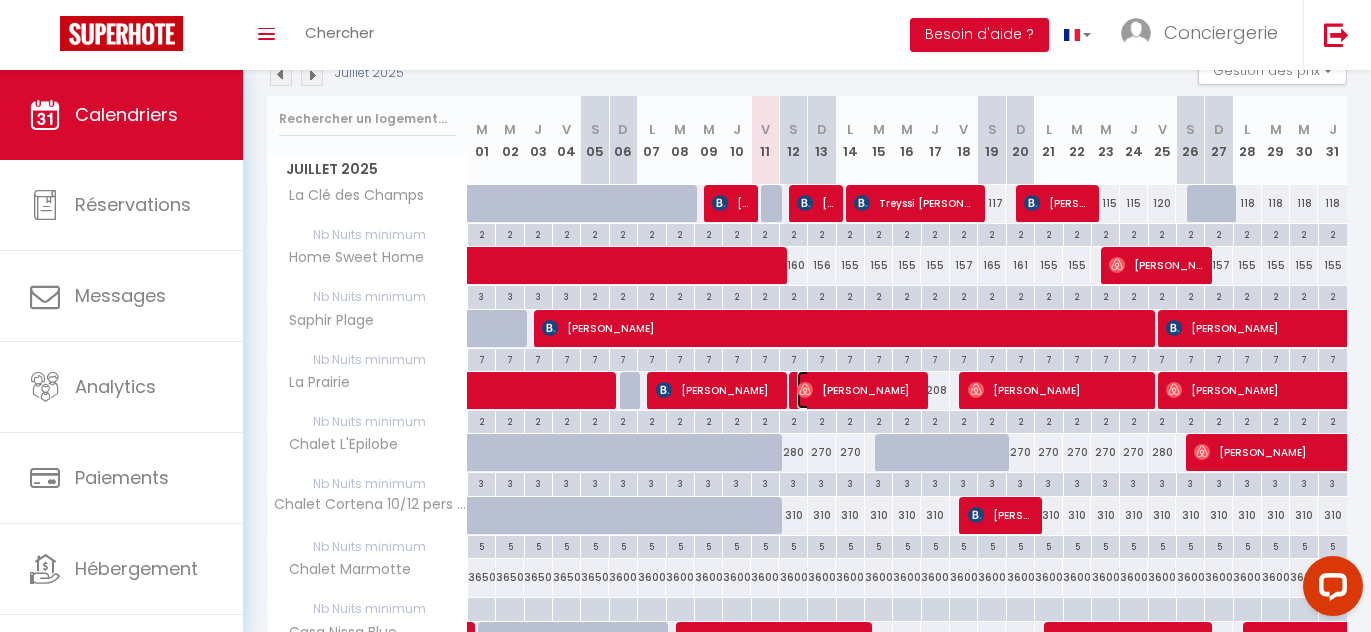 click at bounding box center [805, 390] 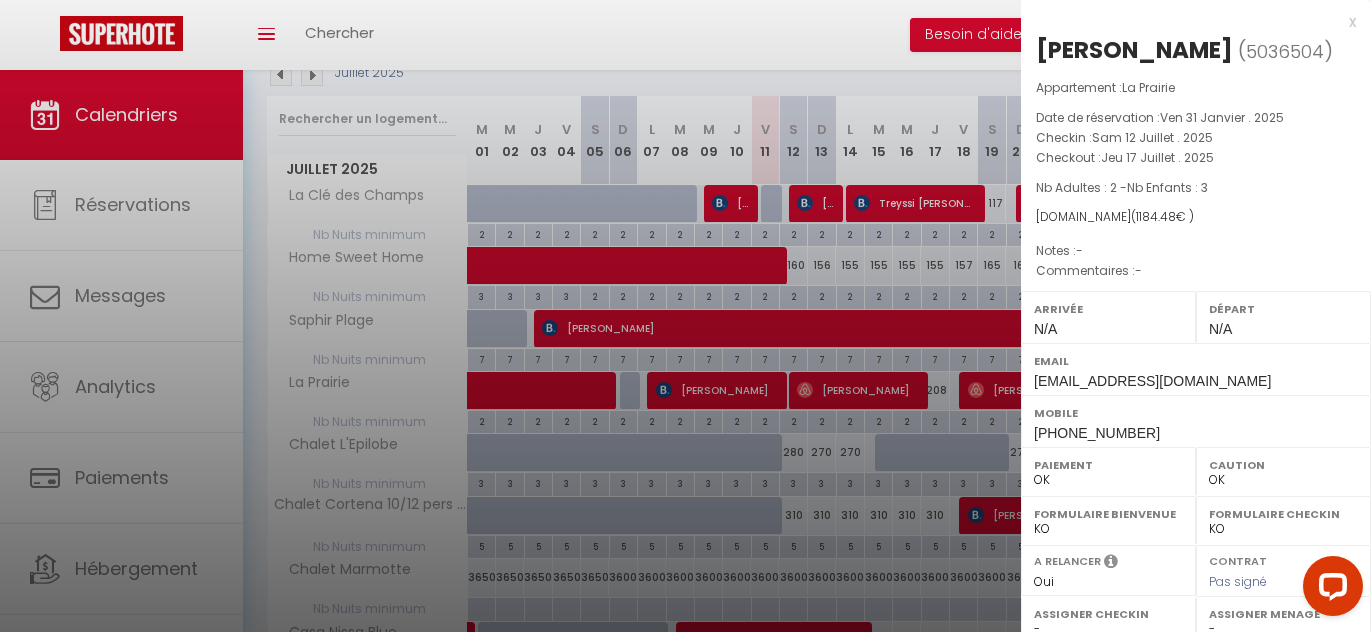 click at bounding box center [685, 316] 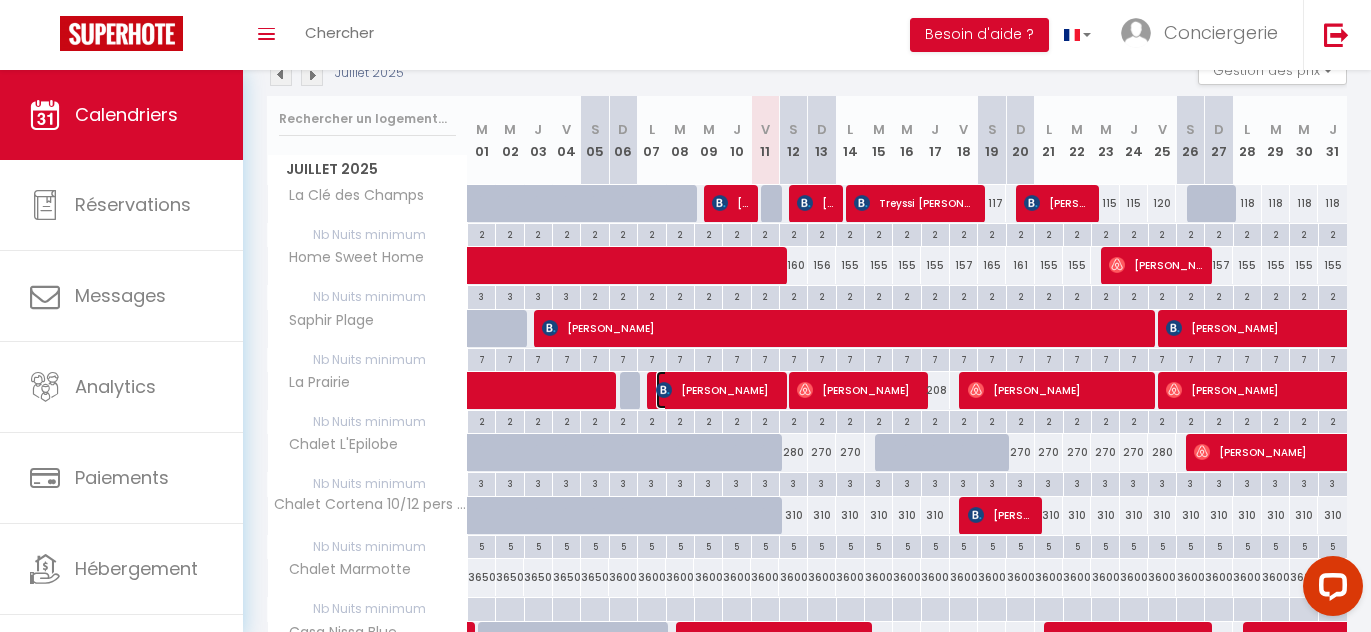 click on "[PERSON_NAME]" at bounding box center [716, 390] 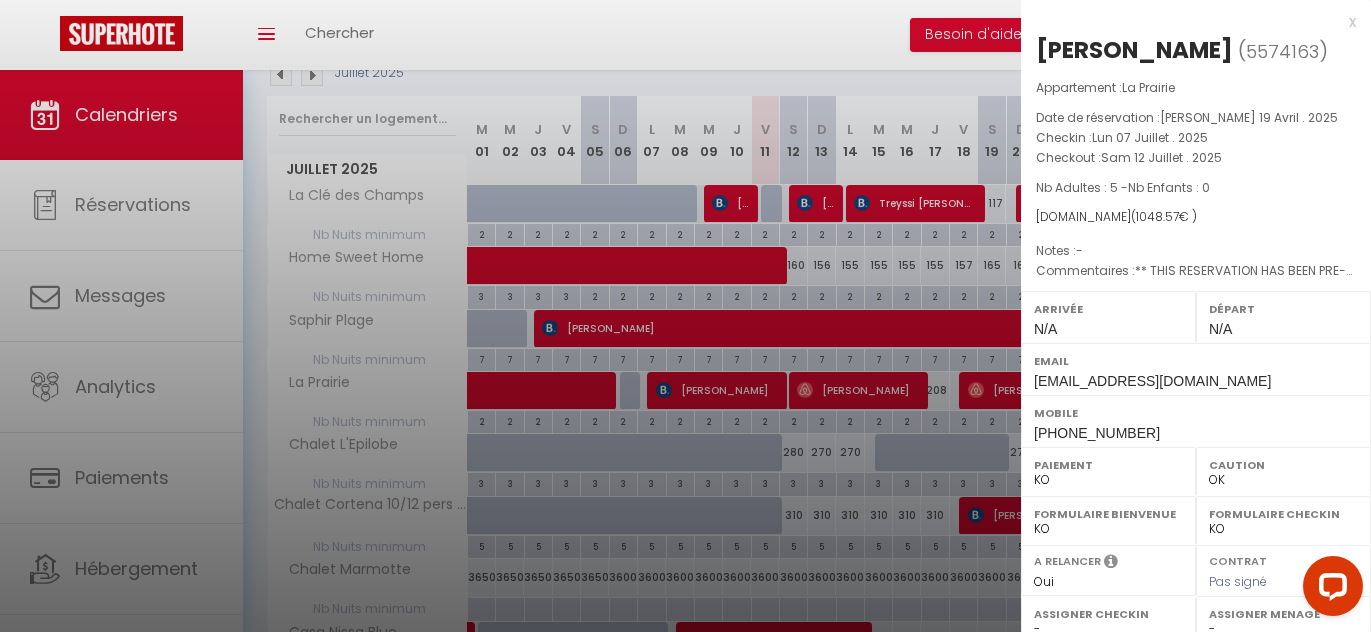 click at bounding box center [685, 316] 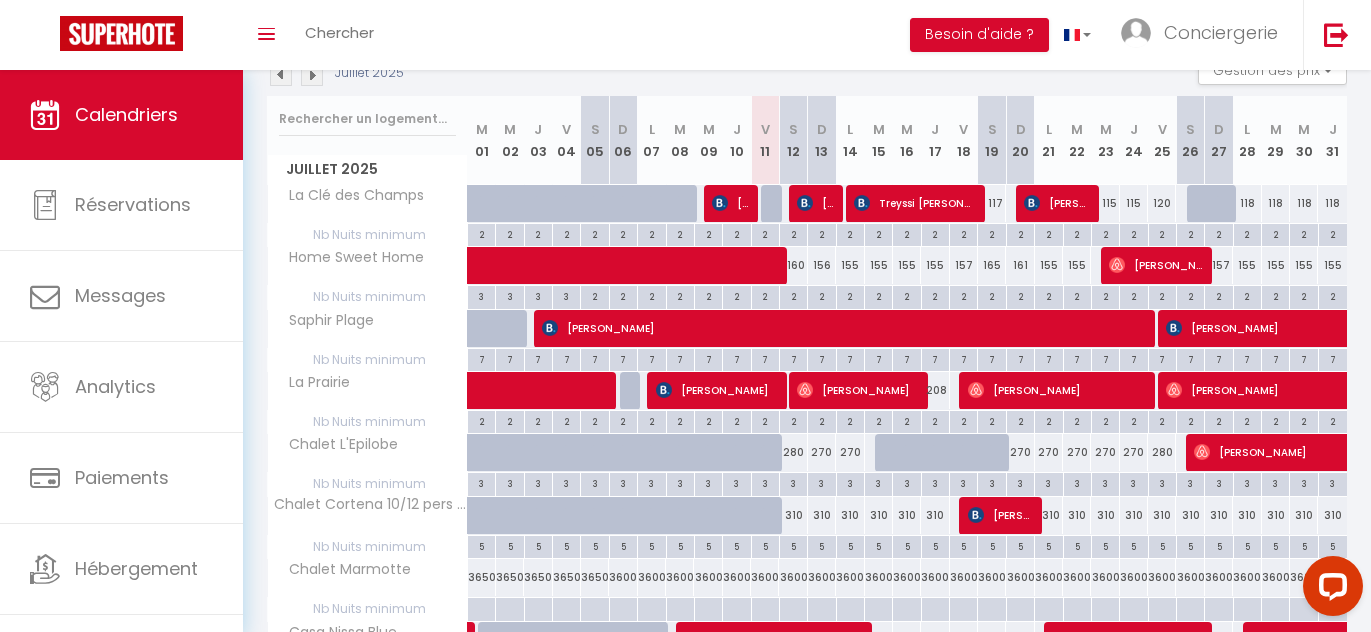 click at bounding box center (1200, 453) 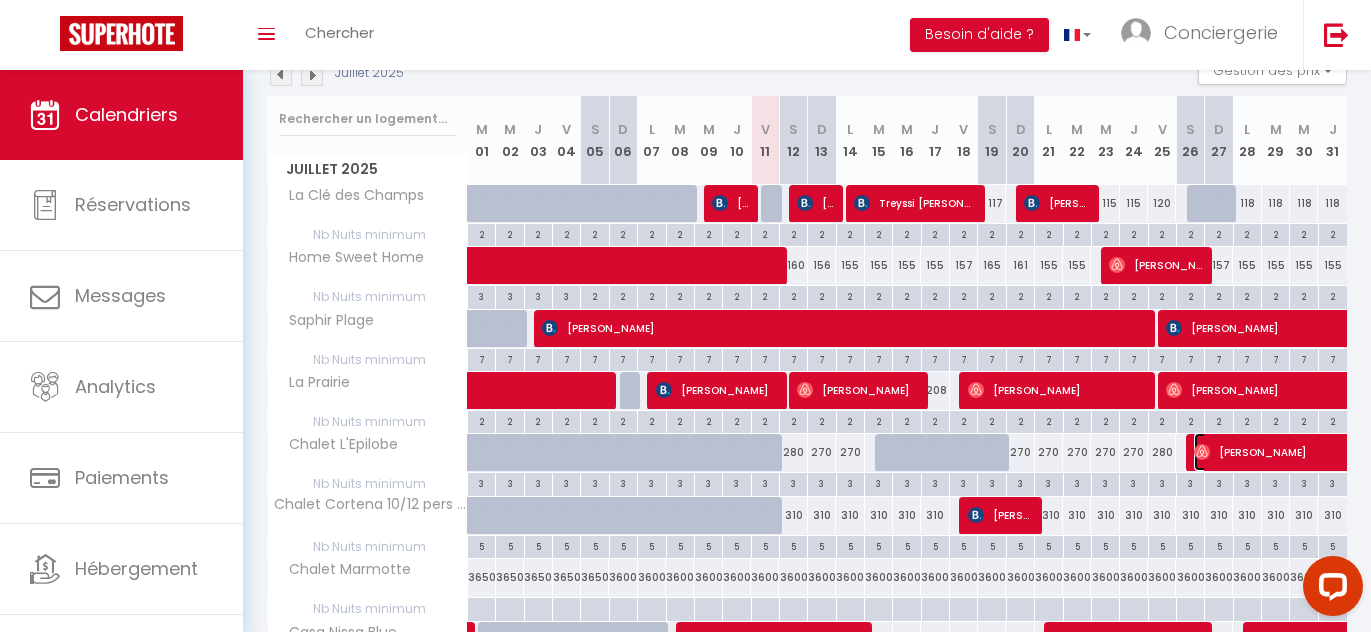 click at bounding box center [1202, 452] 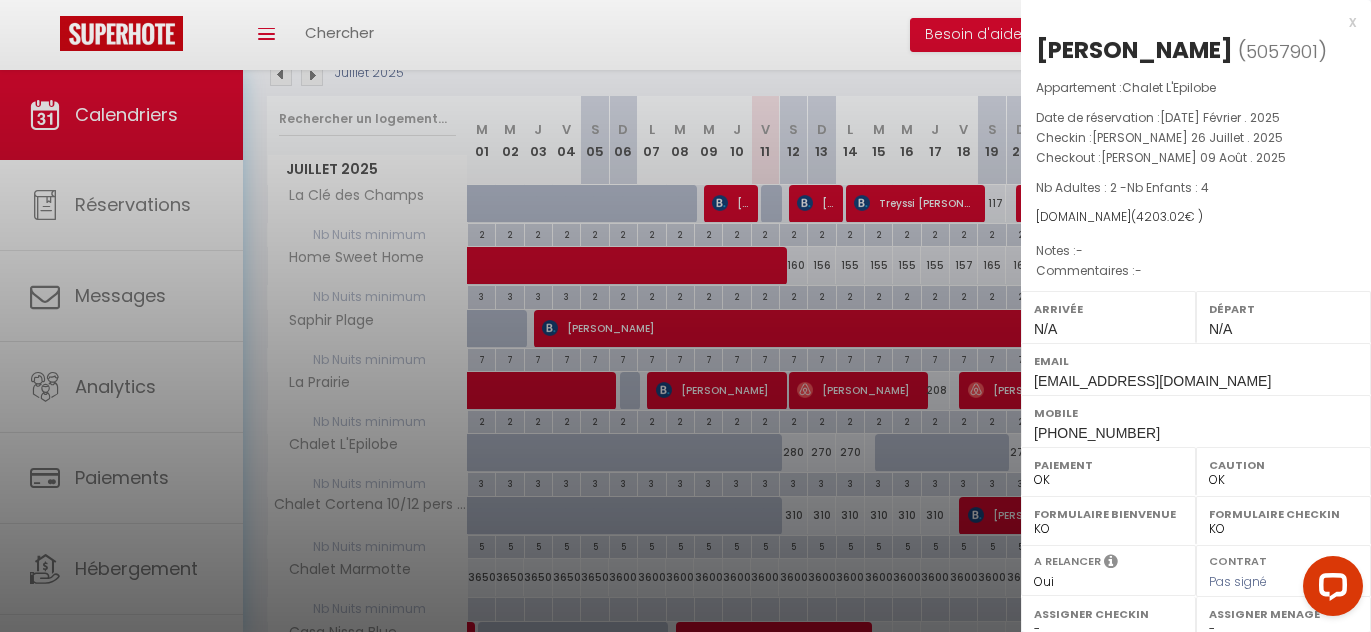 click at bounding box center (685, 316) 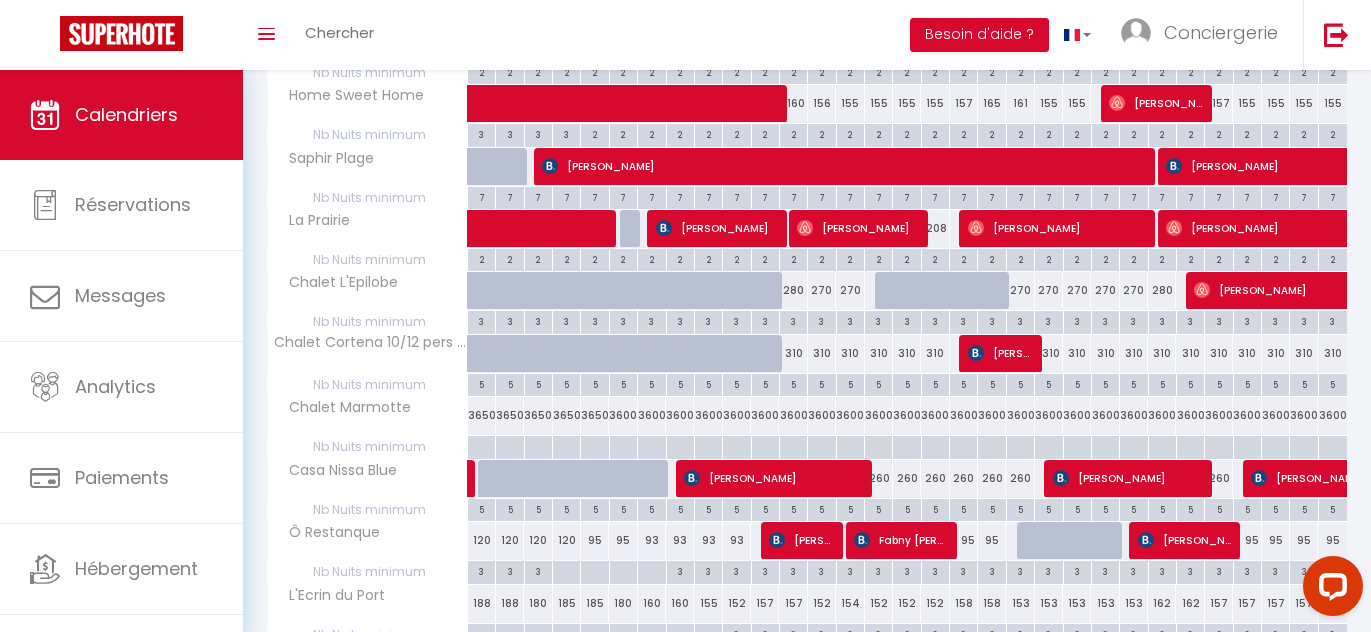 scroll, scrollTop: 383, scrollLeft: 0, axis: vertical 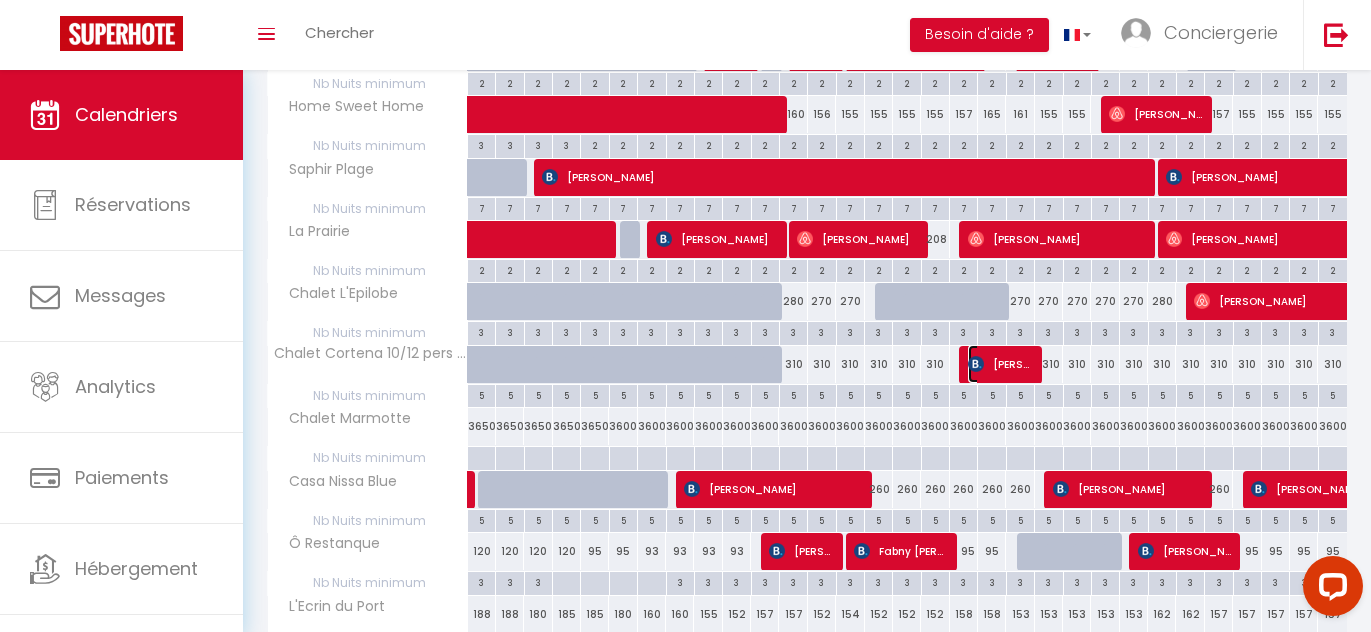 click on "[PERSON_NAME]" at bounding box center [1000, 364] 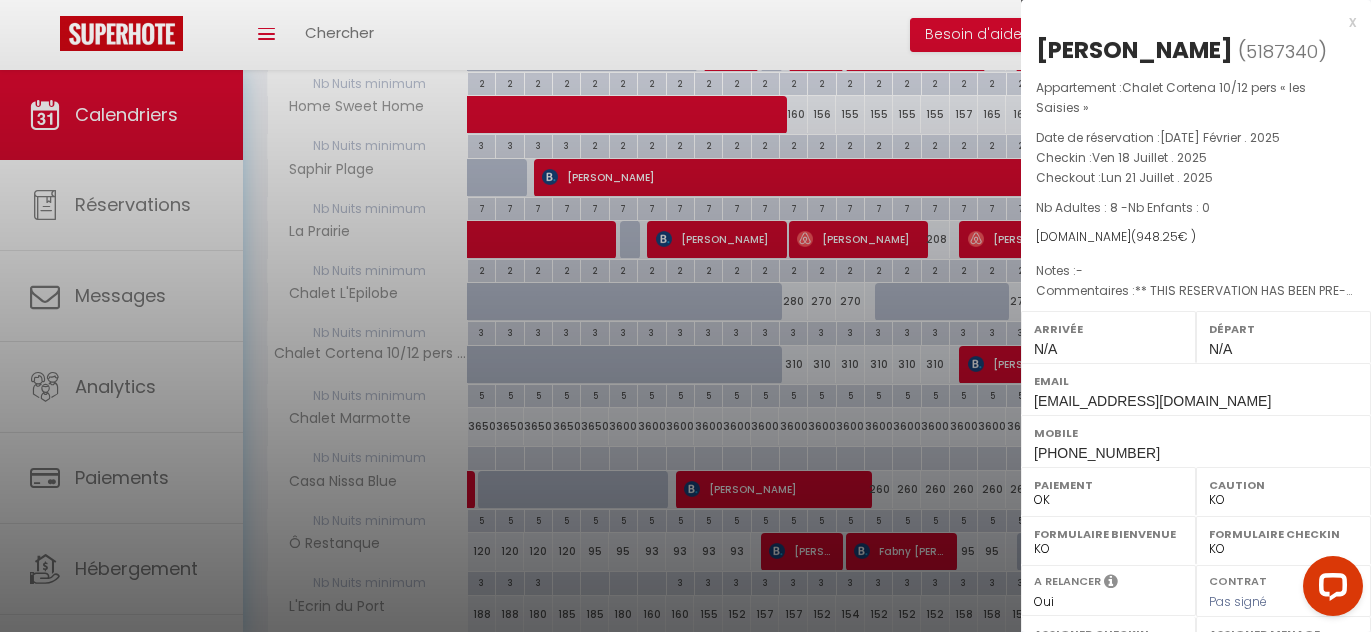 click at bounding box center [685, 316] 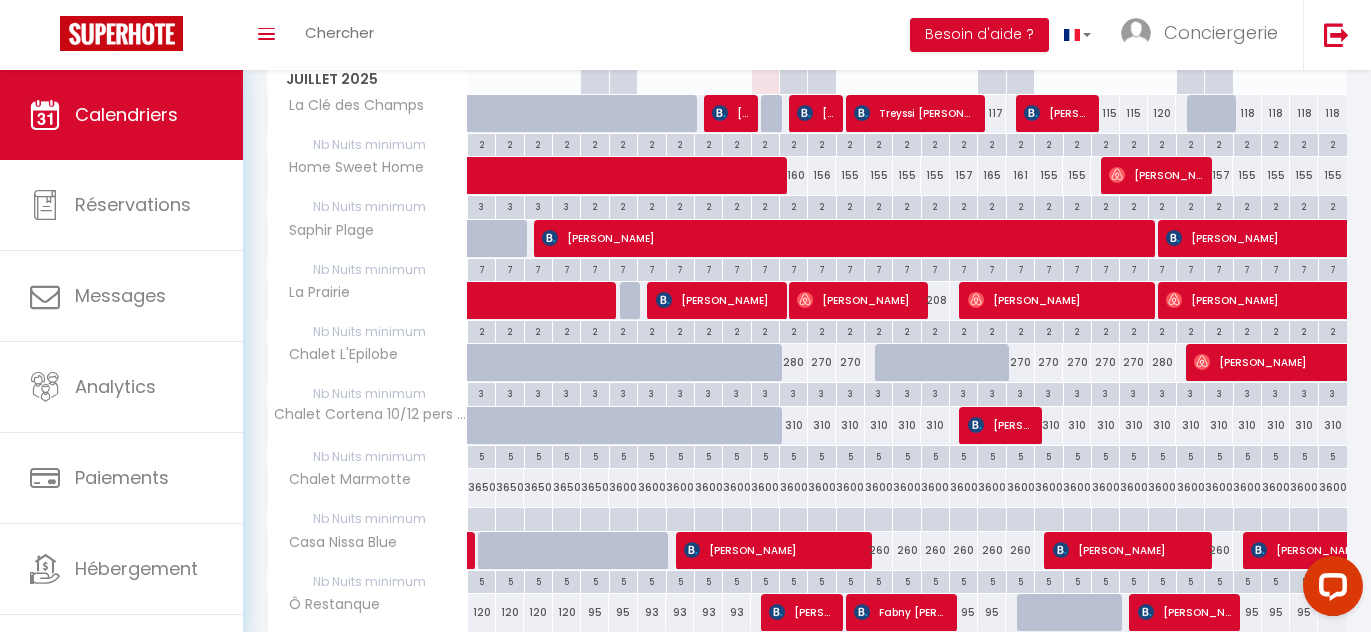 scroll, scrollTop: 337, scrollLeft: 0, axis: vertical 